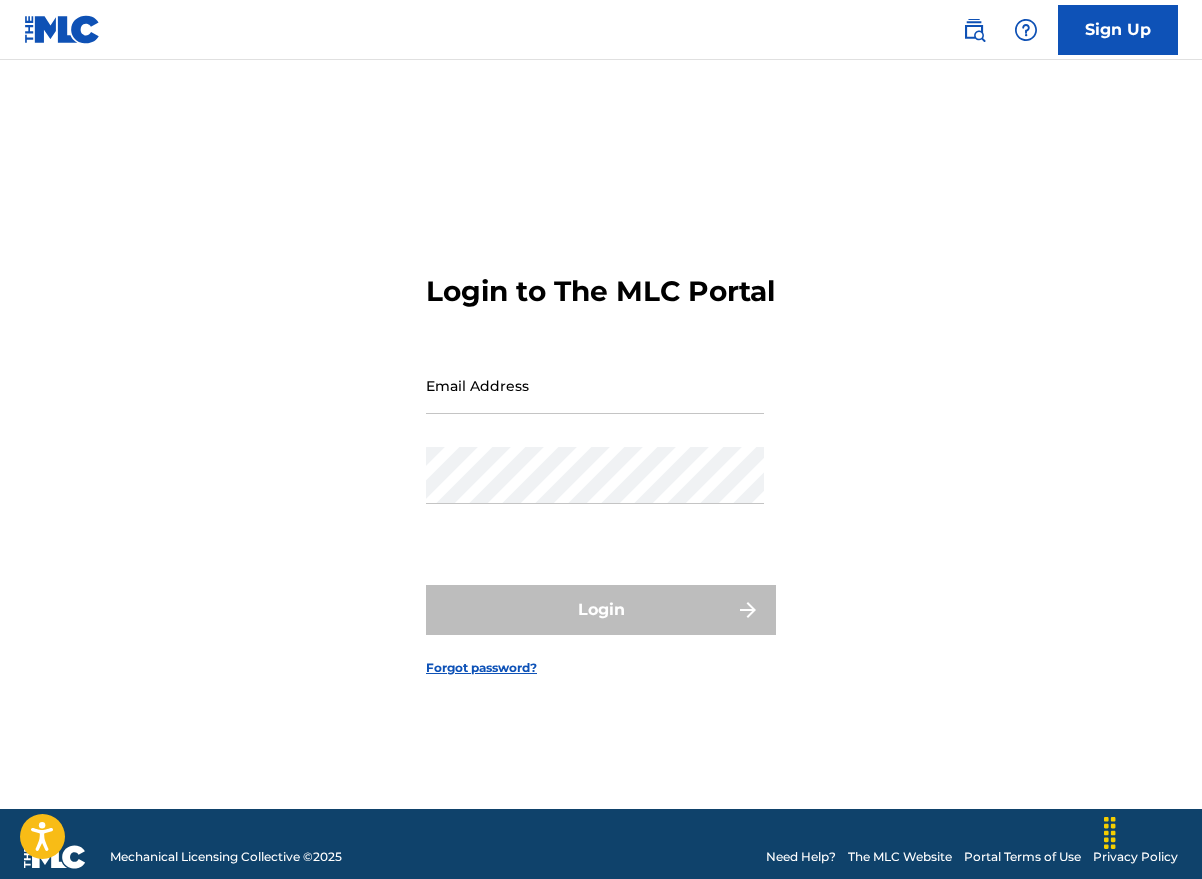 scroll, scrollTop: 0, scrollLeft: 0, axis: both 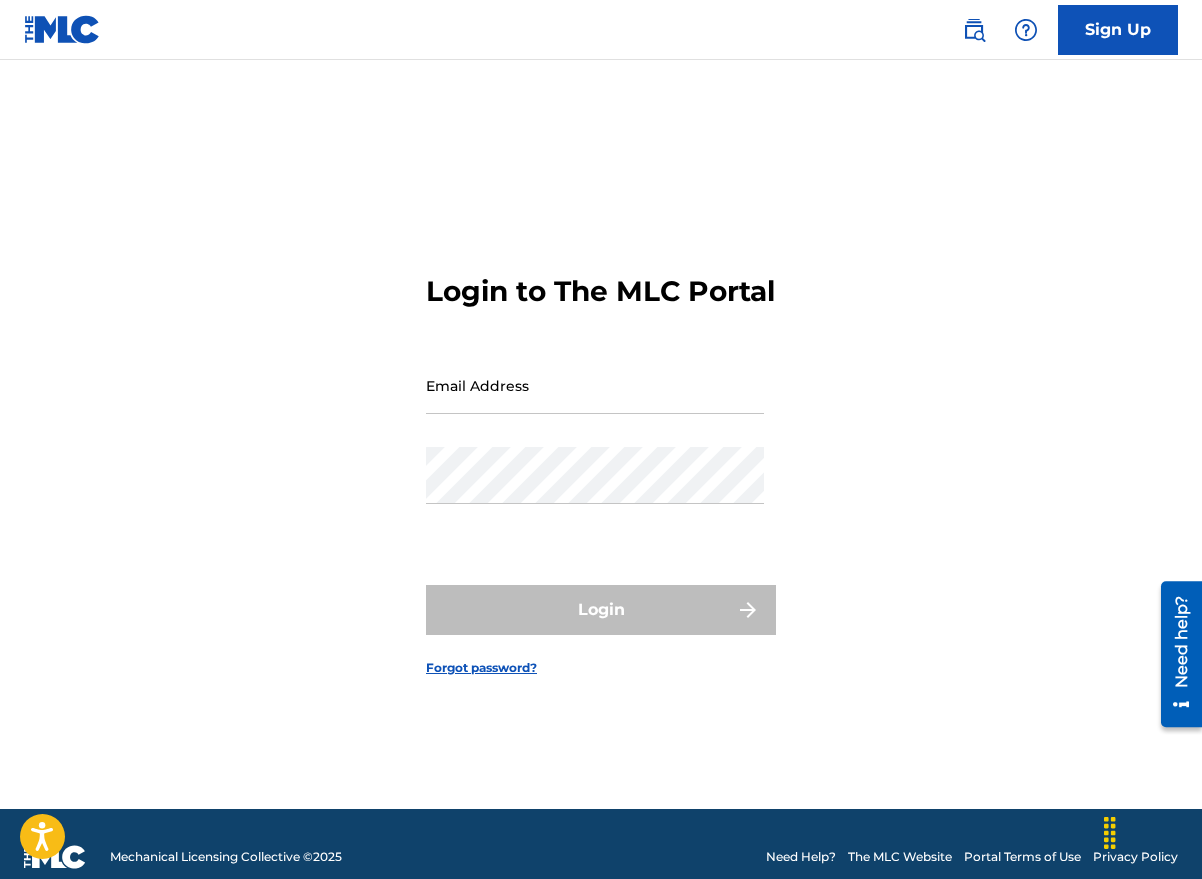 drag, startPoint x: 0, startPoint y: 0, endPoint x: 490, endPoint y: 392, distance: 627.50616 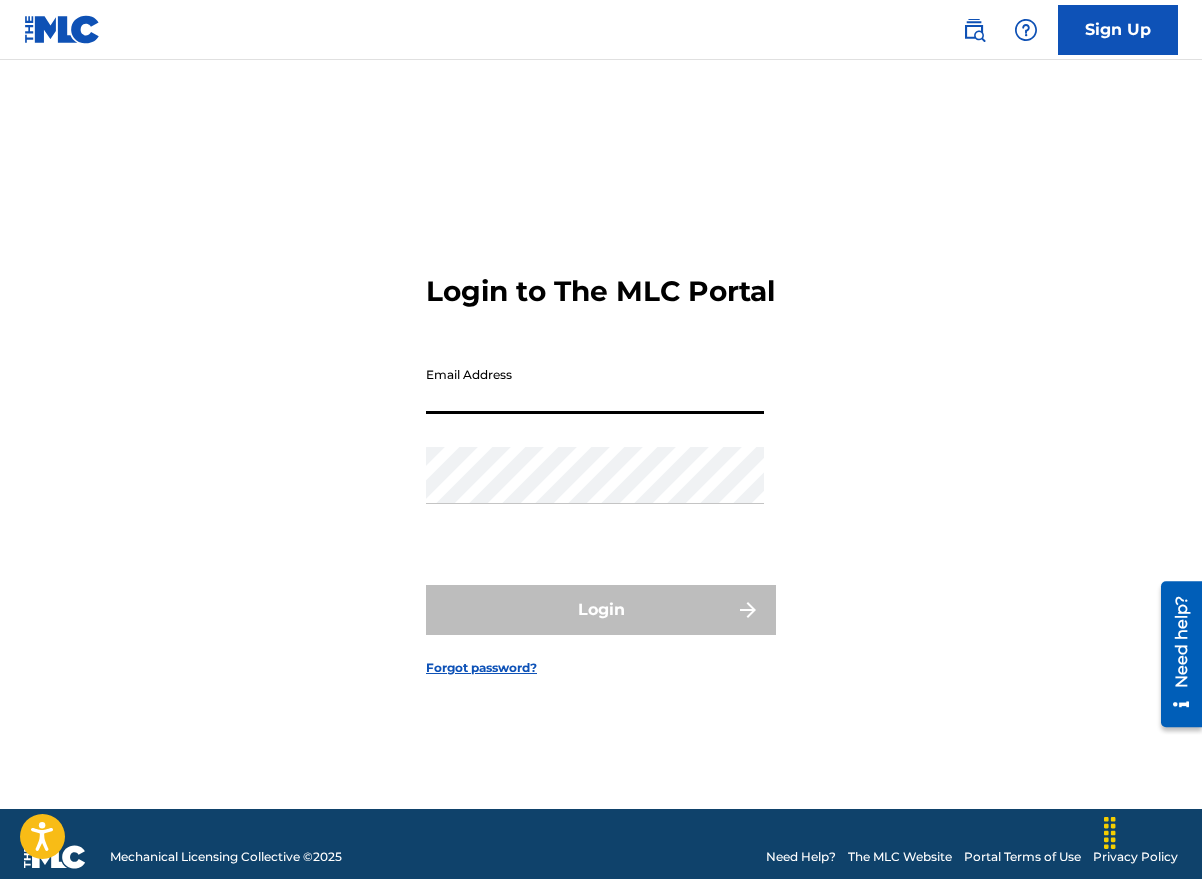 type on "[FIRST]@[DOMAIN]" 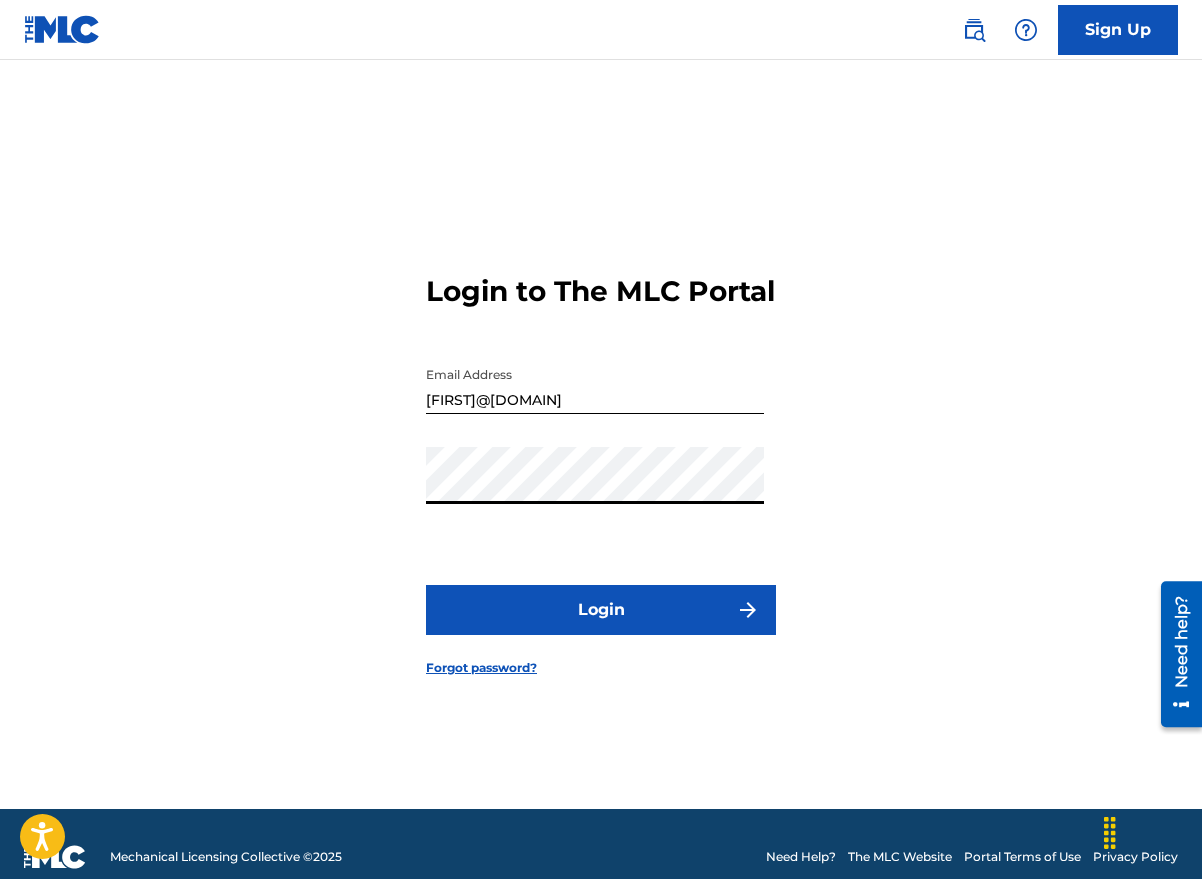click on "Login" at bounding box center [601, 610] 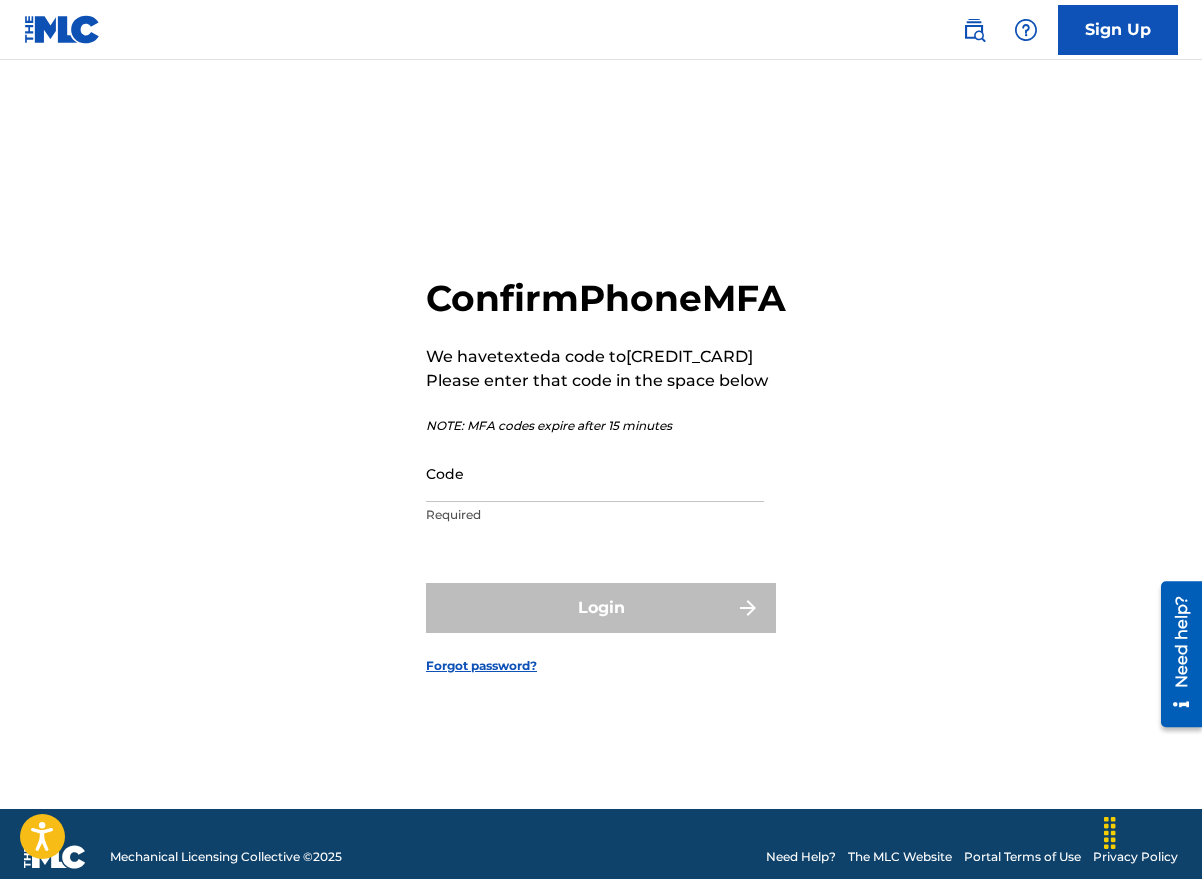 click on "Code" at bounding box center (595, 473) 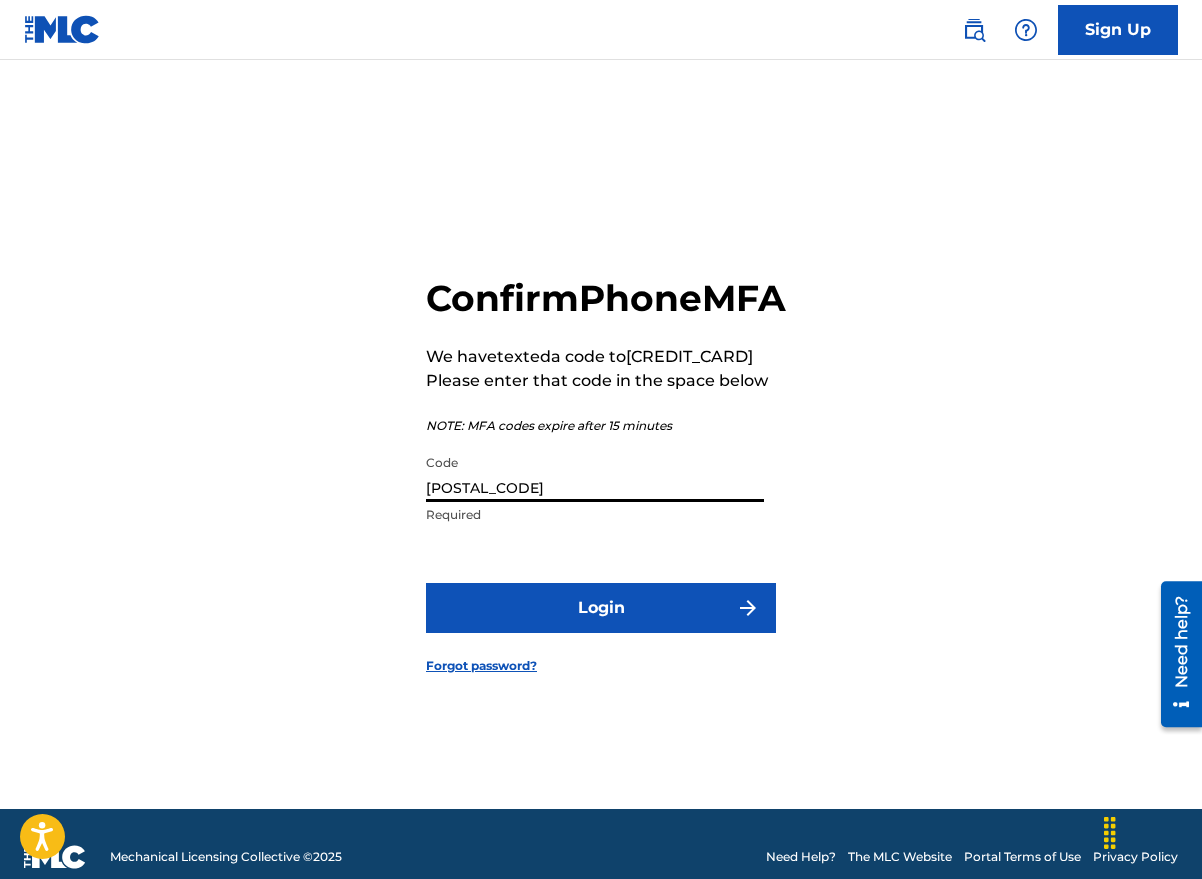 type on "[POSTAL_CODE]" 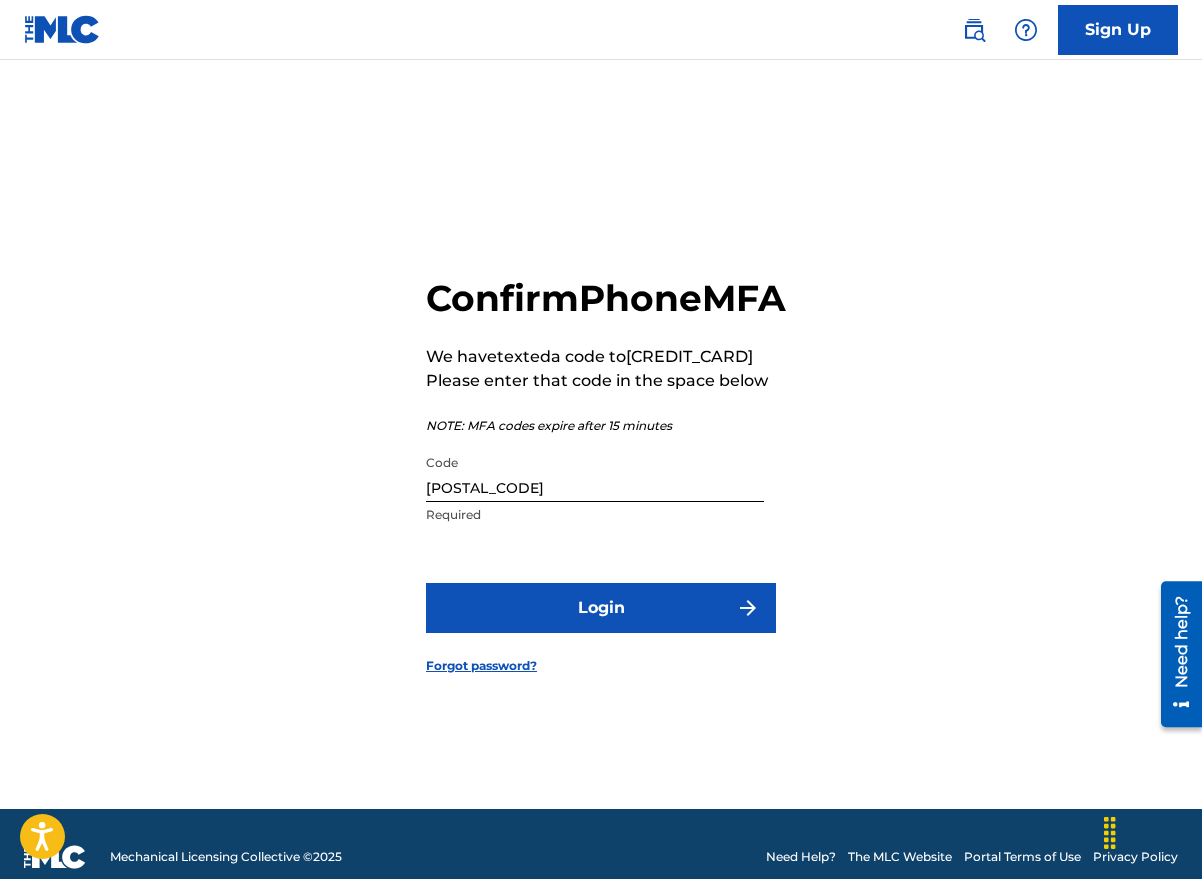 click on "Login" at bounding box center [601, 608] 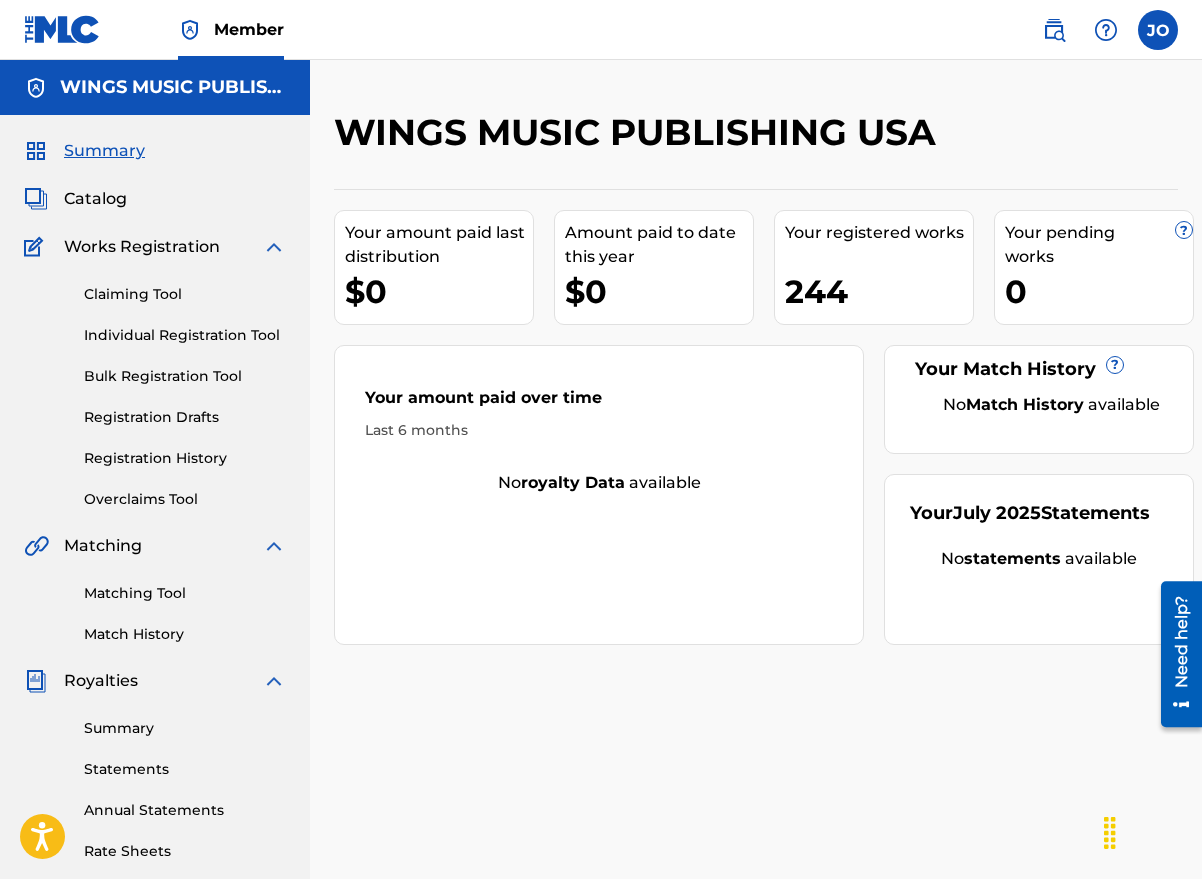 click on "Claiming Tool" at bounding box center (185, 294) 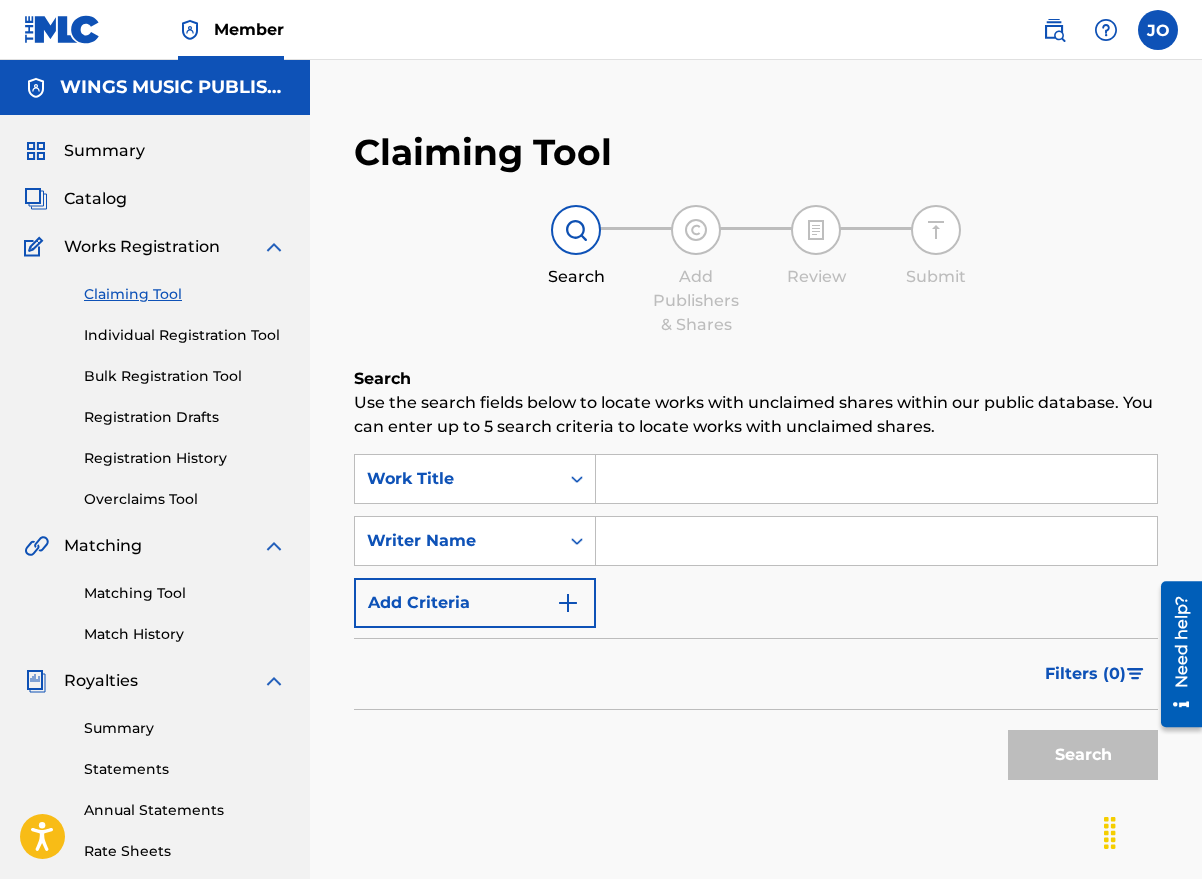 click on "Filters ( 0 )" at bounding box center [756, 674] 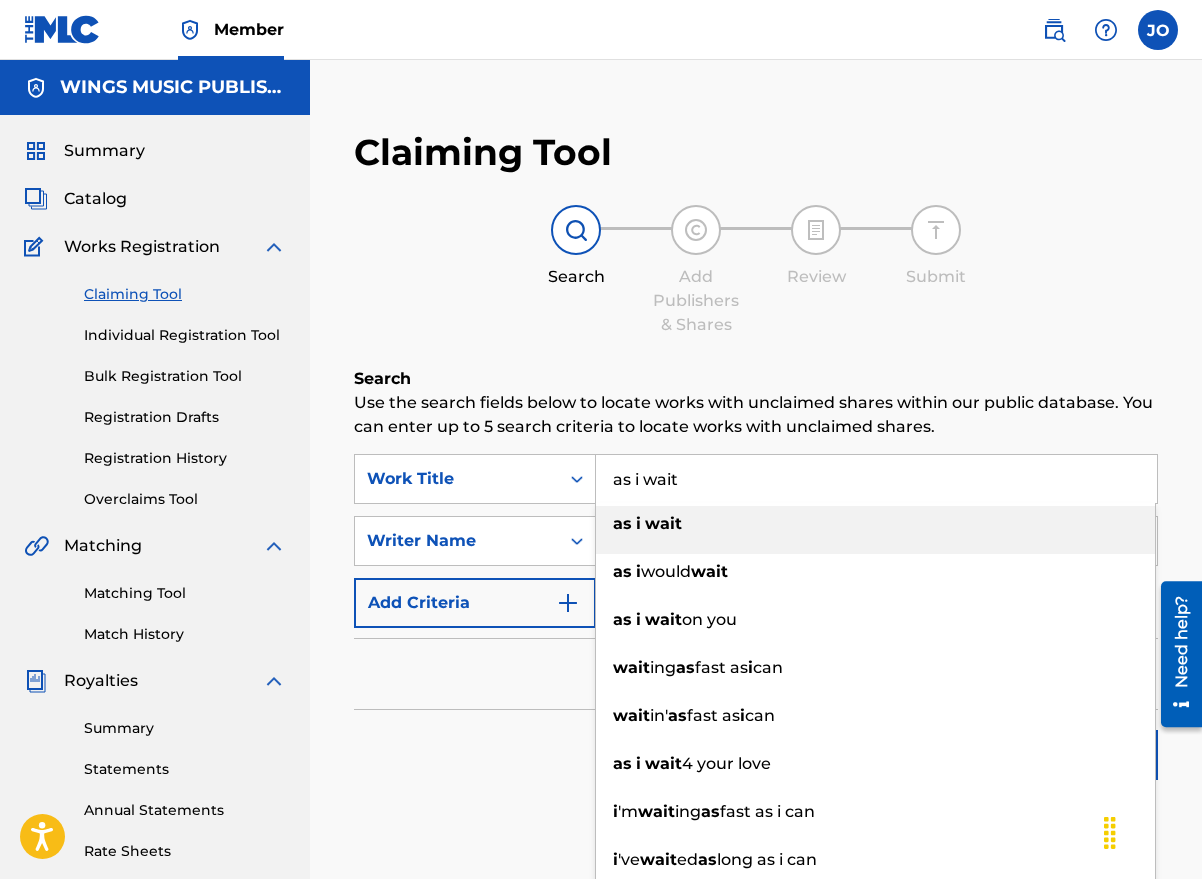 type on "as i wait" 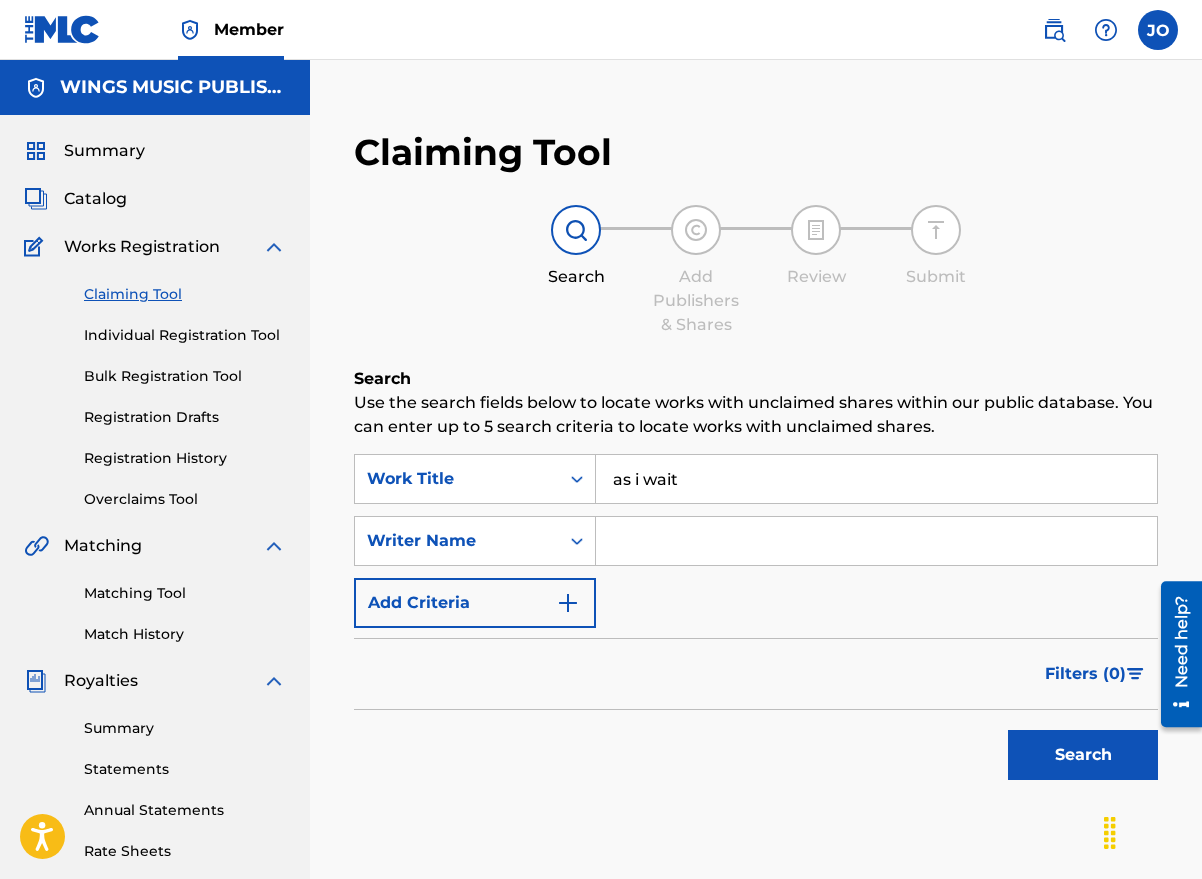 click at bounding box center [876, 541] 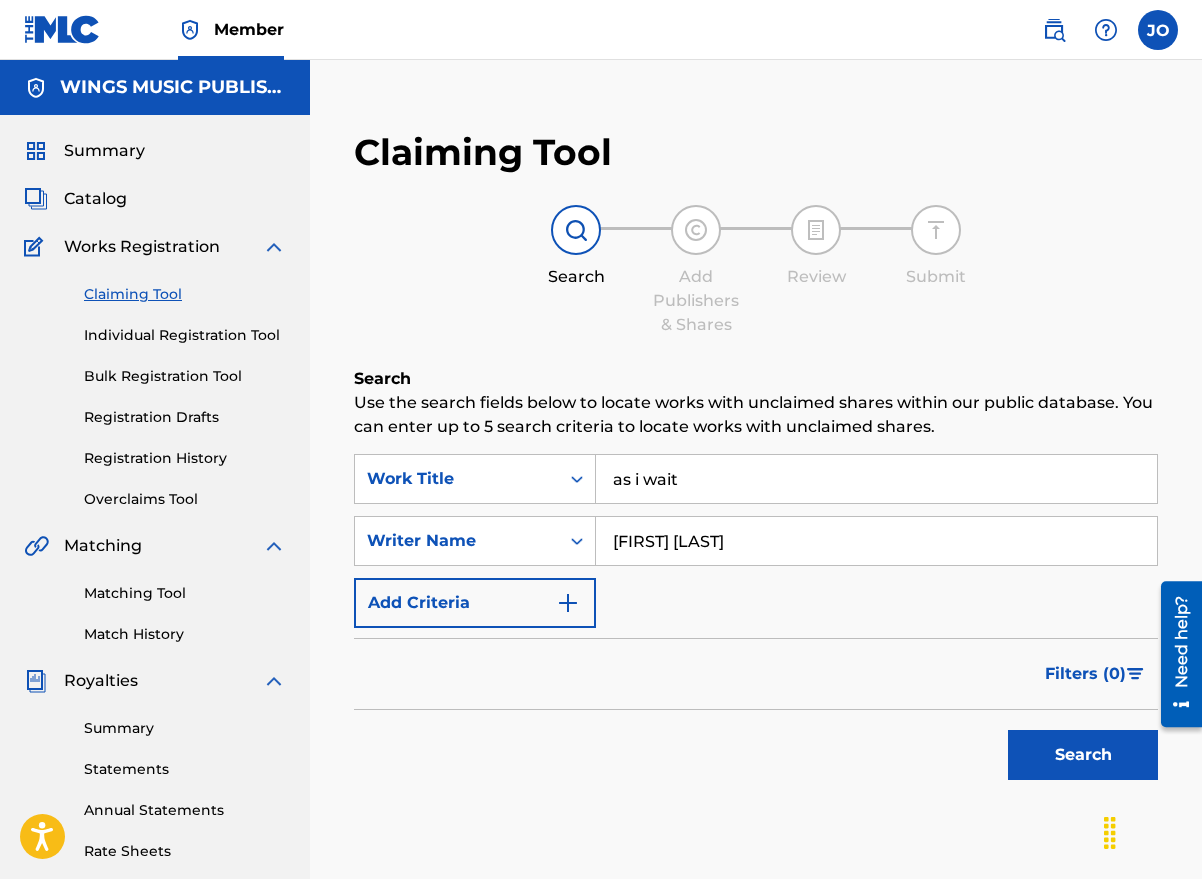 type on "[FIRST] [LAST]" 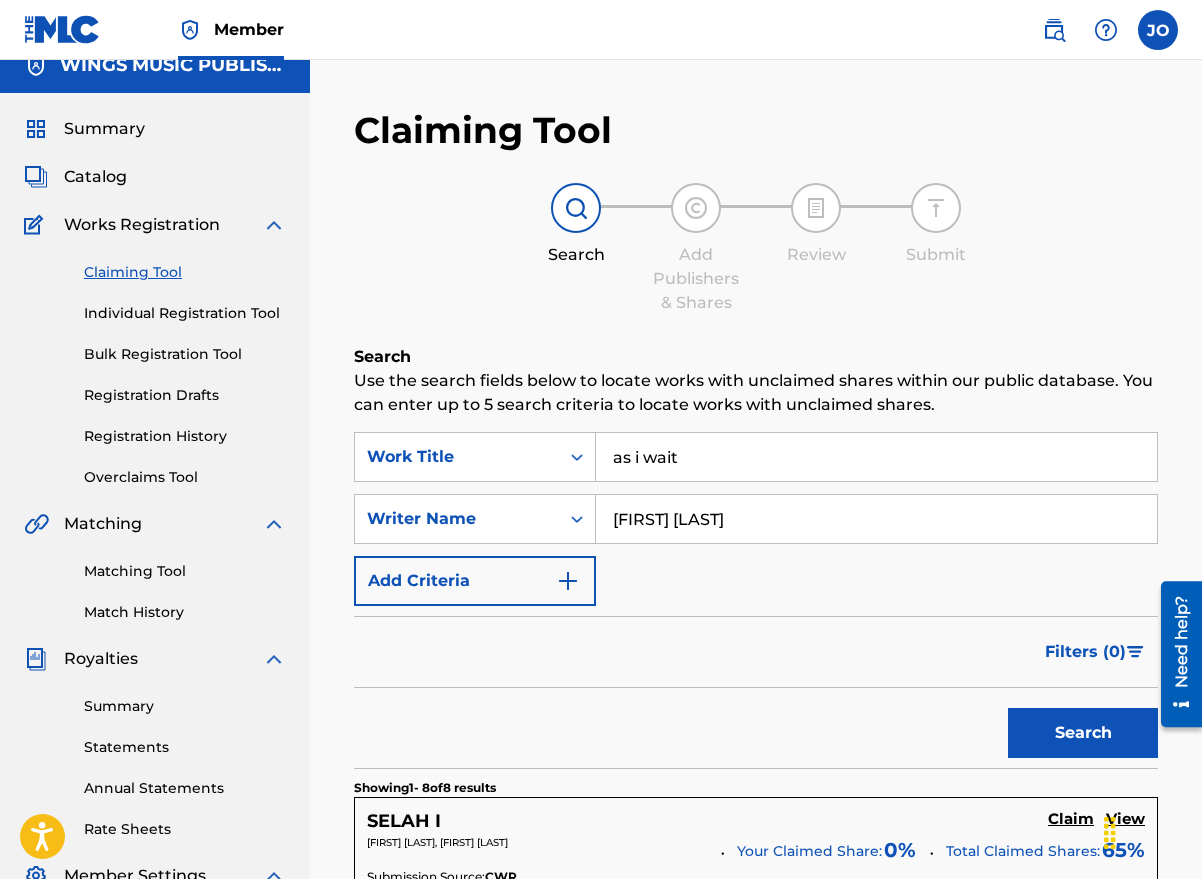 scroll, scrollTop: 0, scrollLeft: 0, axis: both 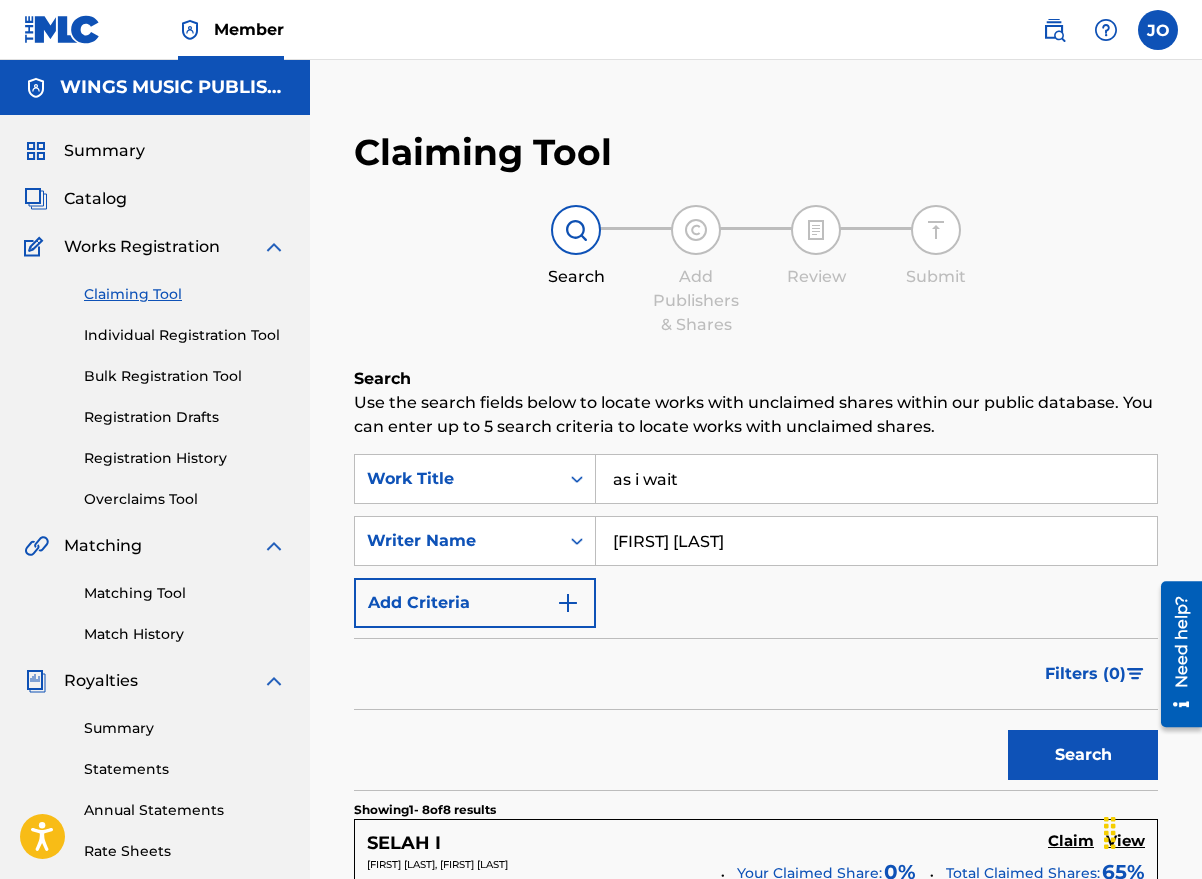 click on "Individual Registration Tool" at bounding box center (185, 335) 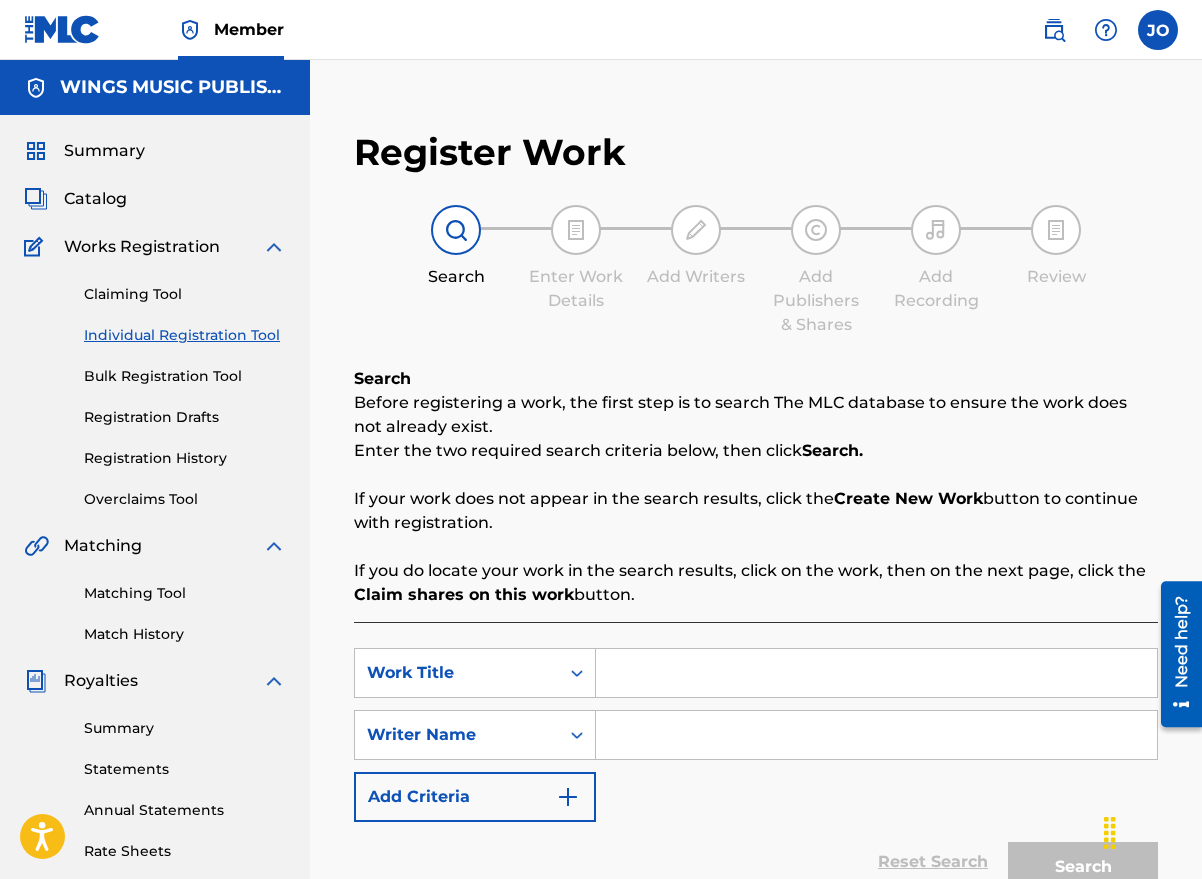click at bounding box center [876, 673] 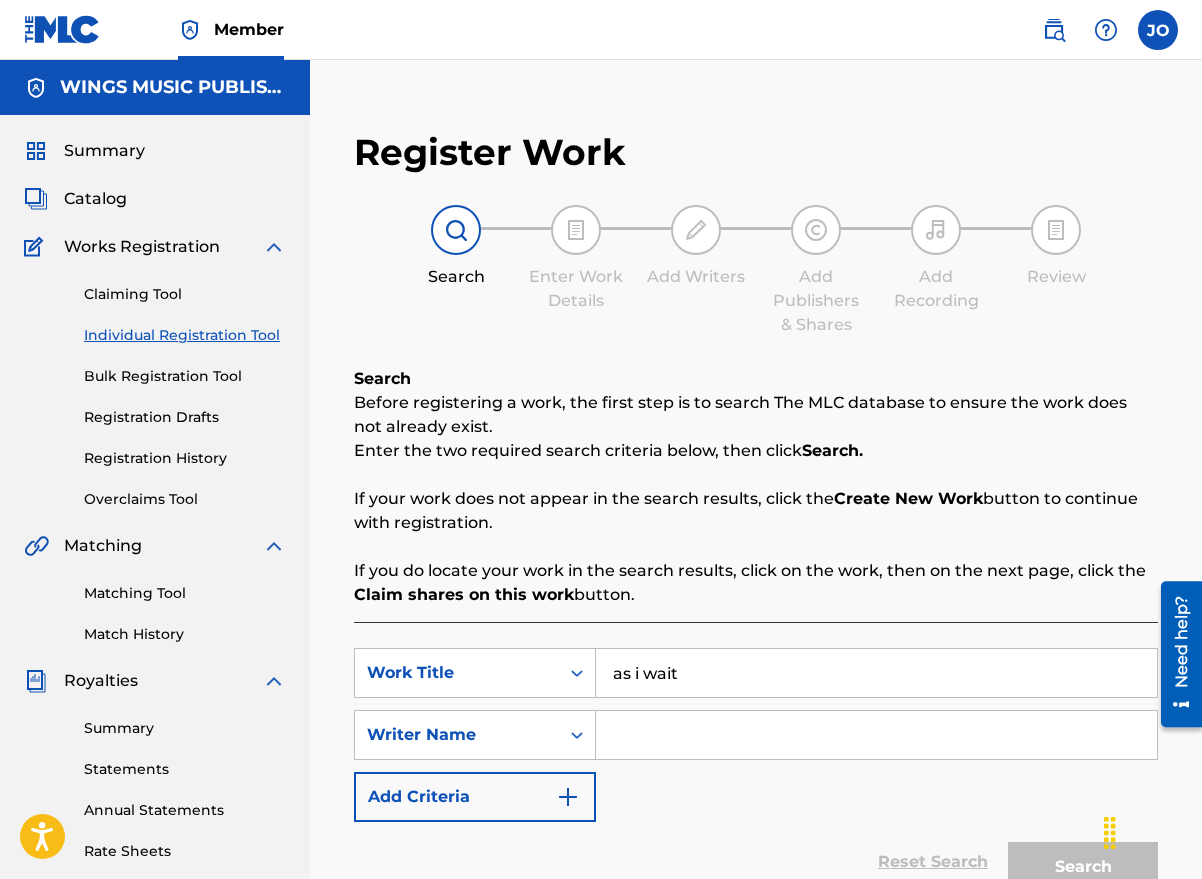 type on "as i wait" 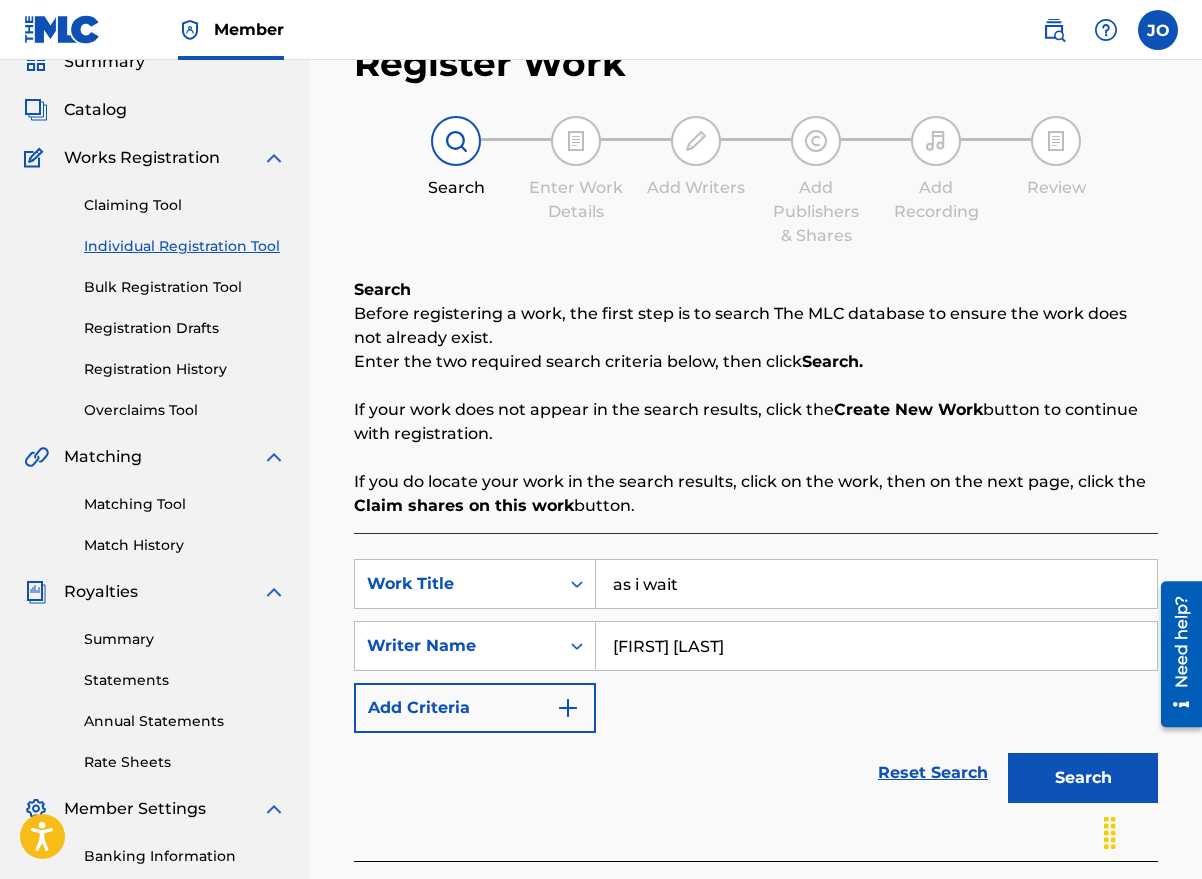 scroll, scrollTop: 200, scrollLeft: 0, axis: vertical 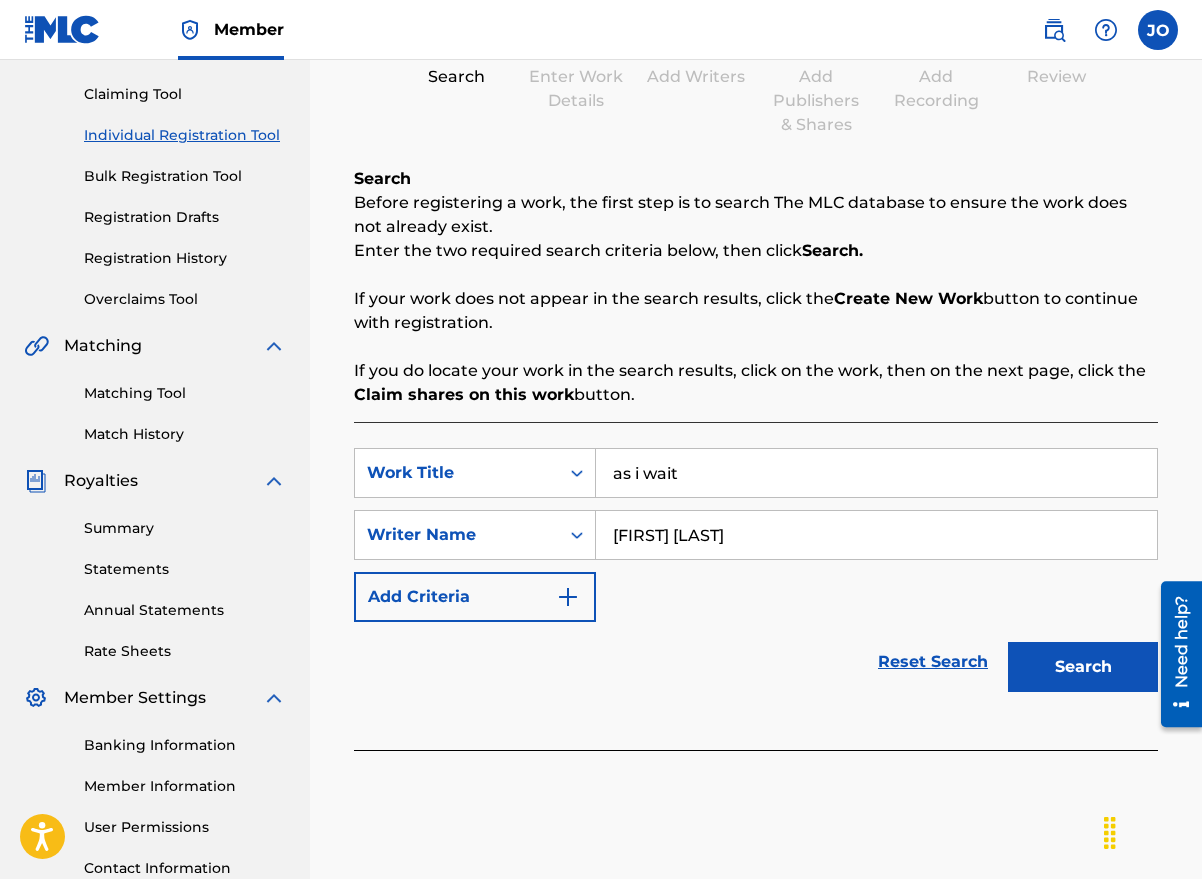 type on "[FIRST] [LAST]" 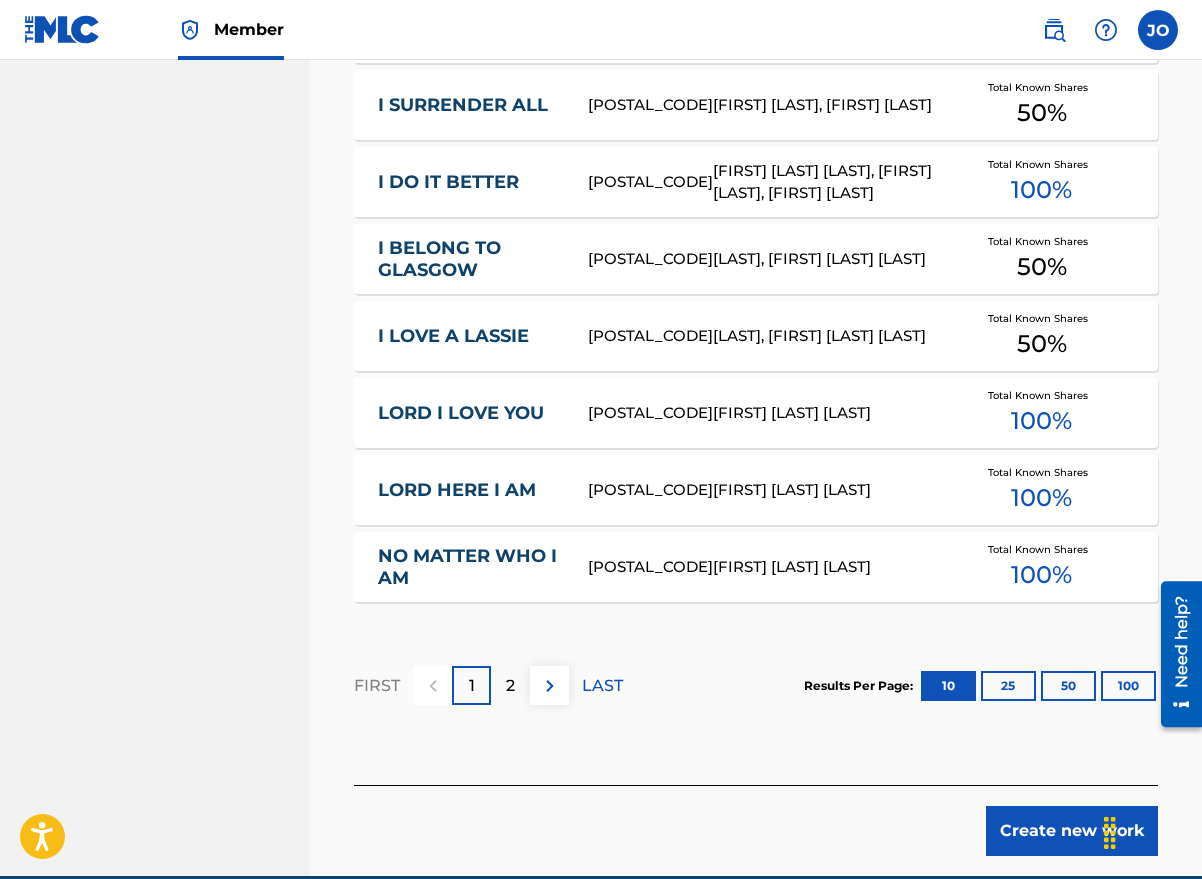 scroll, scrollTop: 1200, scrollLeft: 0, axis: vertical 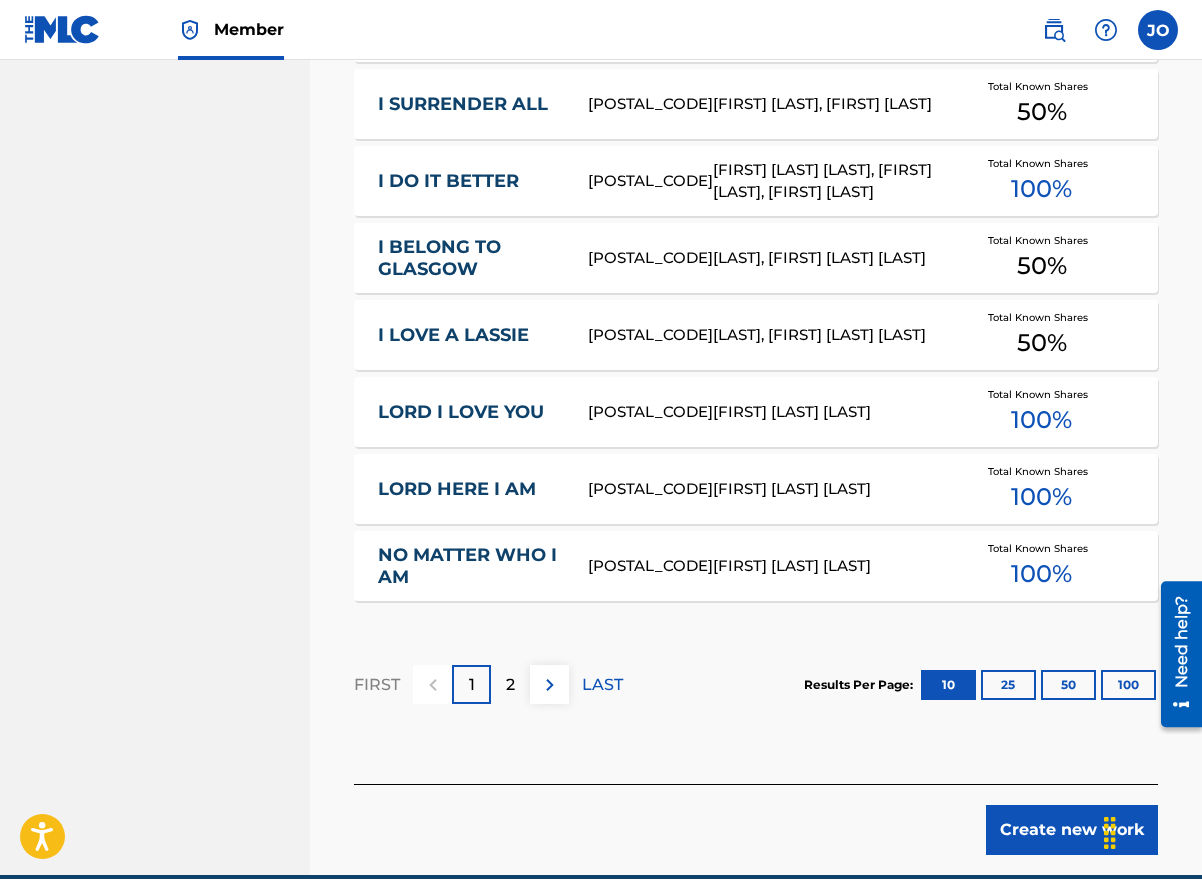 click on "100" at bounding box center (1128, 685) 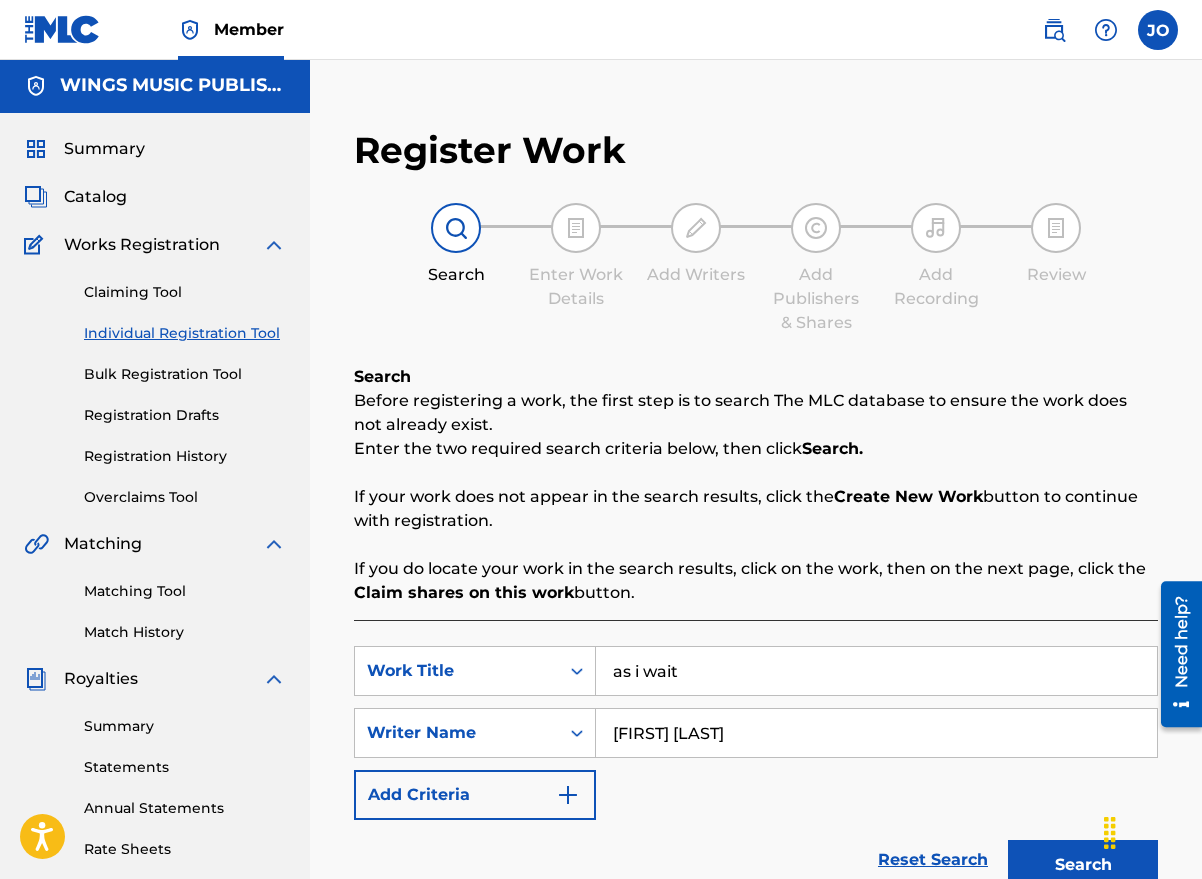 scroll, scrollTop: 0, scrollLeft: 0, axis: both 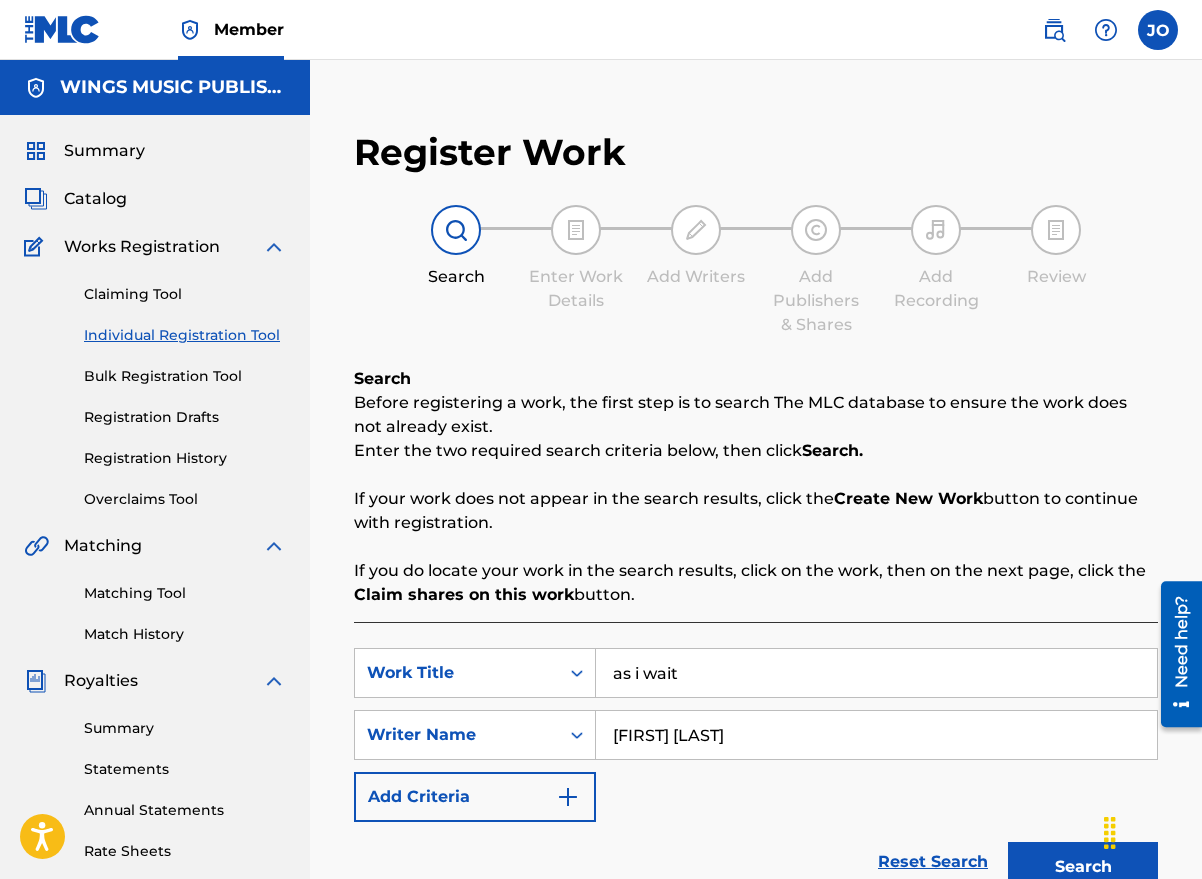 click on "Search Enter Work Details Add Writers Add Publishers & Shares Add Recording Review" at bounding box center (756, 271) 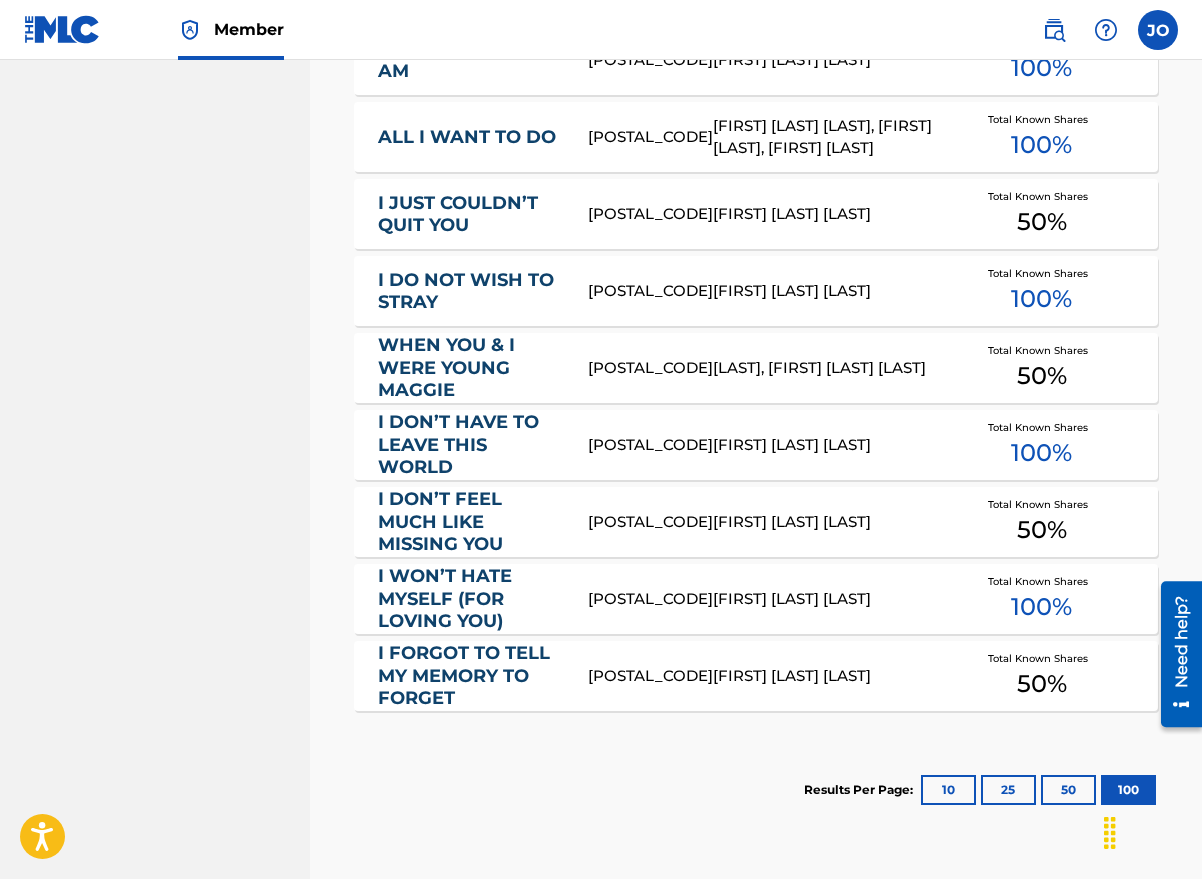 scroll, scrollTop: 1899, scrollLeft: 0, axis: vertical 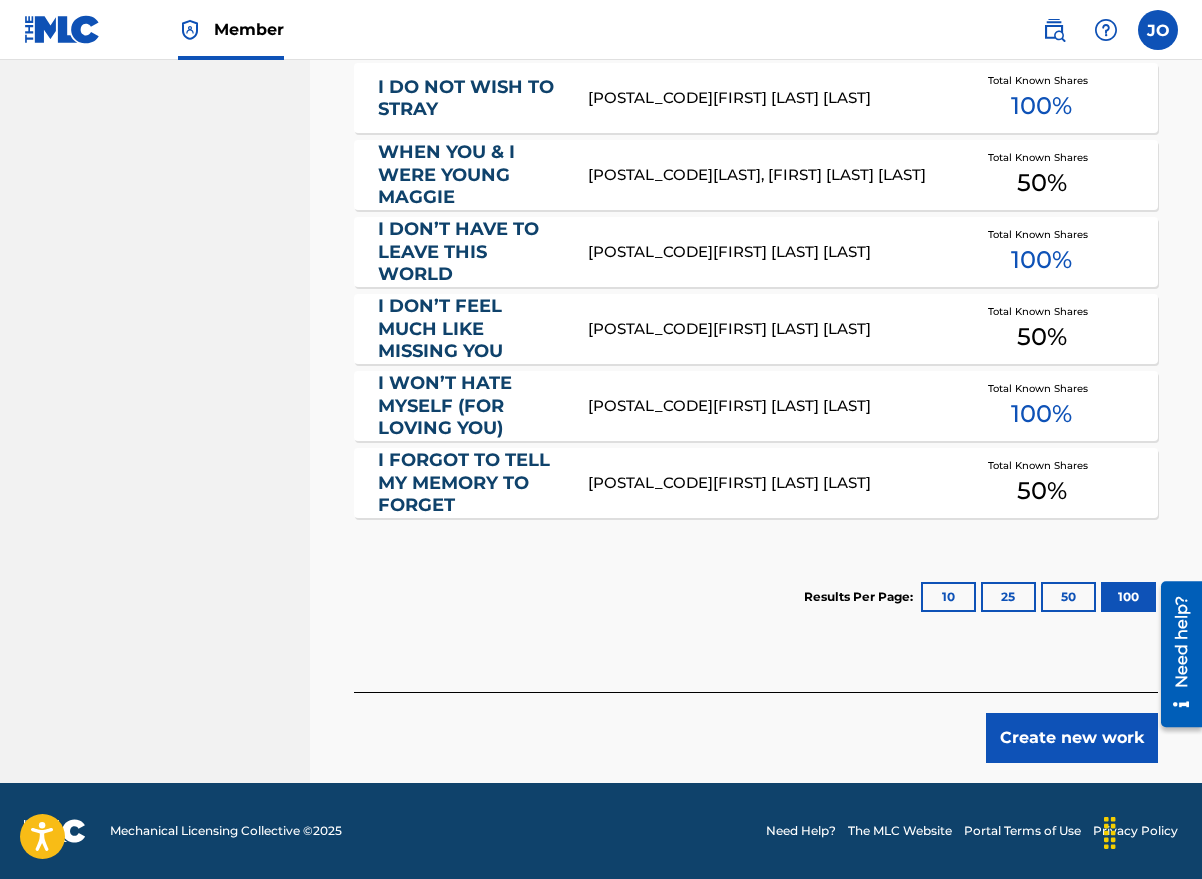 click on "Create new work" at bounding box center [1072, 738] 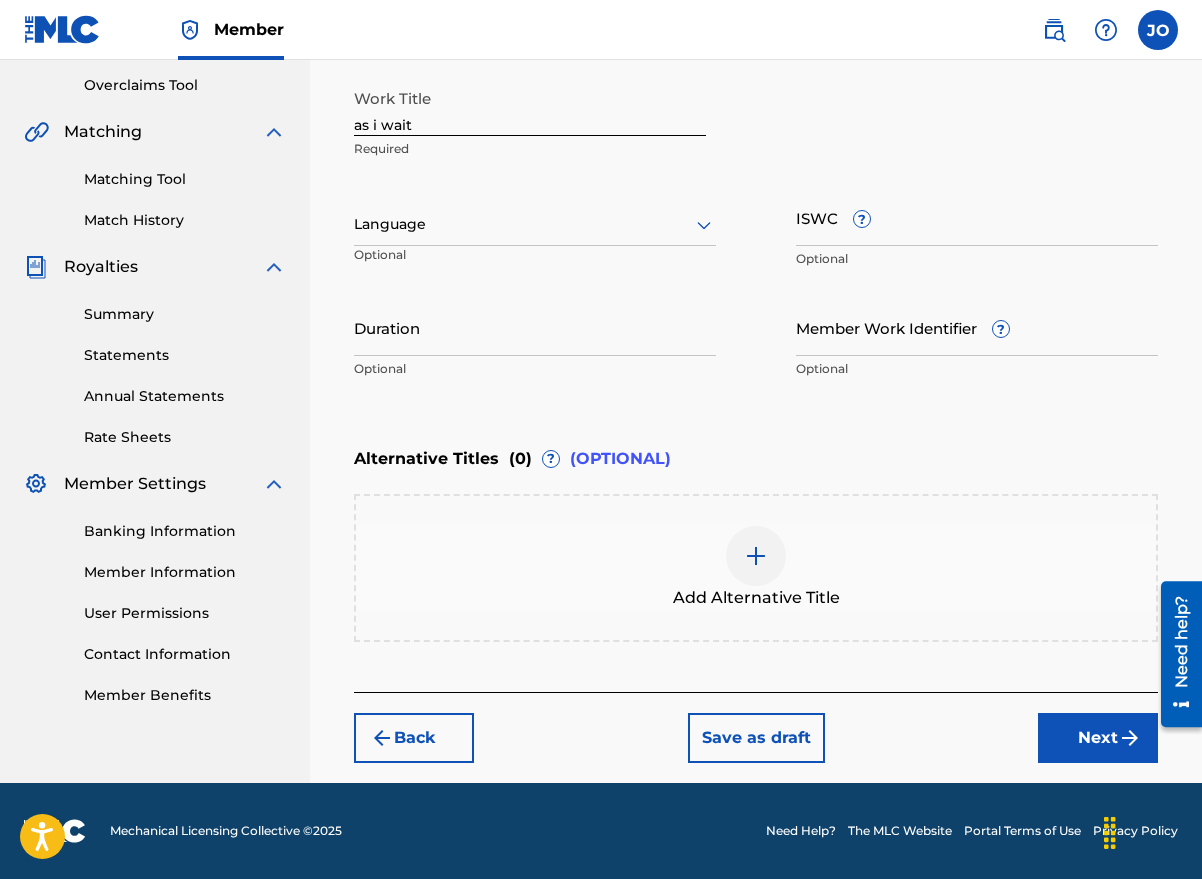 scroll, scrollTop: 414, scrollLeft: 0, axis: vertical 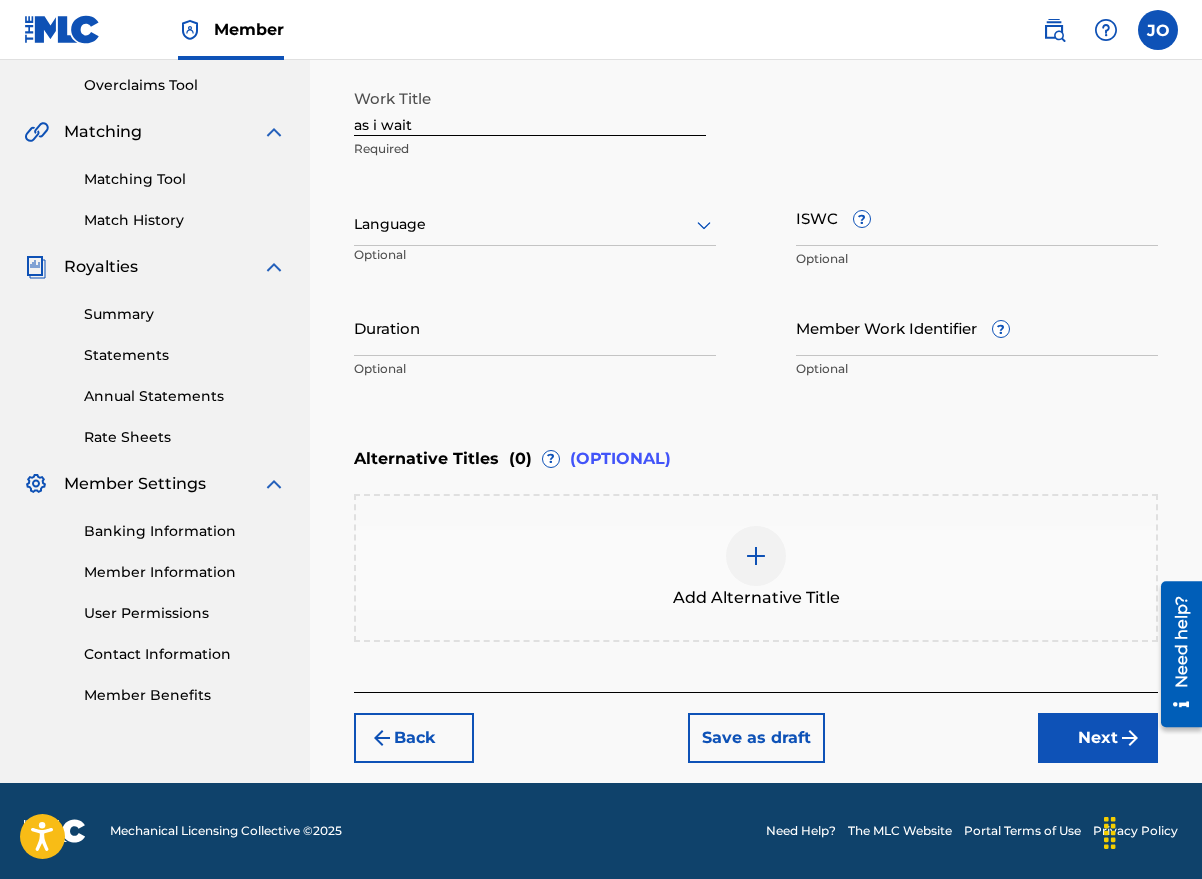 click on "as i wait" at bounding box center [530, 107] 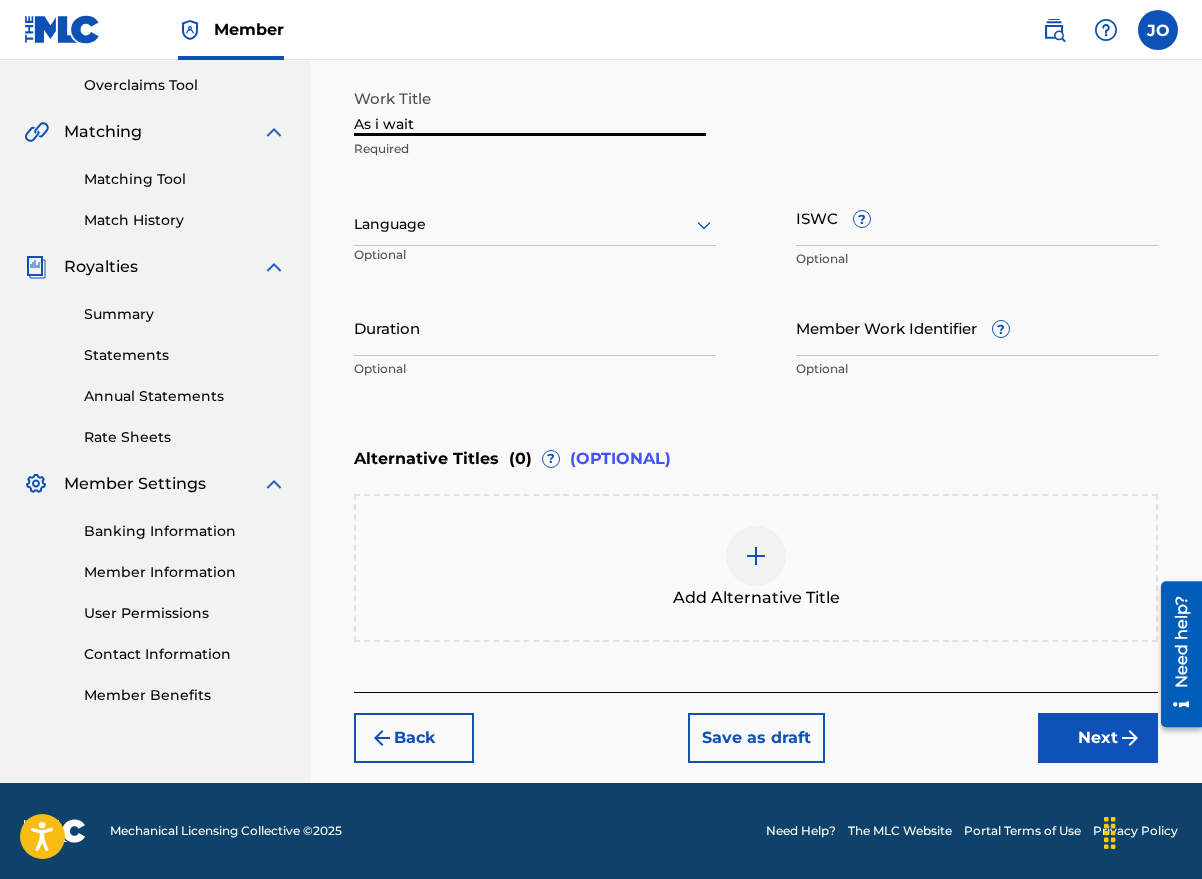 click on "As i wait" at bounding box center (530, 107) 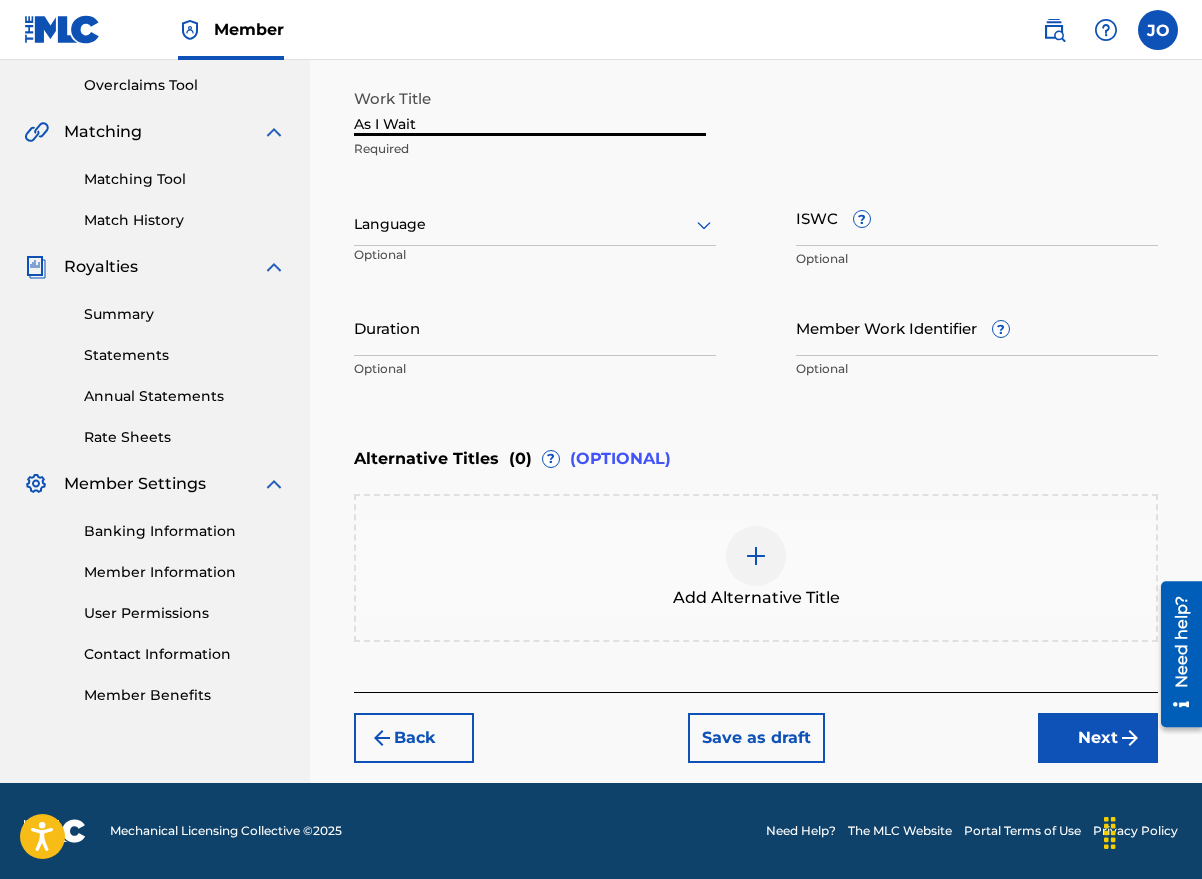 type on "As I Wait" 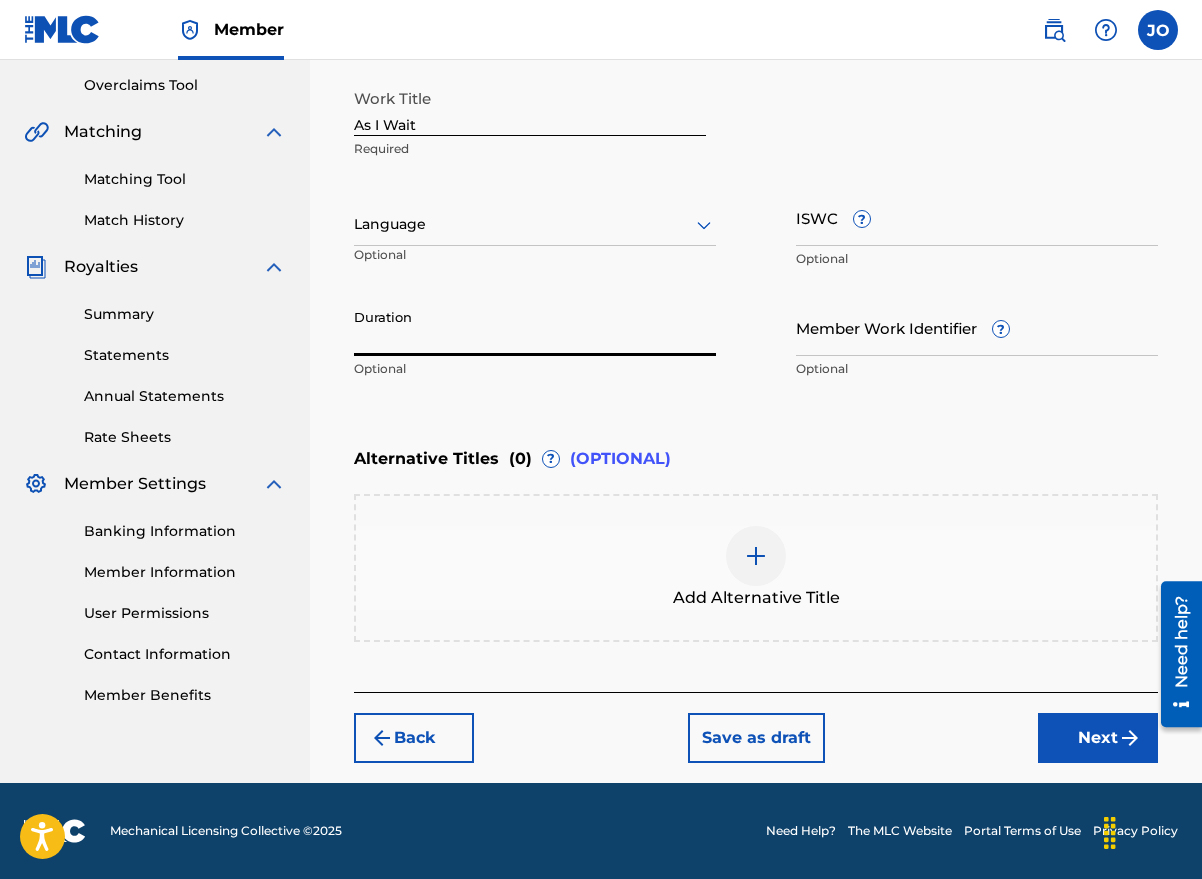 click at bounding box center [535, 224] 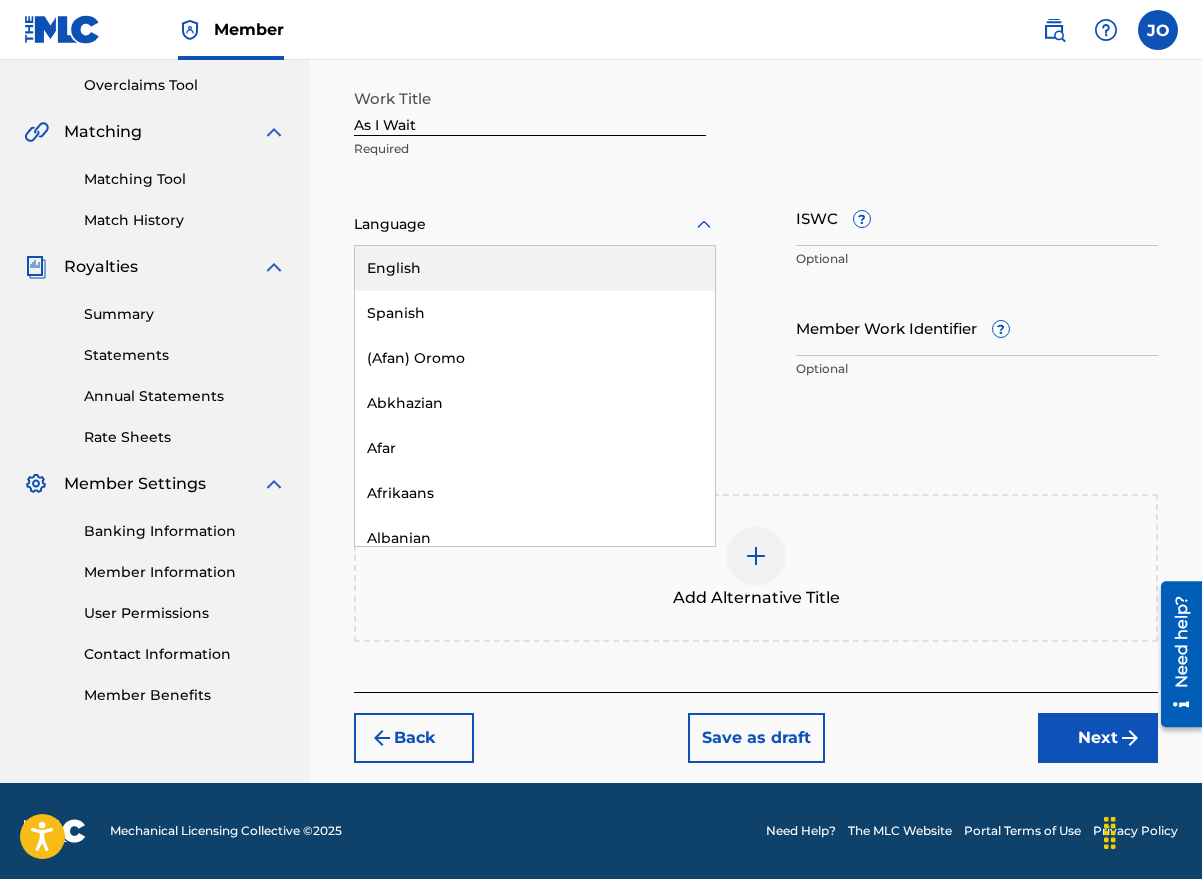 click on "English" at bounding box center [535, 268] 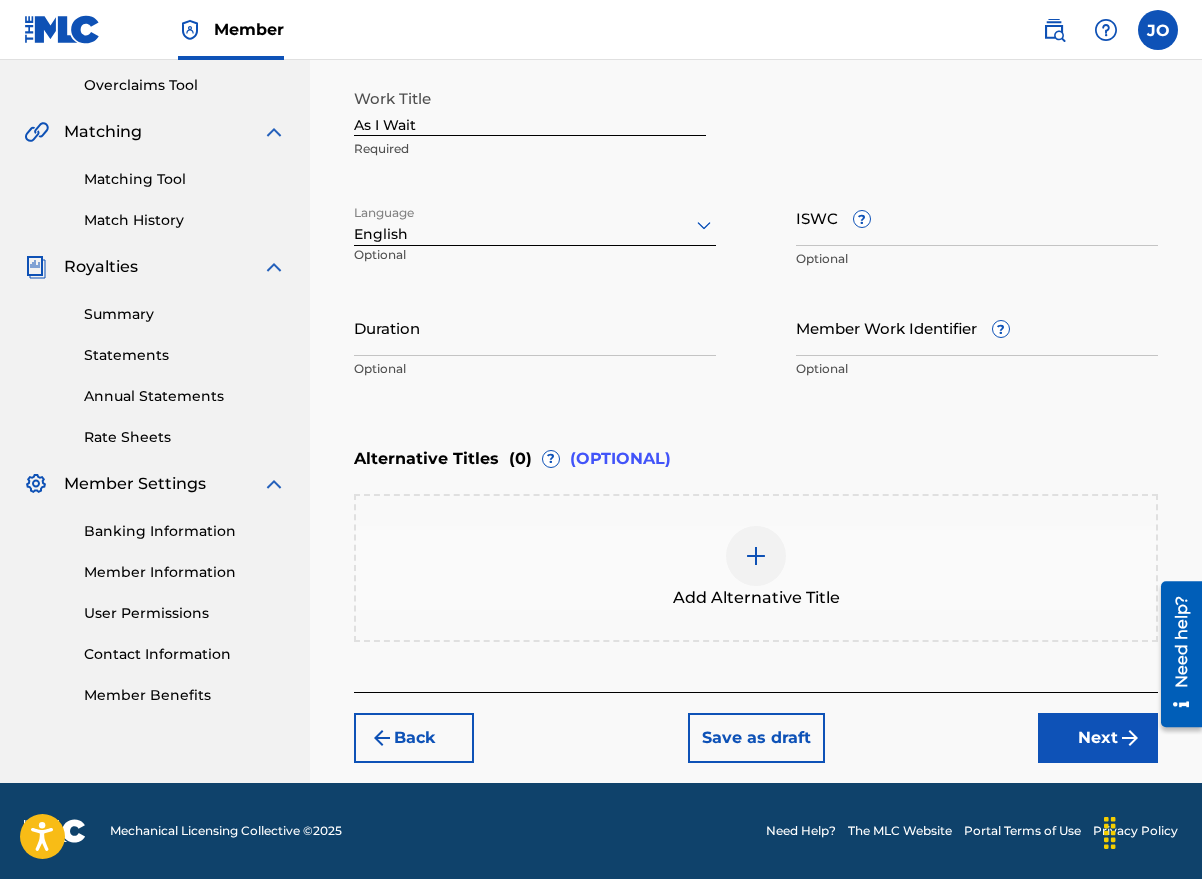 click on "ISWC   ?" at bounding box center [977, 217] 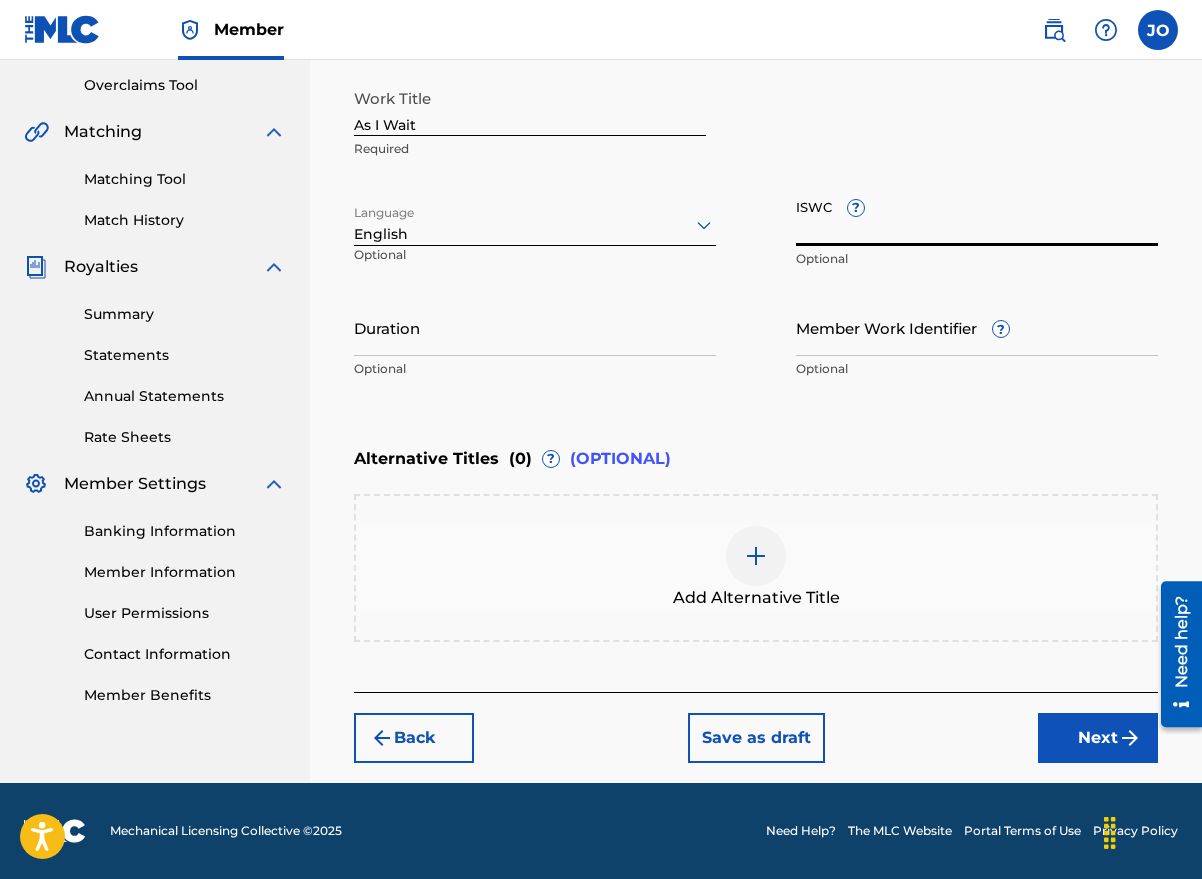 paste on "[DATE]" 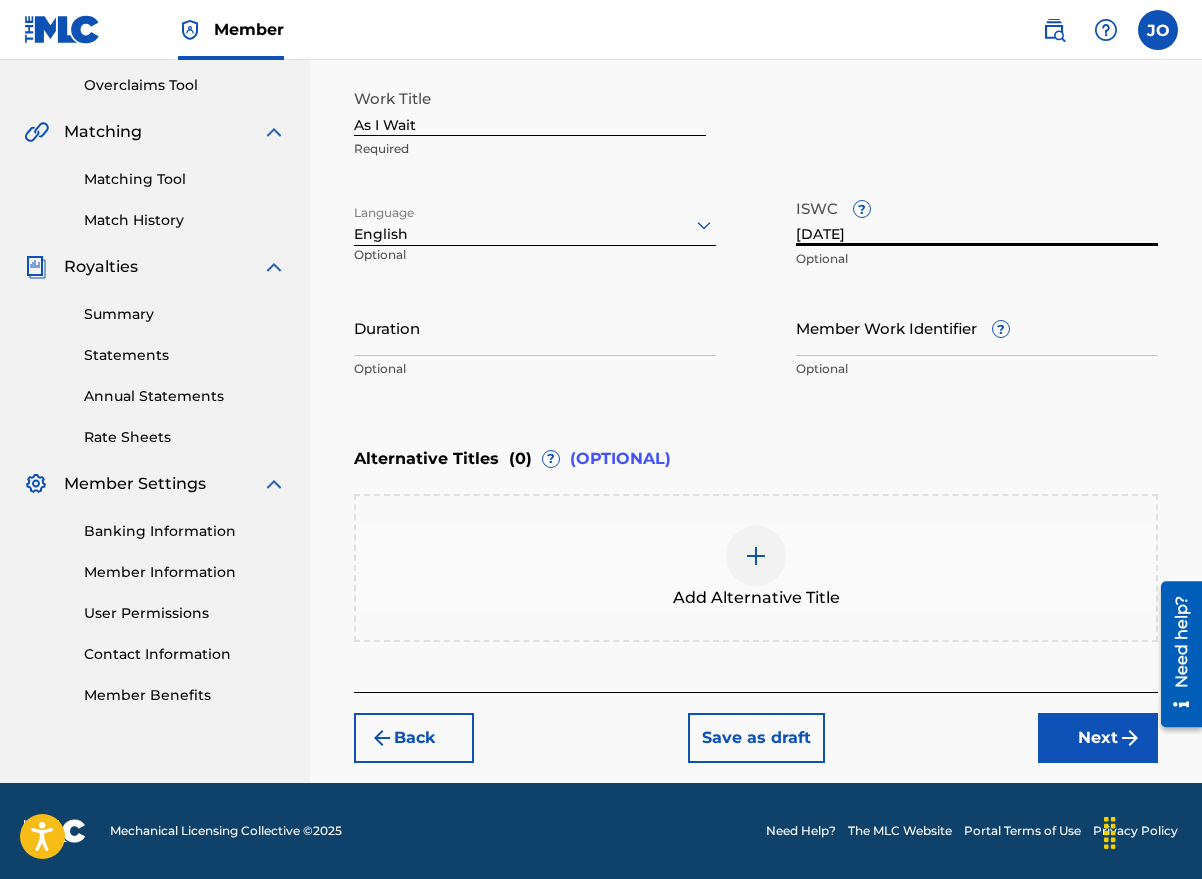 type on "[DATE]" 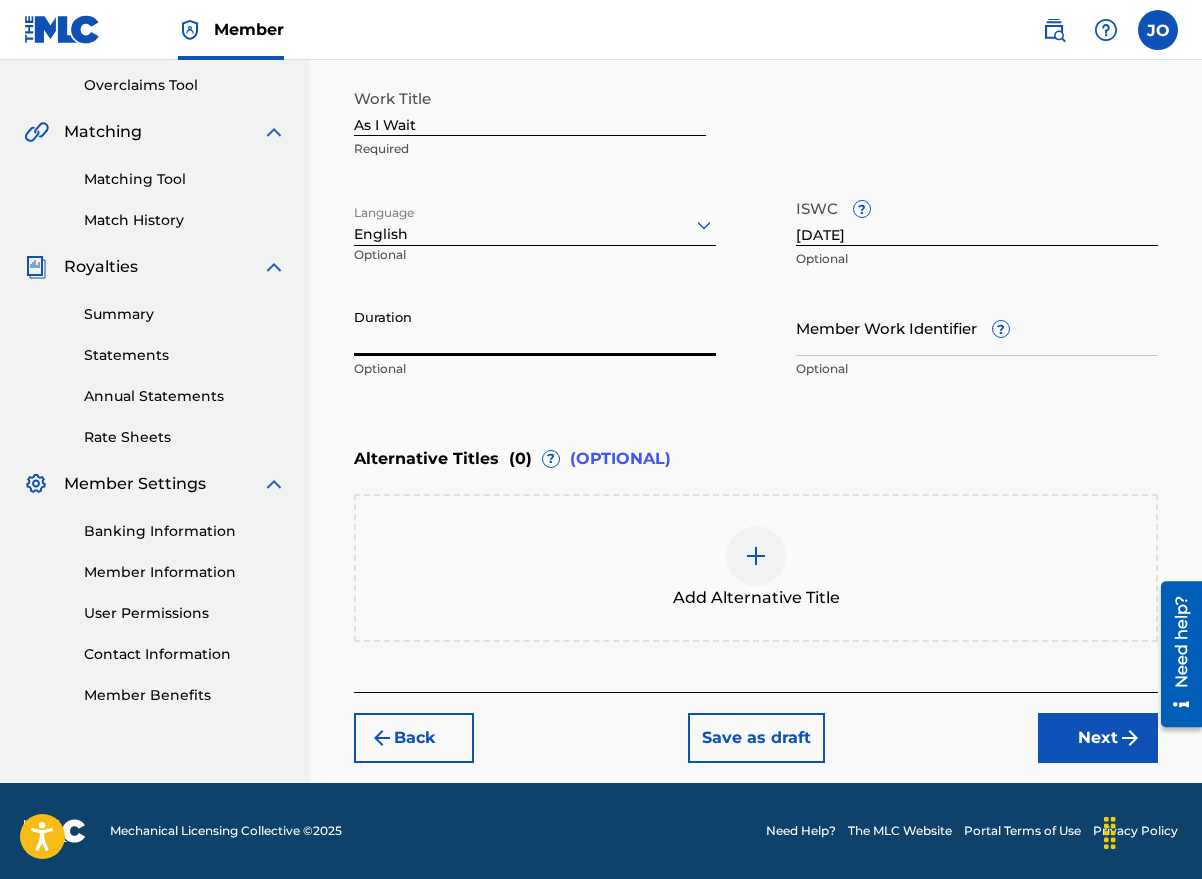 click on "Duration" at bounding box center (535, 327) 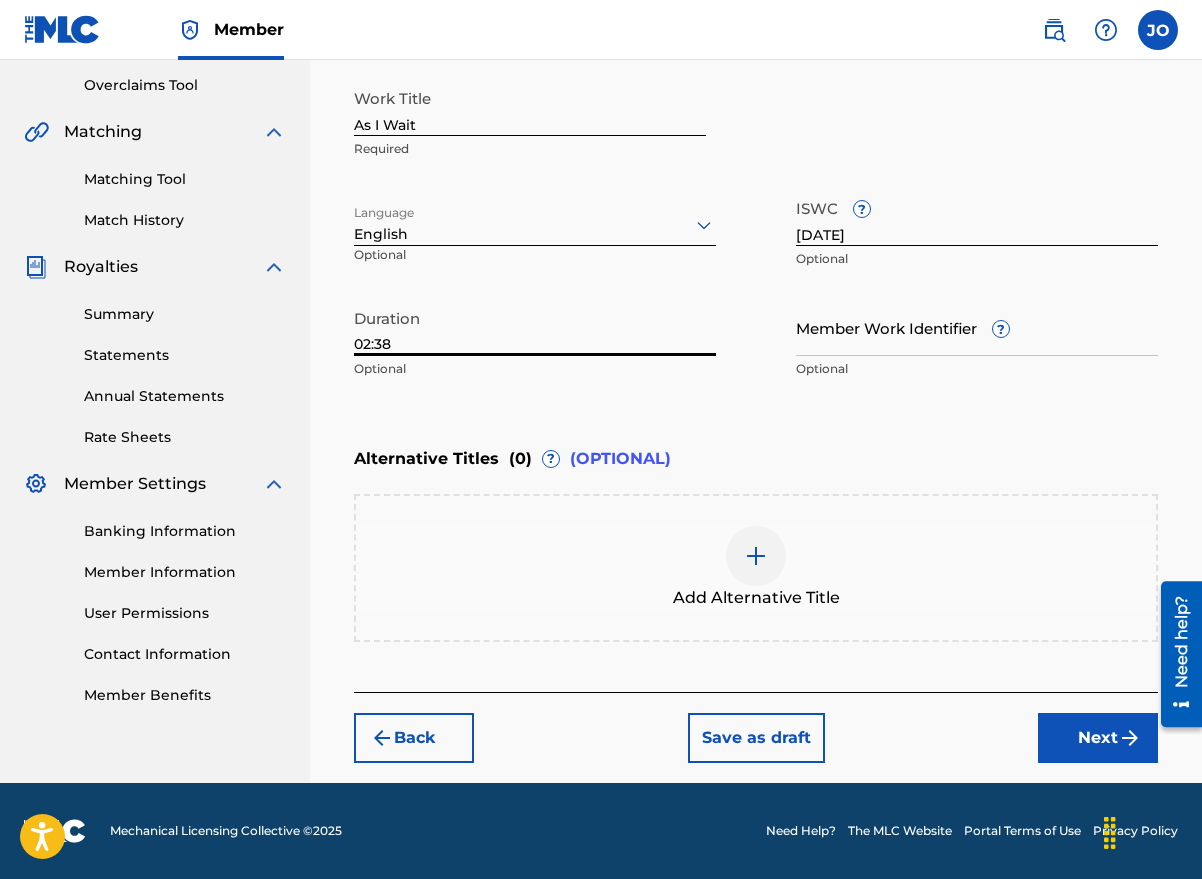 type on "02:38" 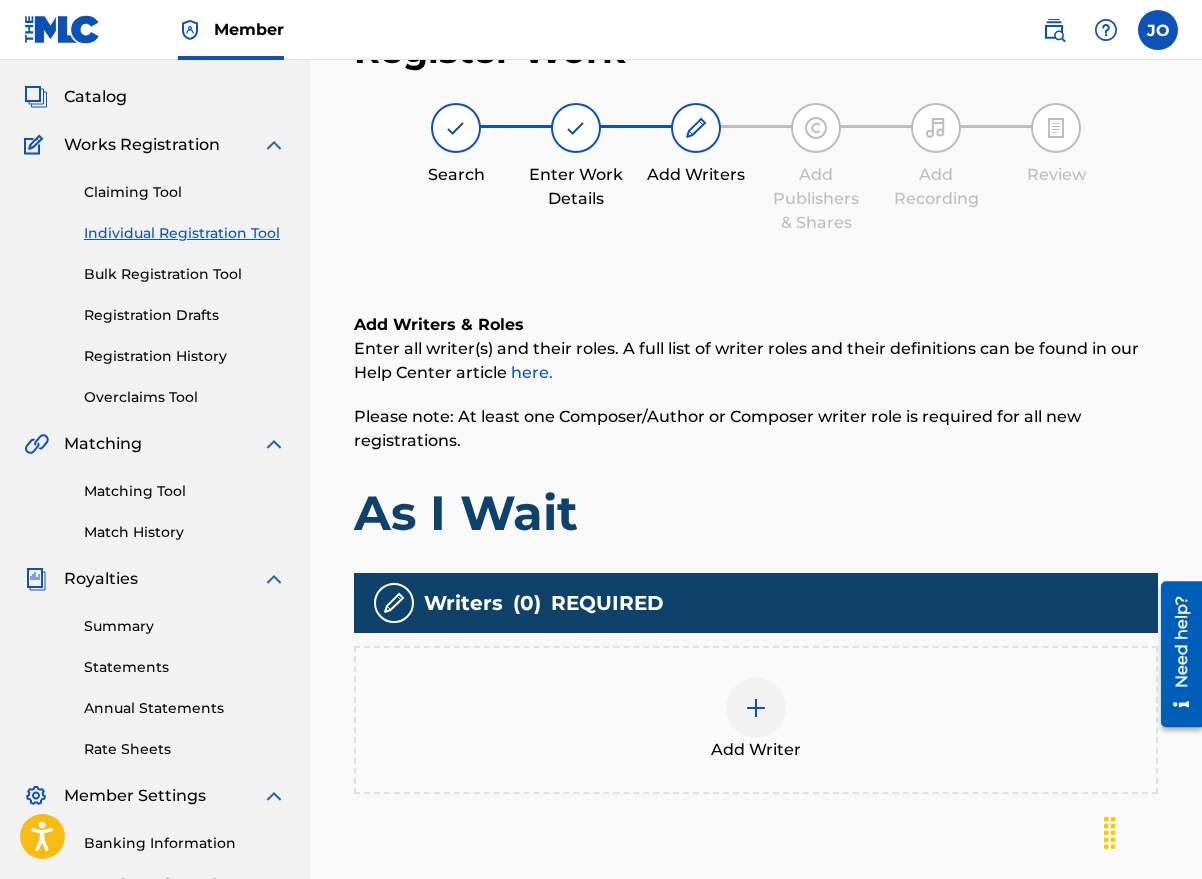 scroll, scrollTop: 90, scrollLeft: 0, axis: vertical 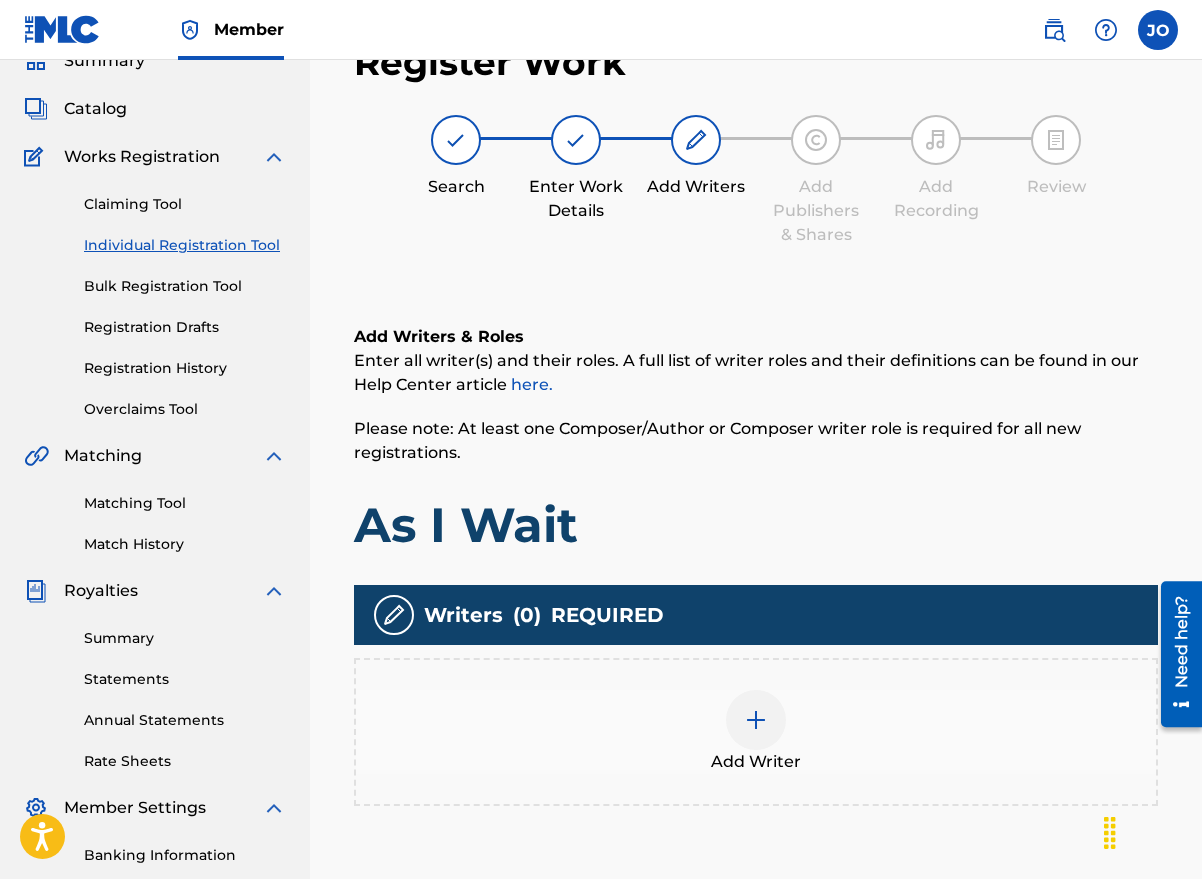 click at bounding box center [756, 720] 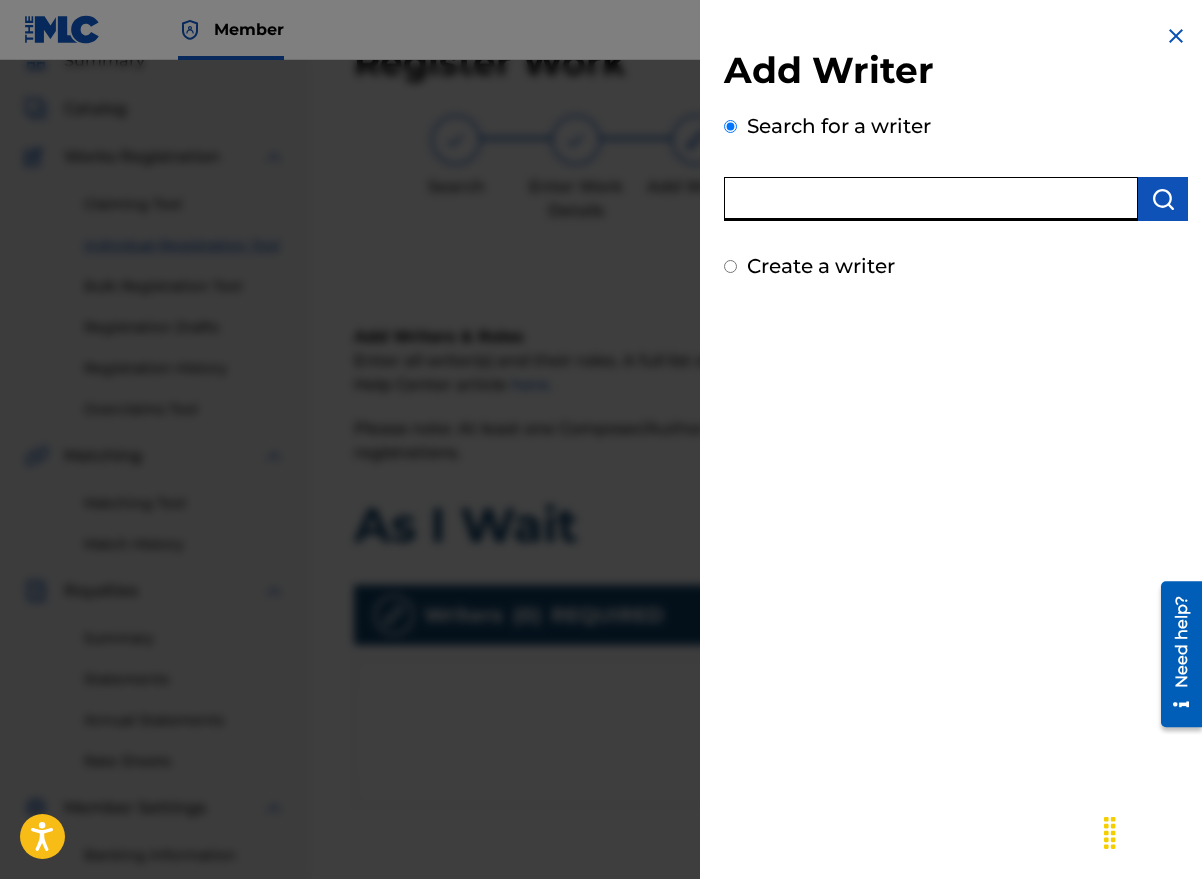 click at bounding box center [931, 199] 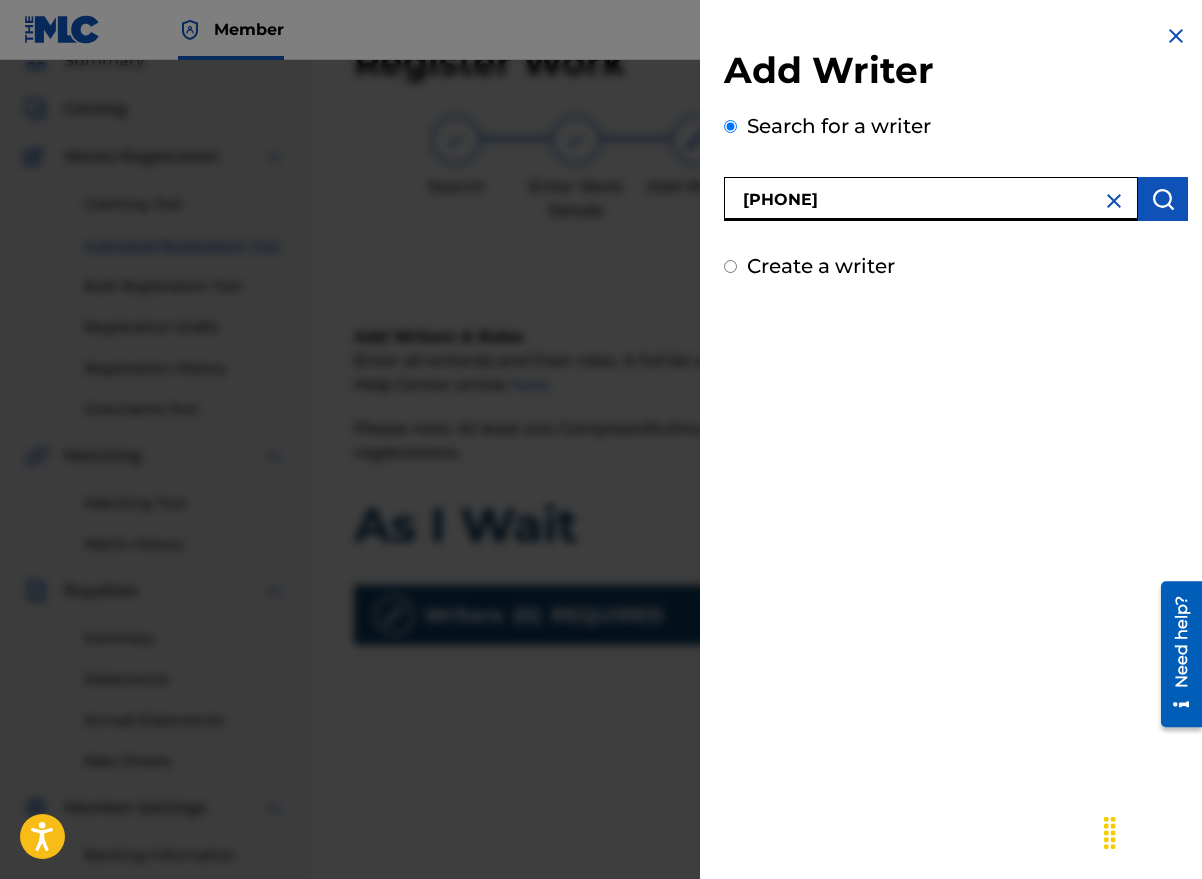 type on "[PHONE]" 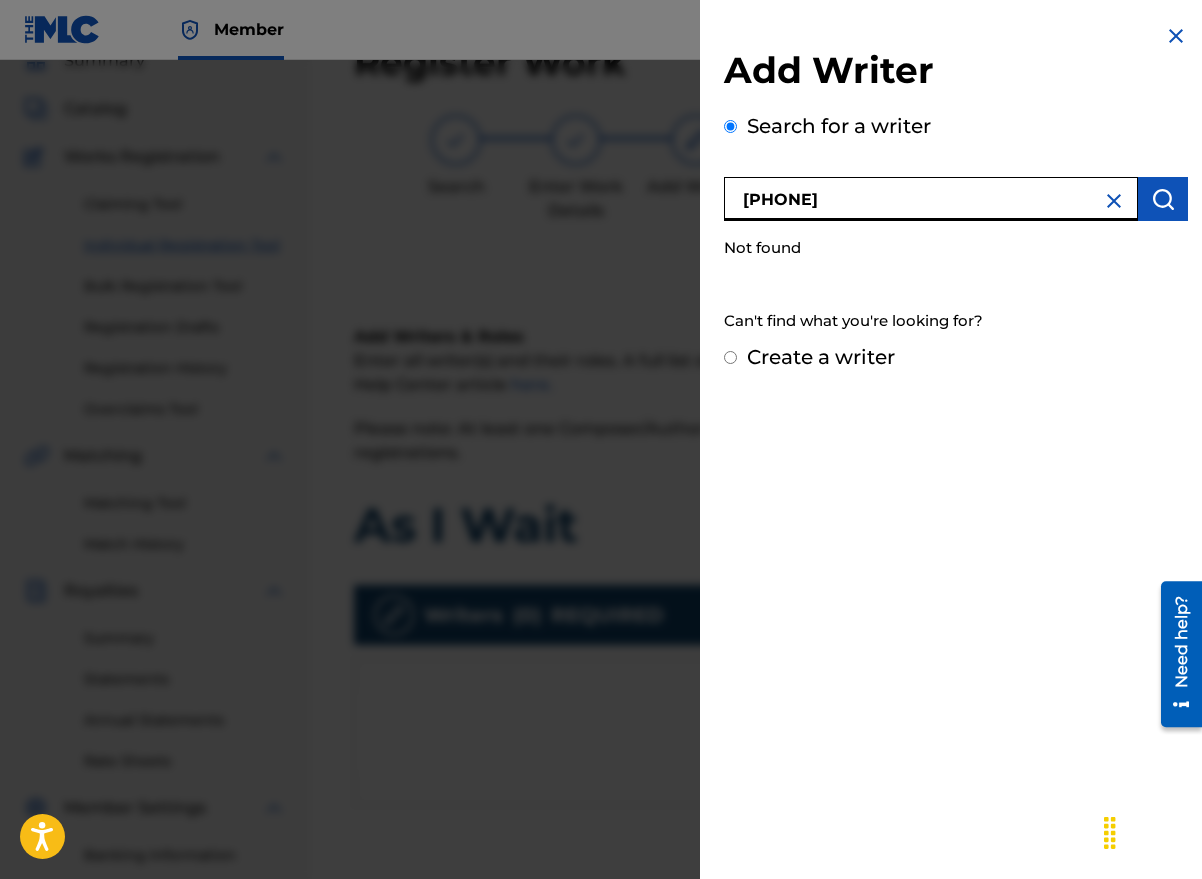drag, startPoint x: 860, startPoint y: 200, endPoint x: 628, endPoint y: 168, distance: 234.1965 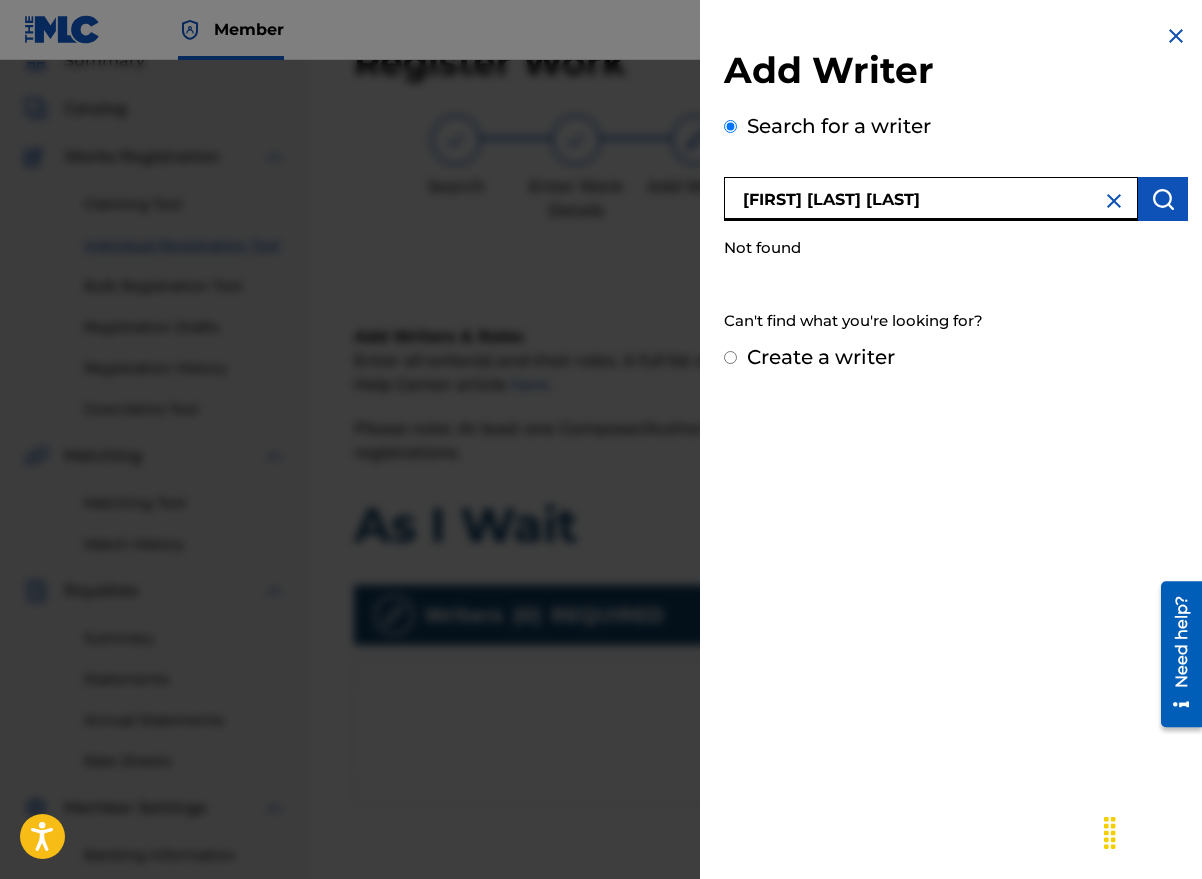 type on "[FIRST] [LAST] [LAST]" 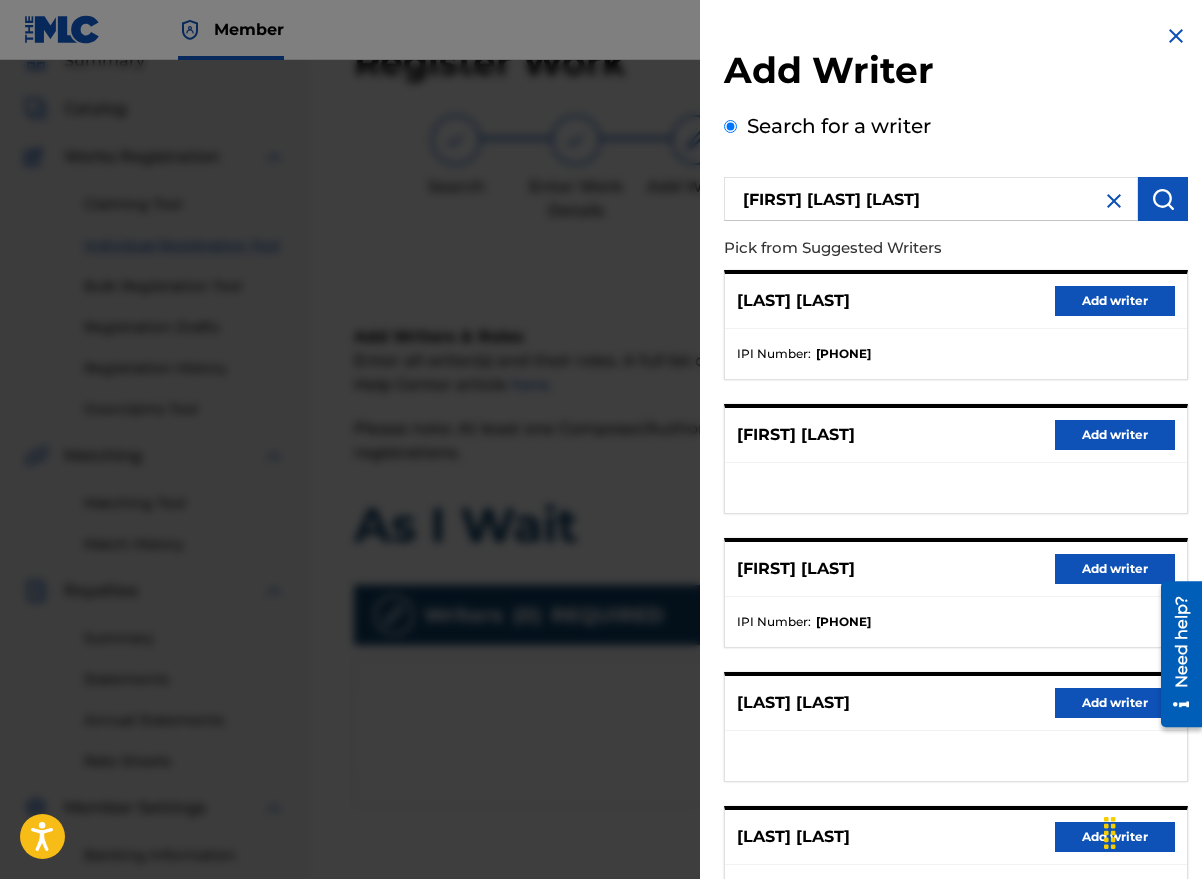 click on "Add writer" at bounding box center [1115, 569] 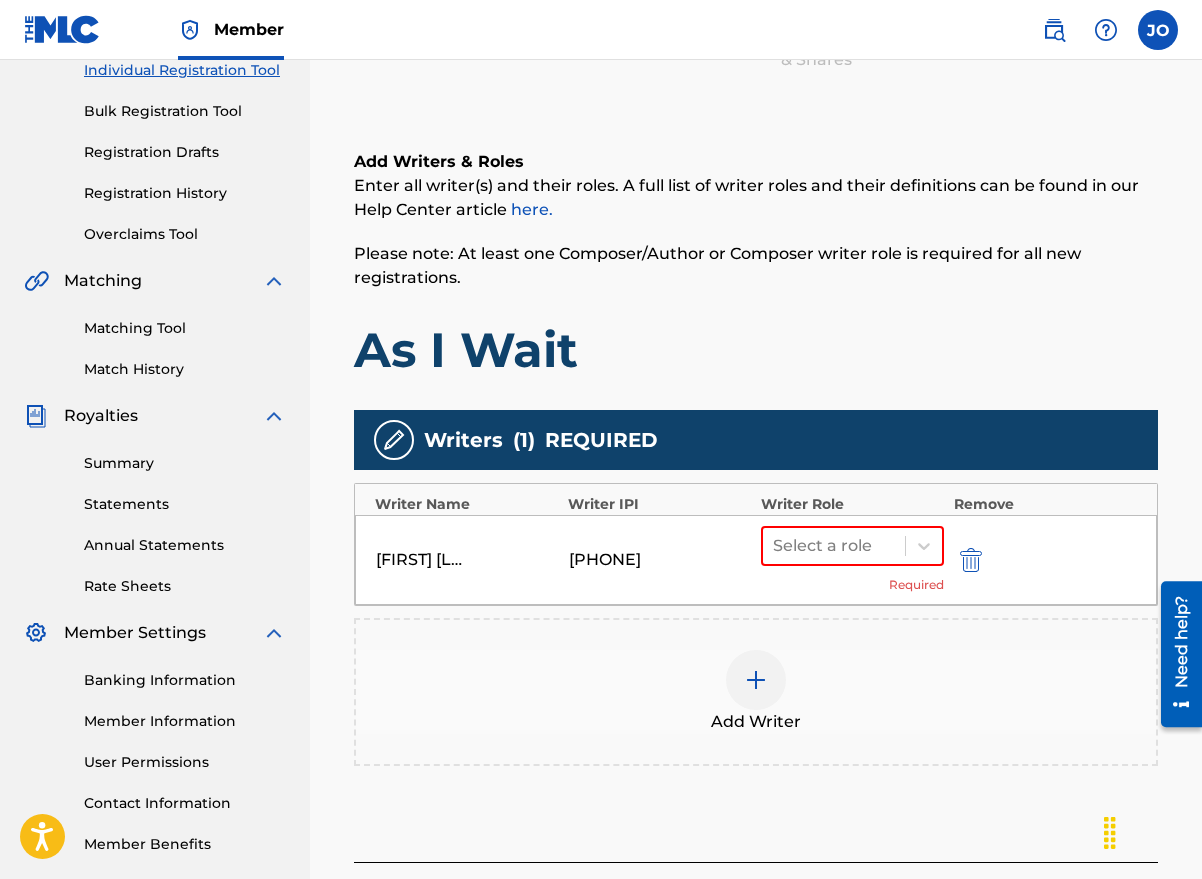 scroll, scrollTop: 290, scrollLeft: 0, axis: vertical 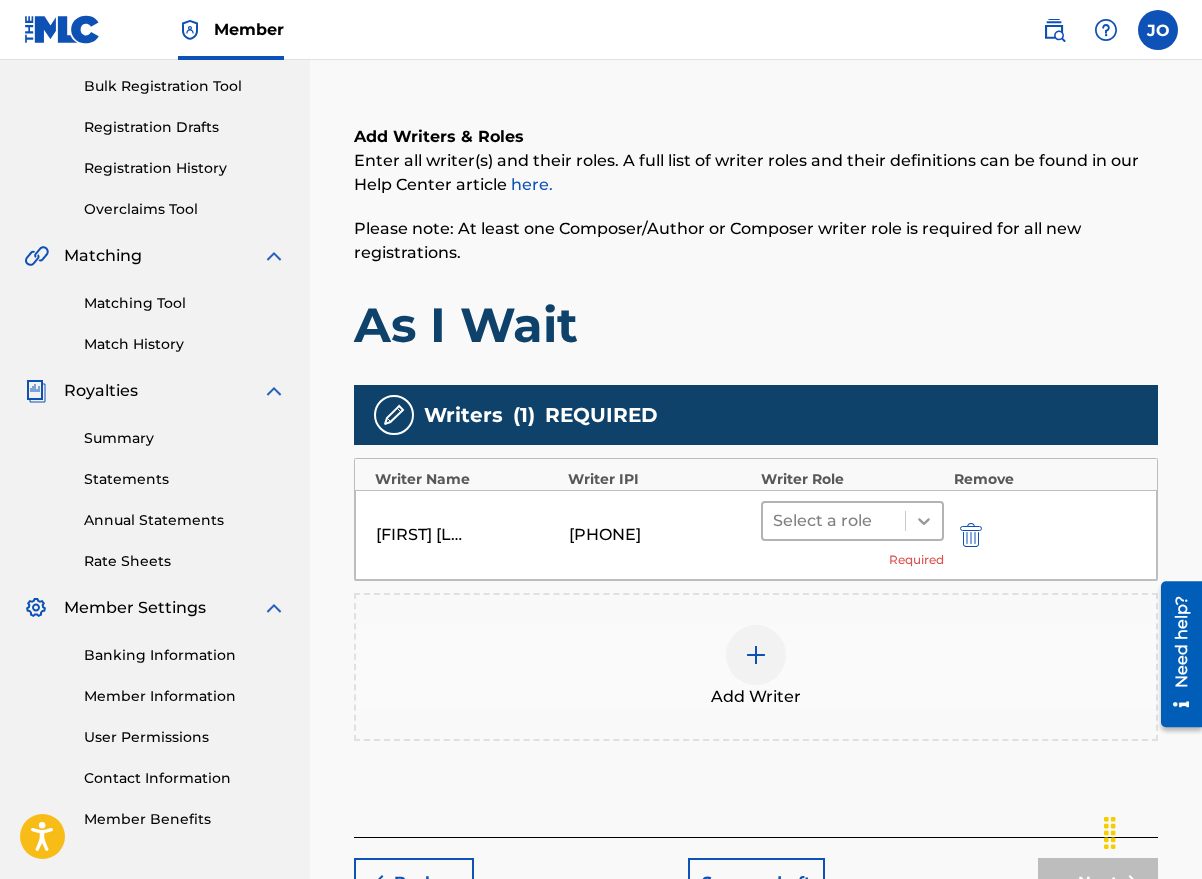 click 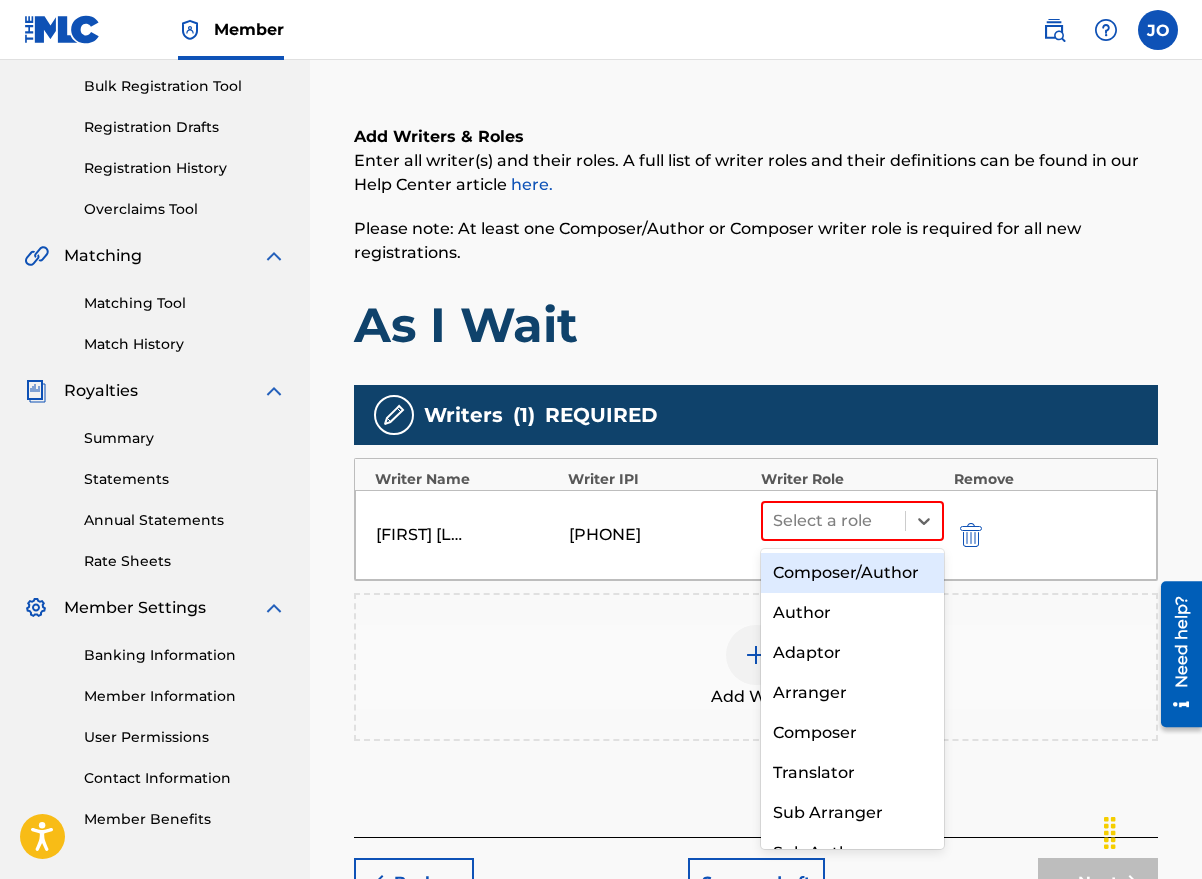 click on "Composer/Author" at bounding box center [852, 573] 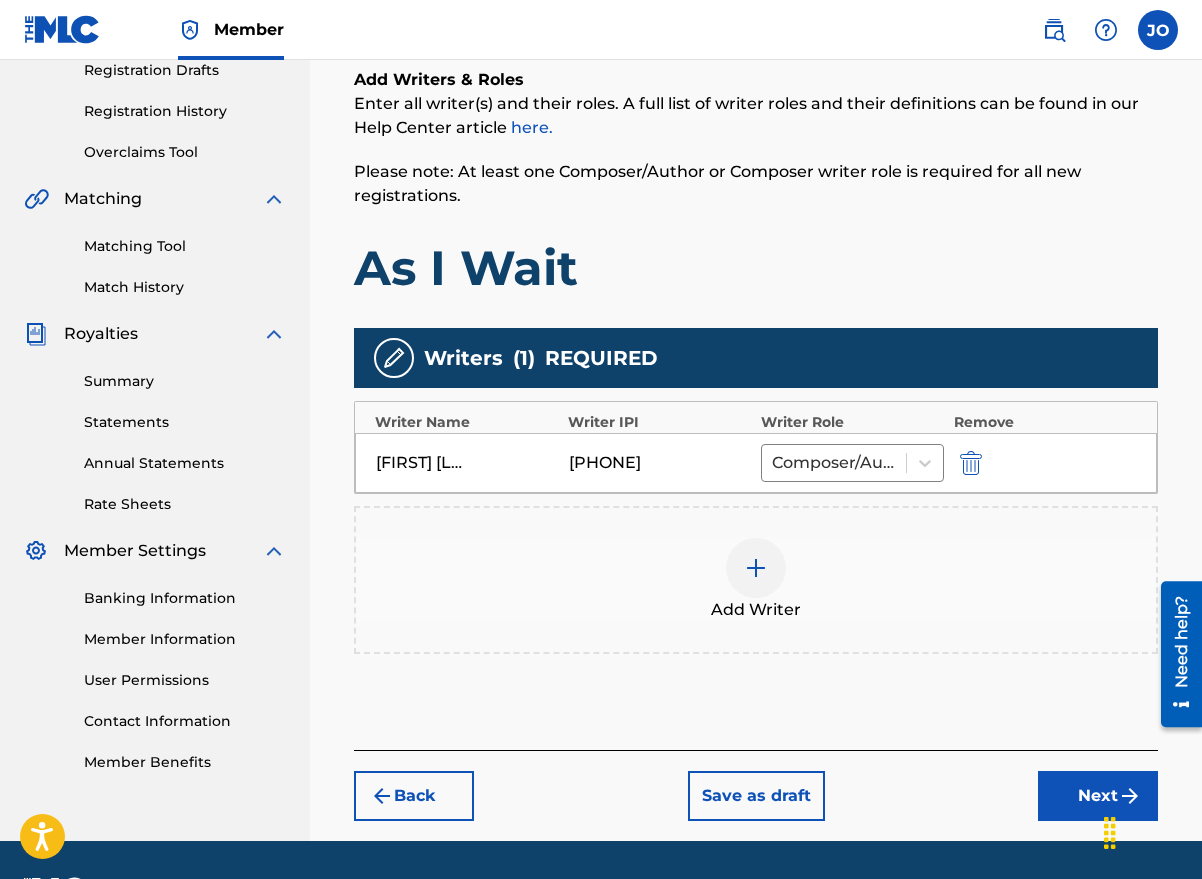 scroll, scrollTop: 405, scrollLeft: 0, axis: vertical 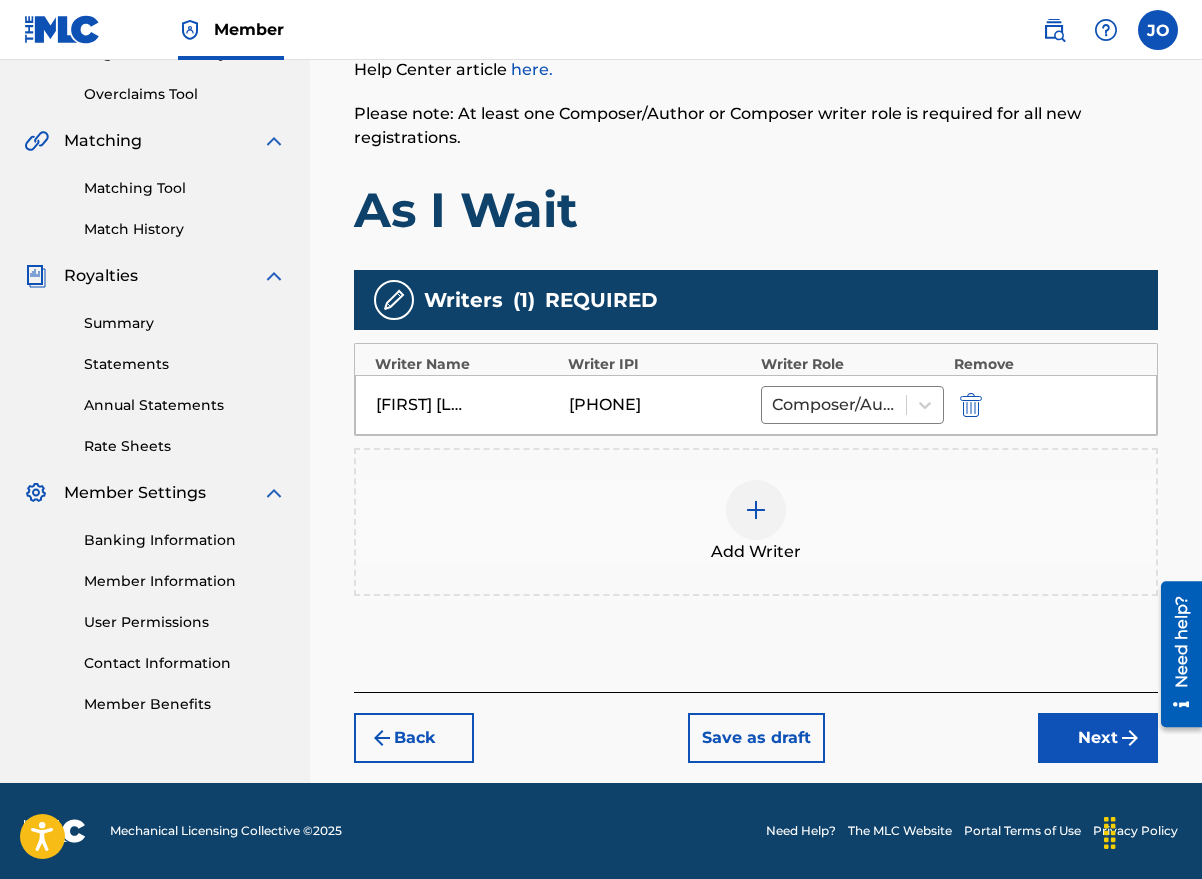 click on "Next" at bounding box center (1098, 738) 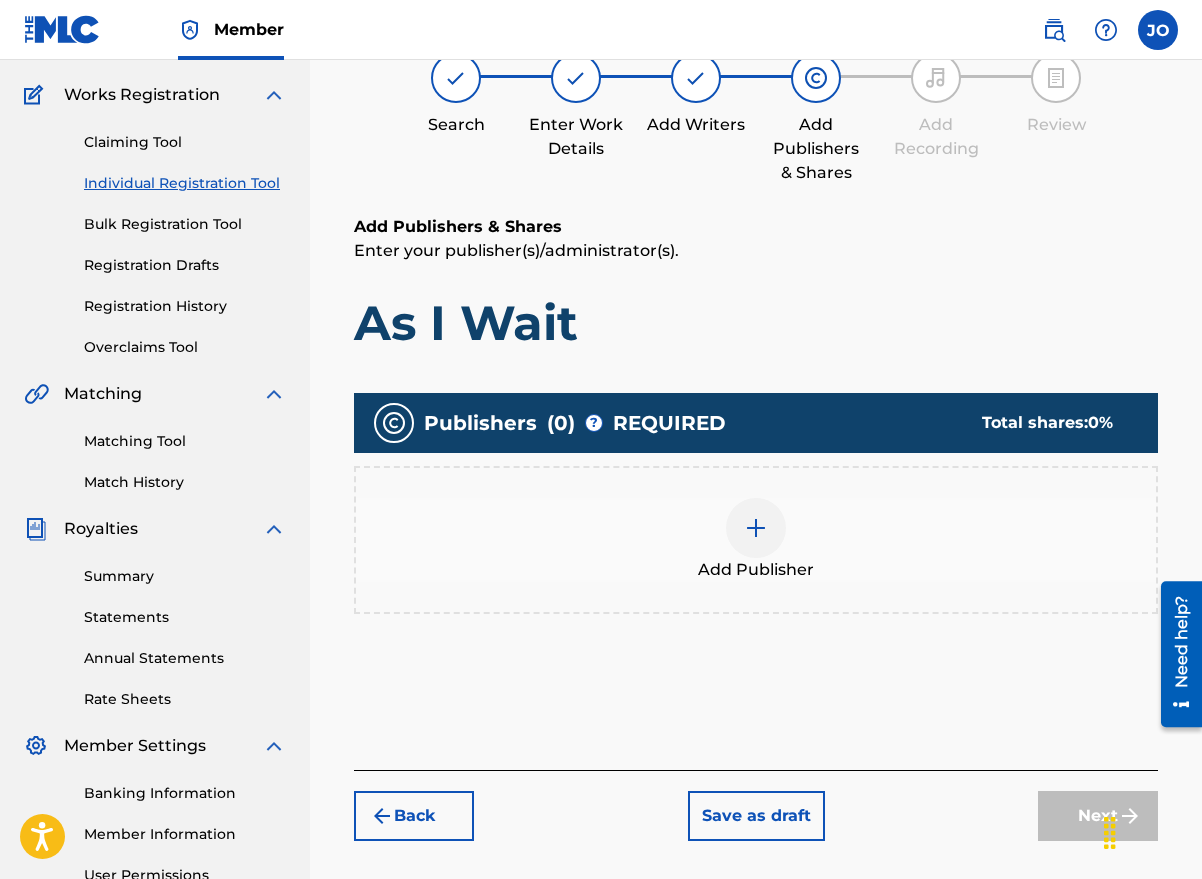 scroll, scrollTop: 90, scrollLeft: 0, axis: vertical 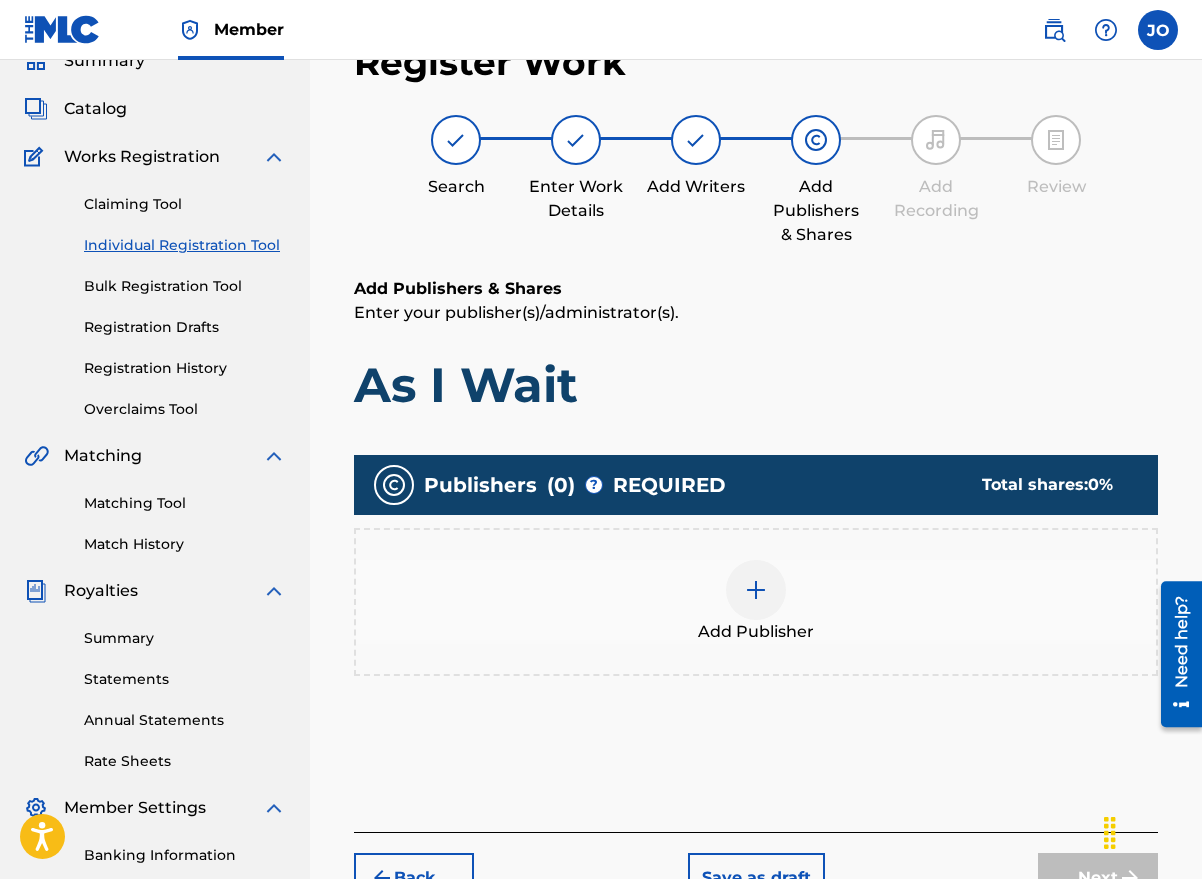 click at bounding box center [756, 590] 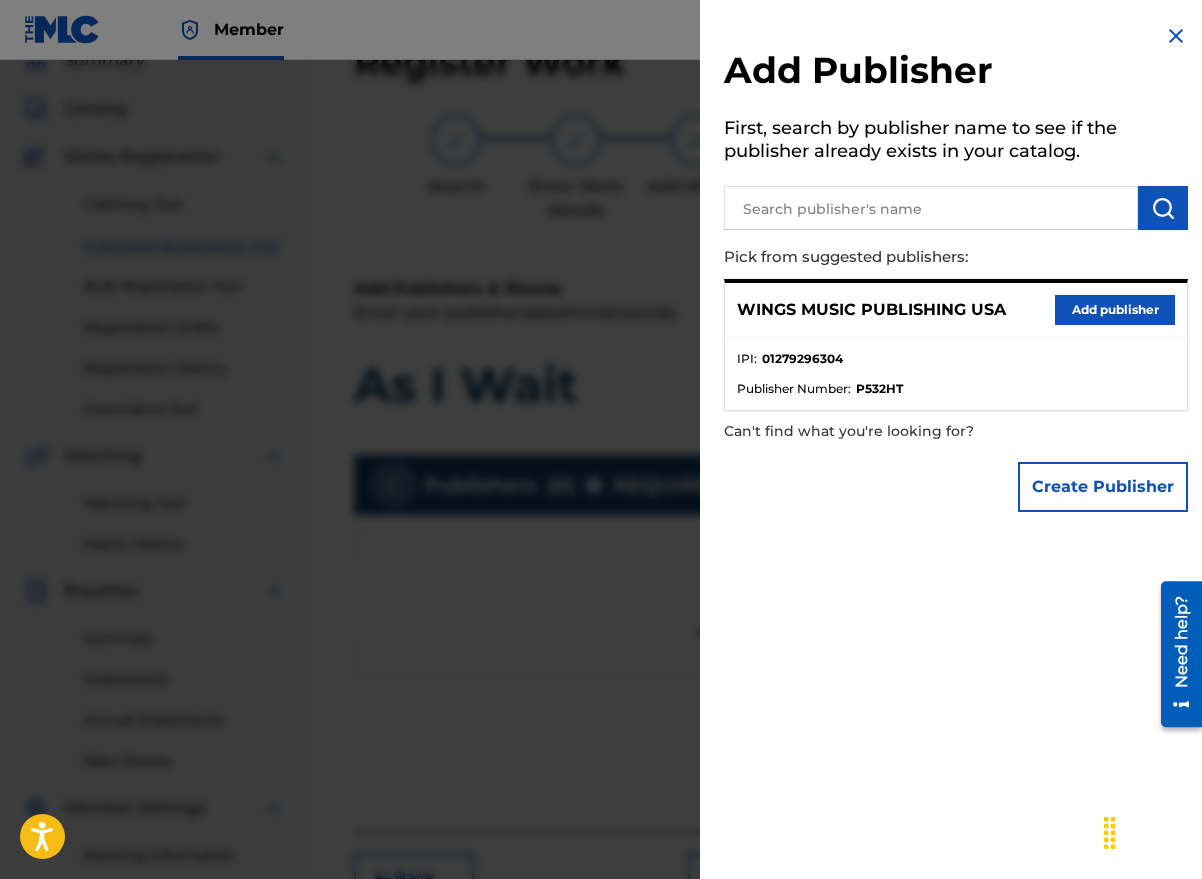 click on "Add publisher" at bounding box center [1115, 310] 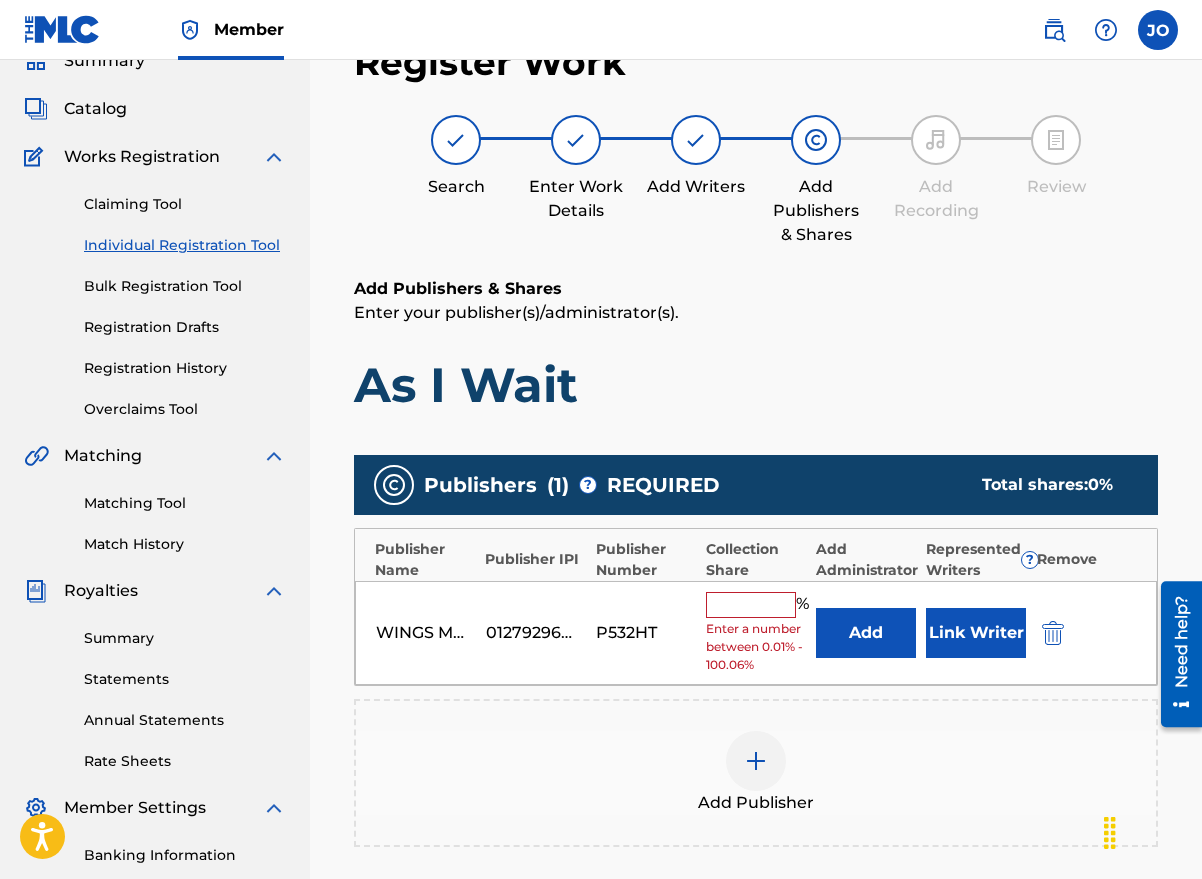 click at bounding box center (751, 605) 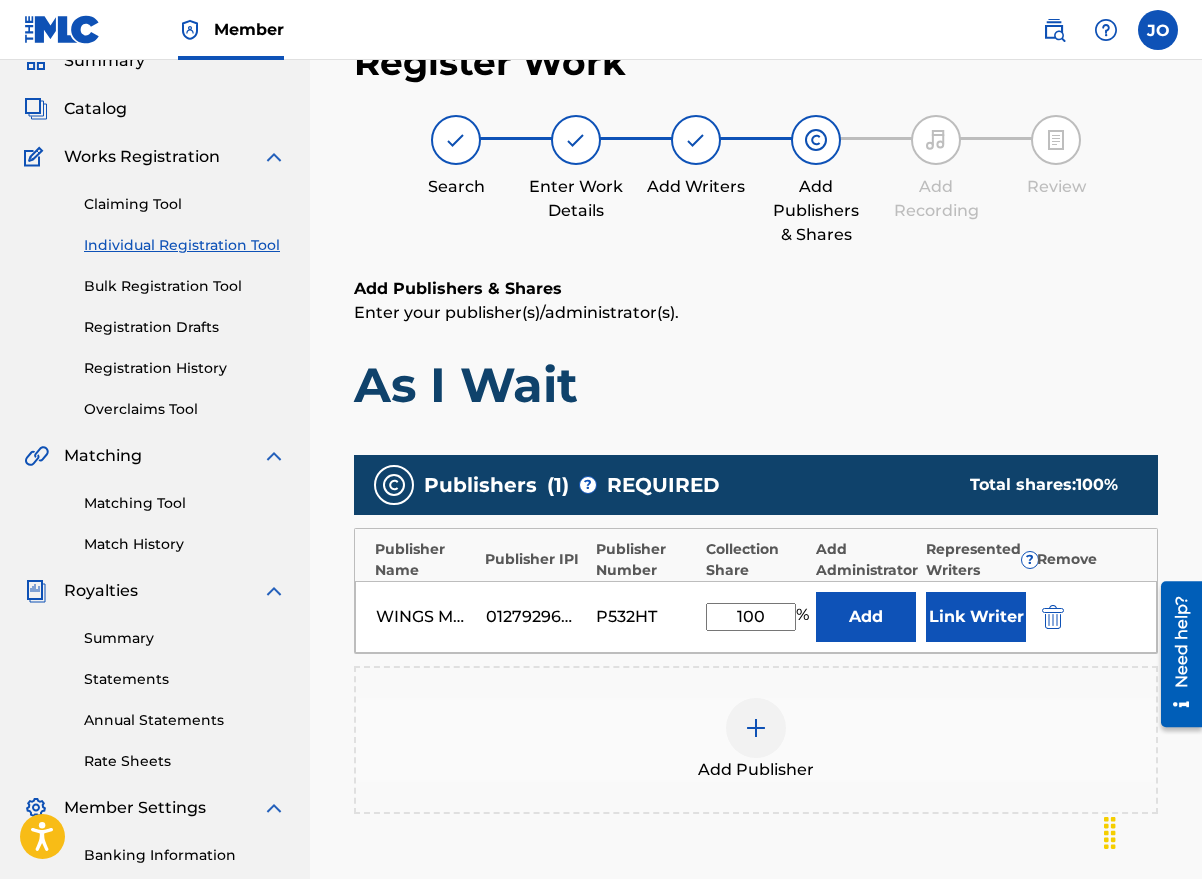 type on "100" 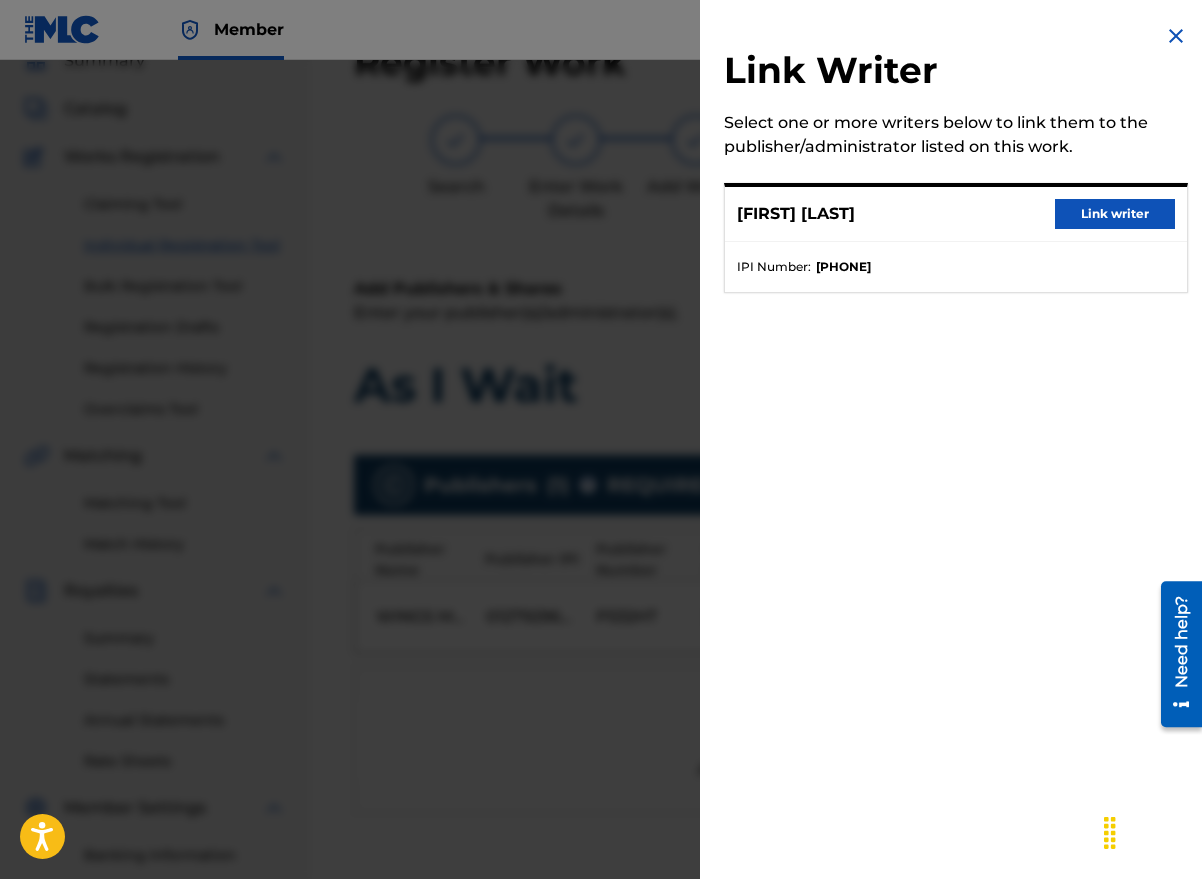 click on "Link writer" at bounding box center [1115, 214] 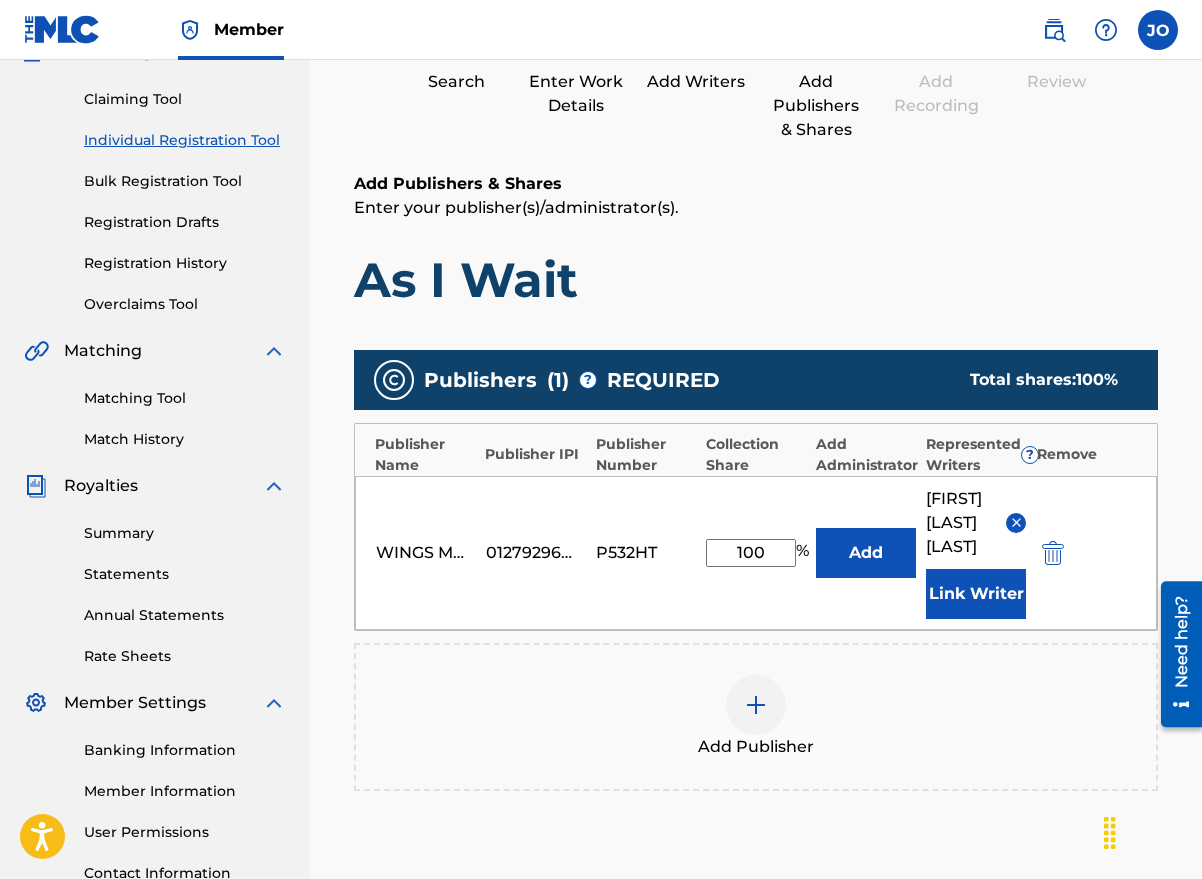 scroll, scrollTop: 498, scrollLeft: 0, axis: vertical 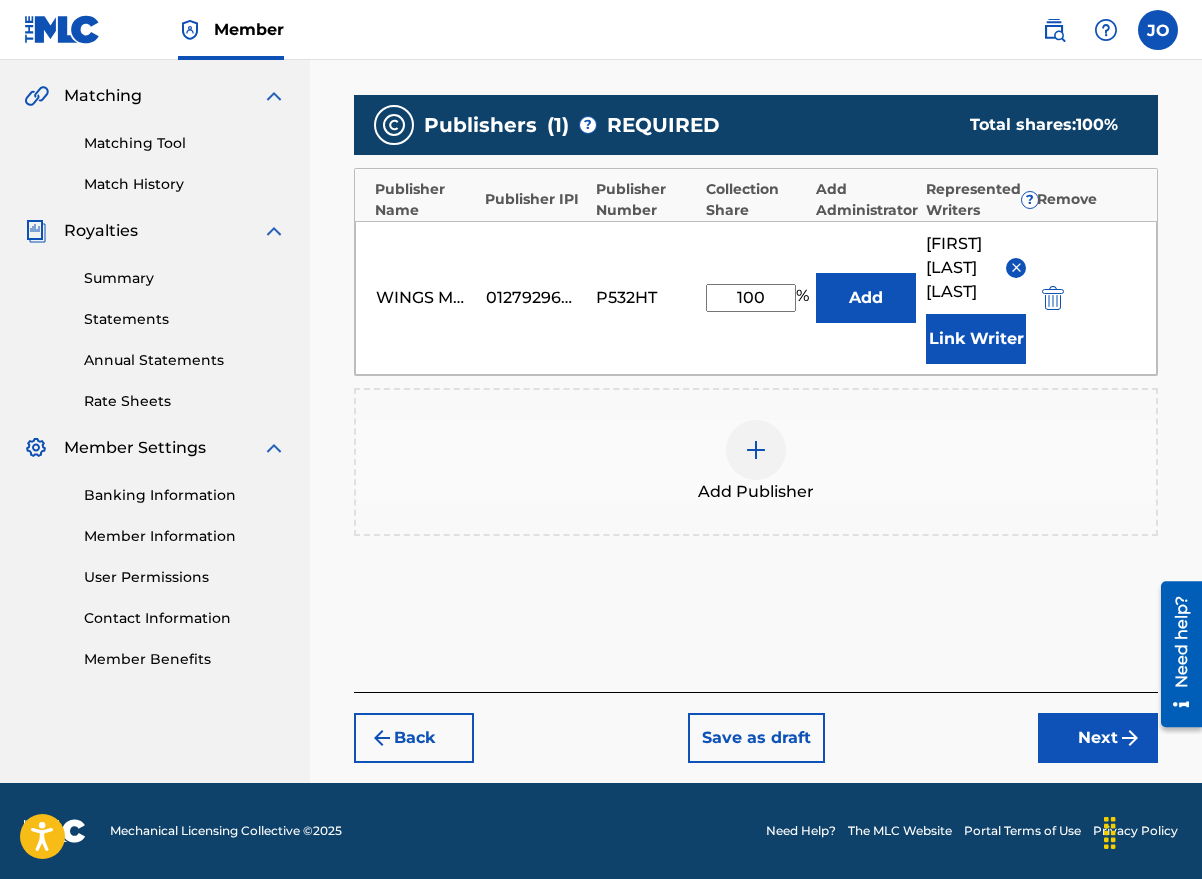 click on "Next" at bounding box center [1098, 738] 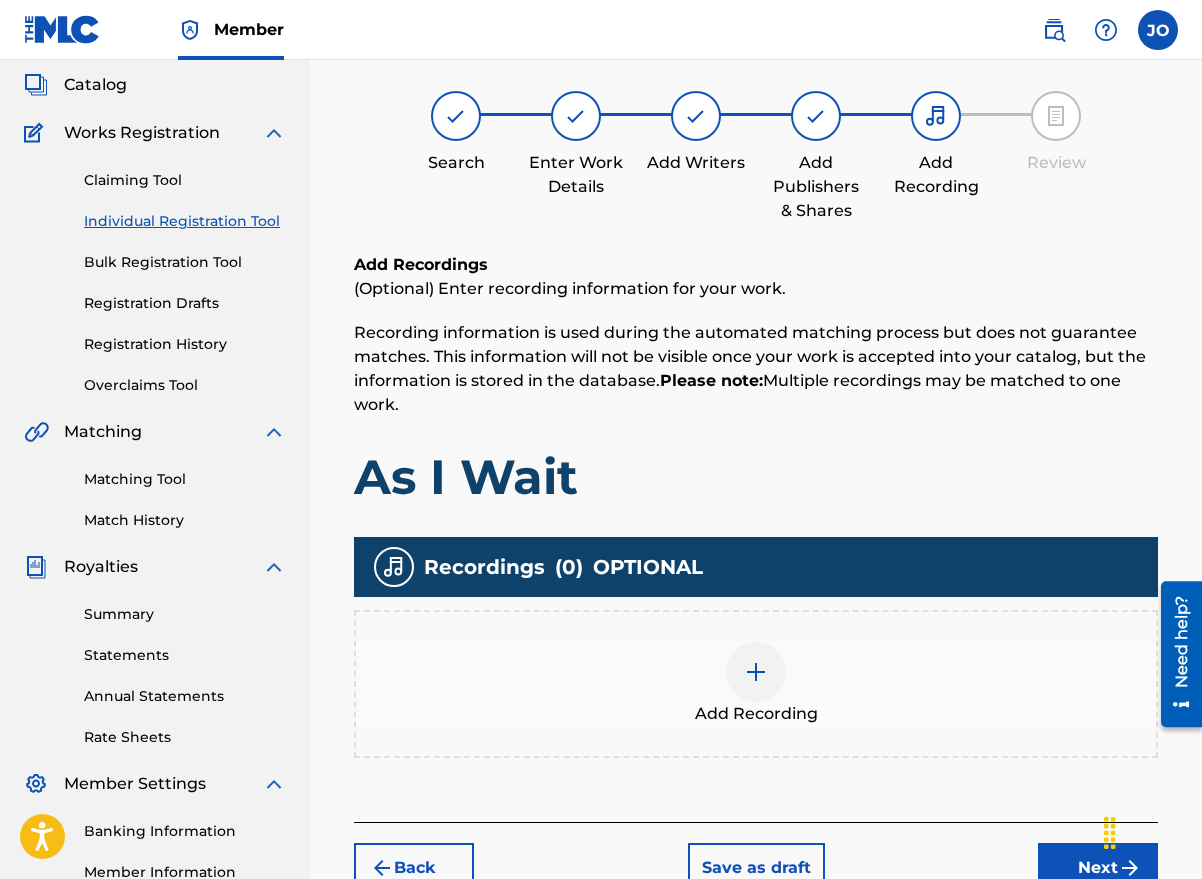 scroll, scrollTop: 90, scrollLeft: 0, axis: vertical 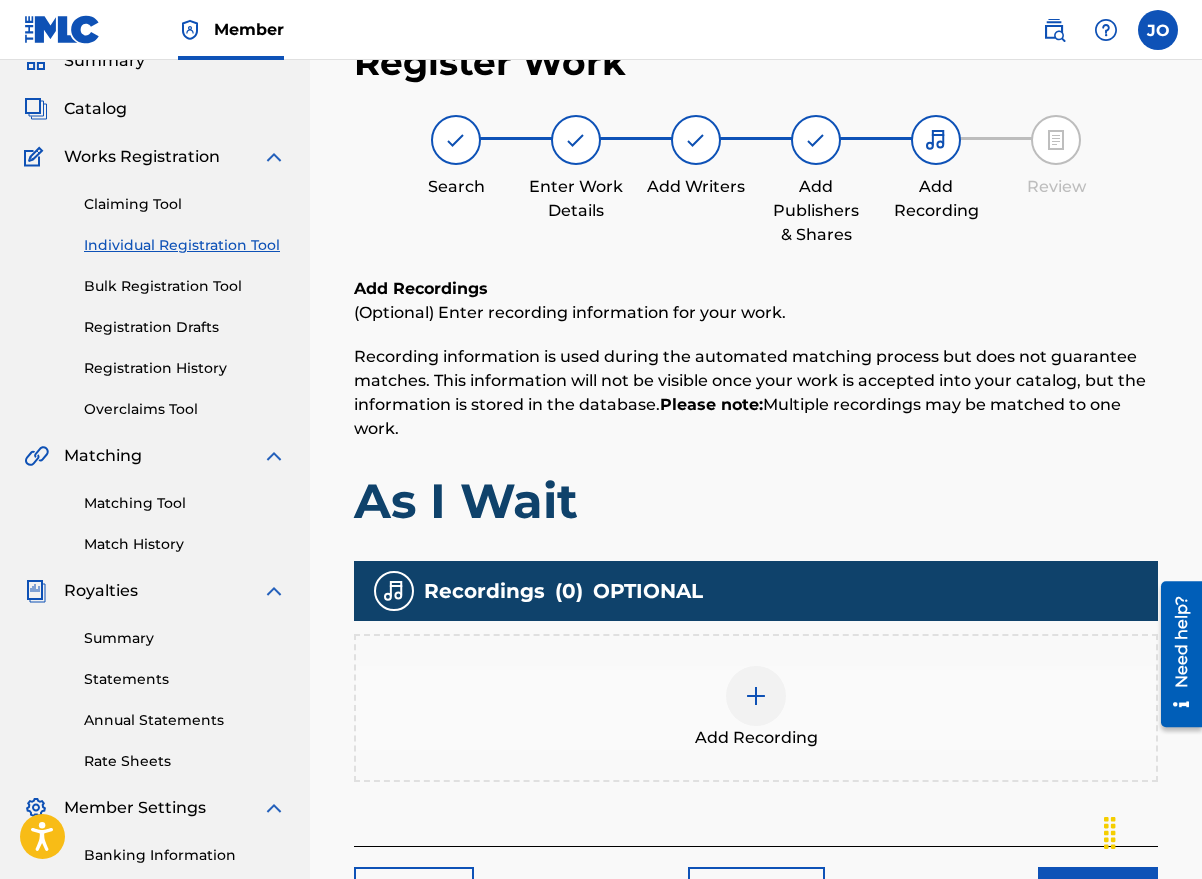 click at bounding box center (756, 696) 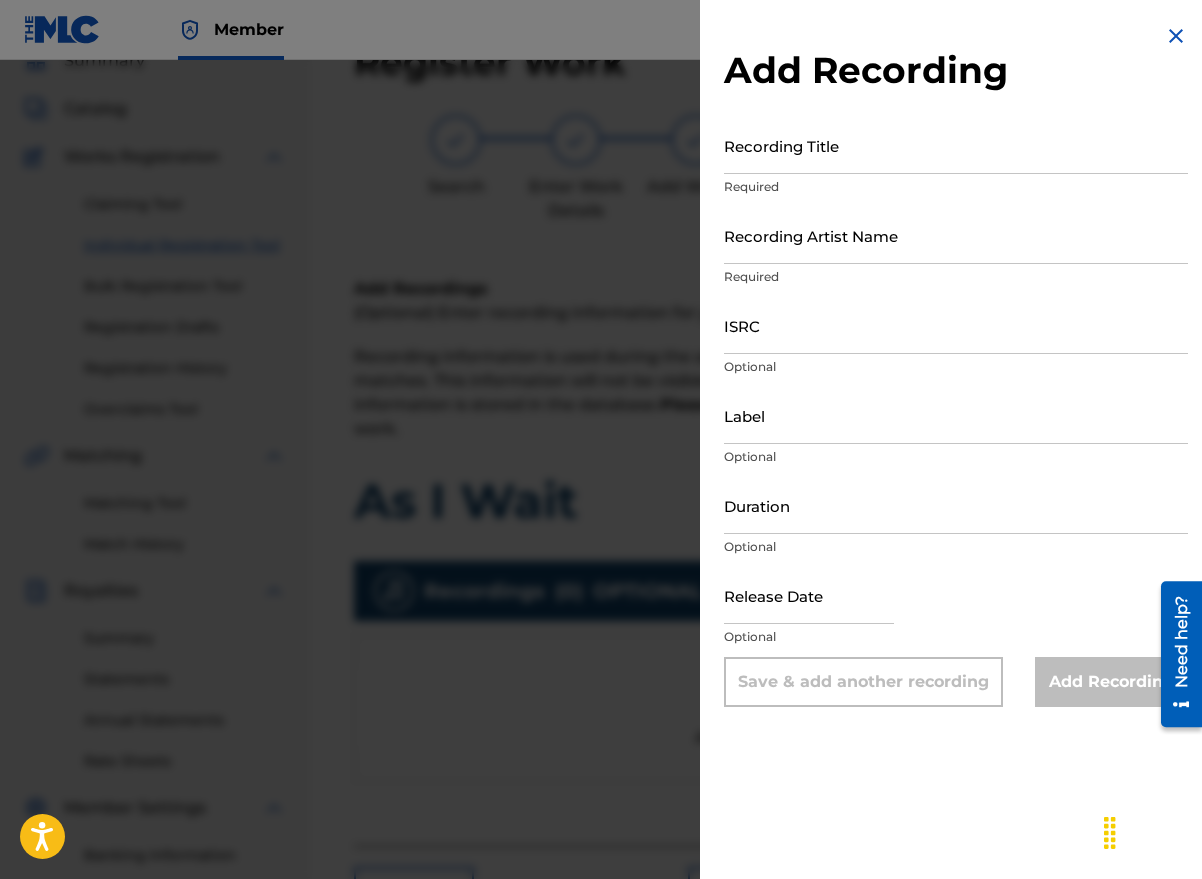 click on "Recording Title" at bounding box center (956, 145) 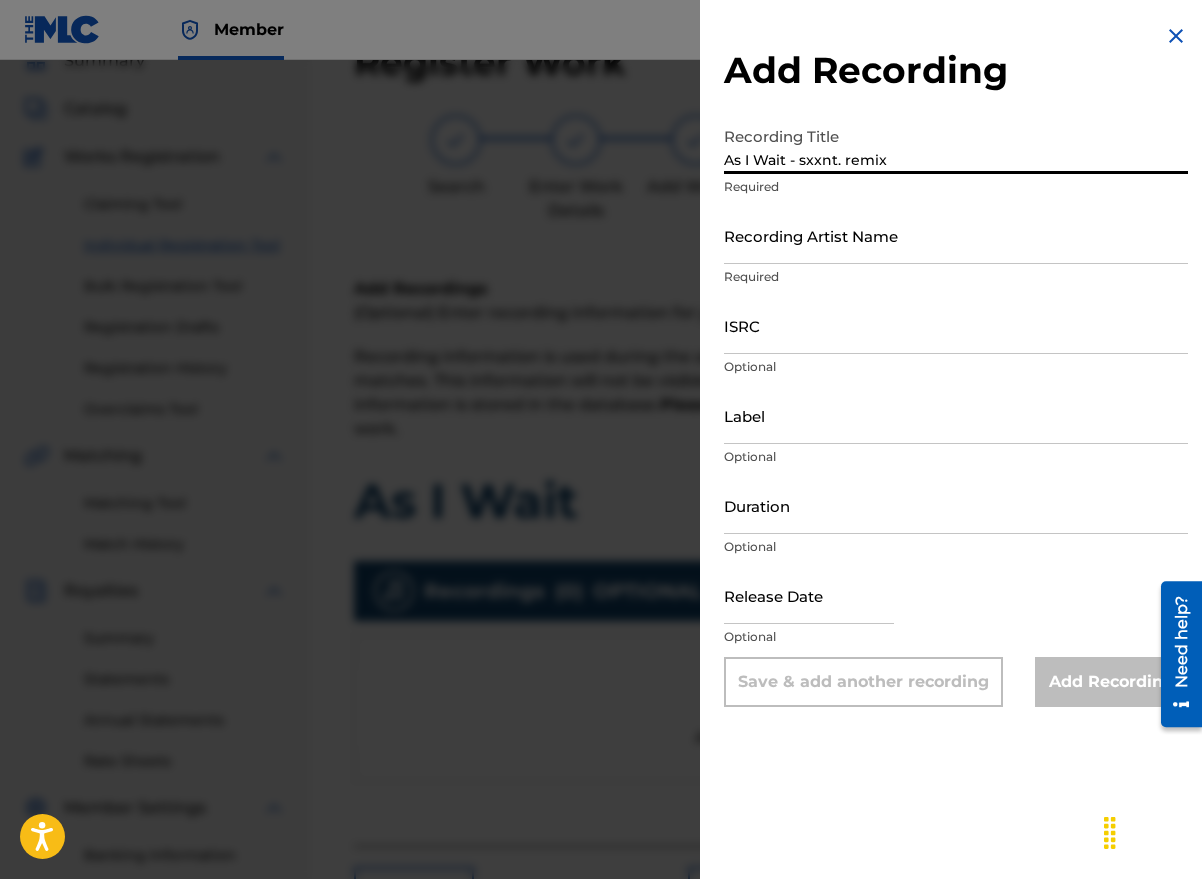 type on "As I Wait - sxxnt. remix" 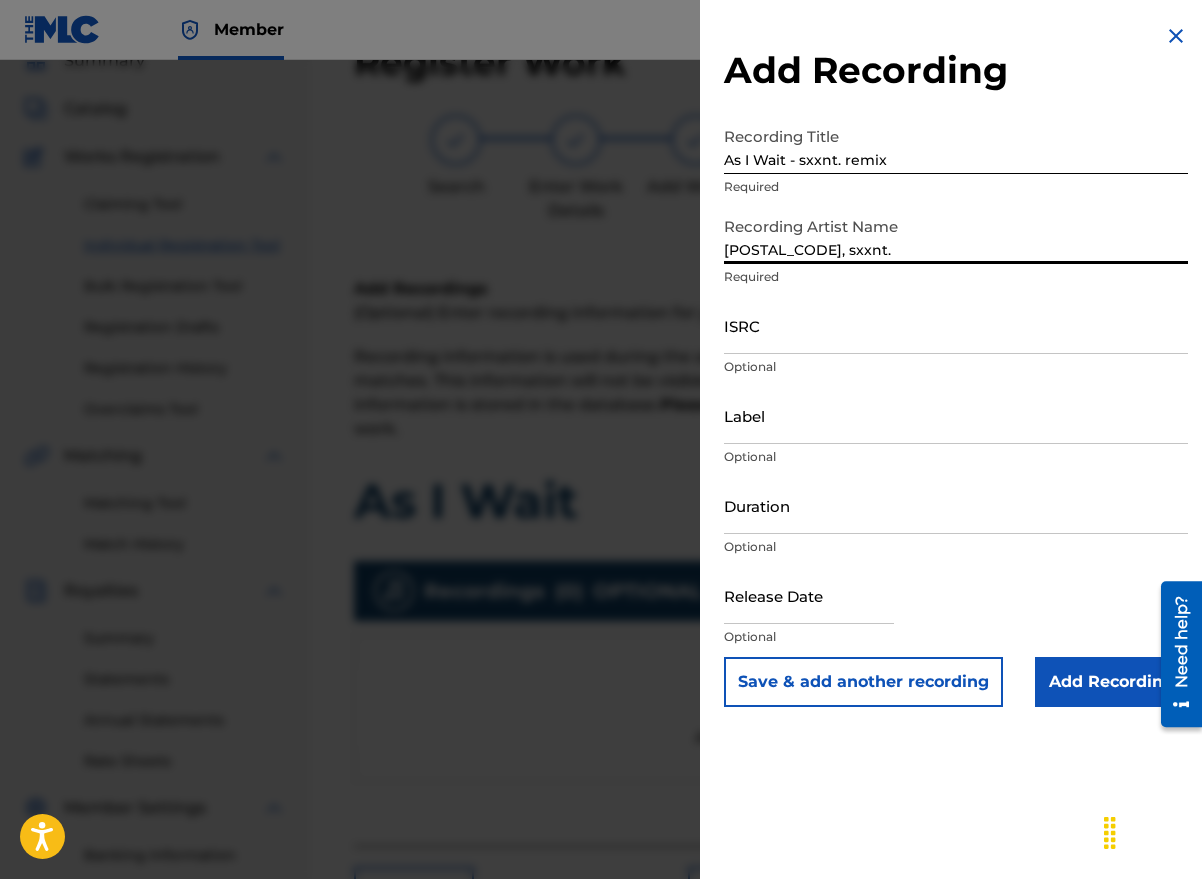 type on "[POSTAL_CODE], sxxnt." 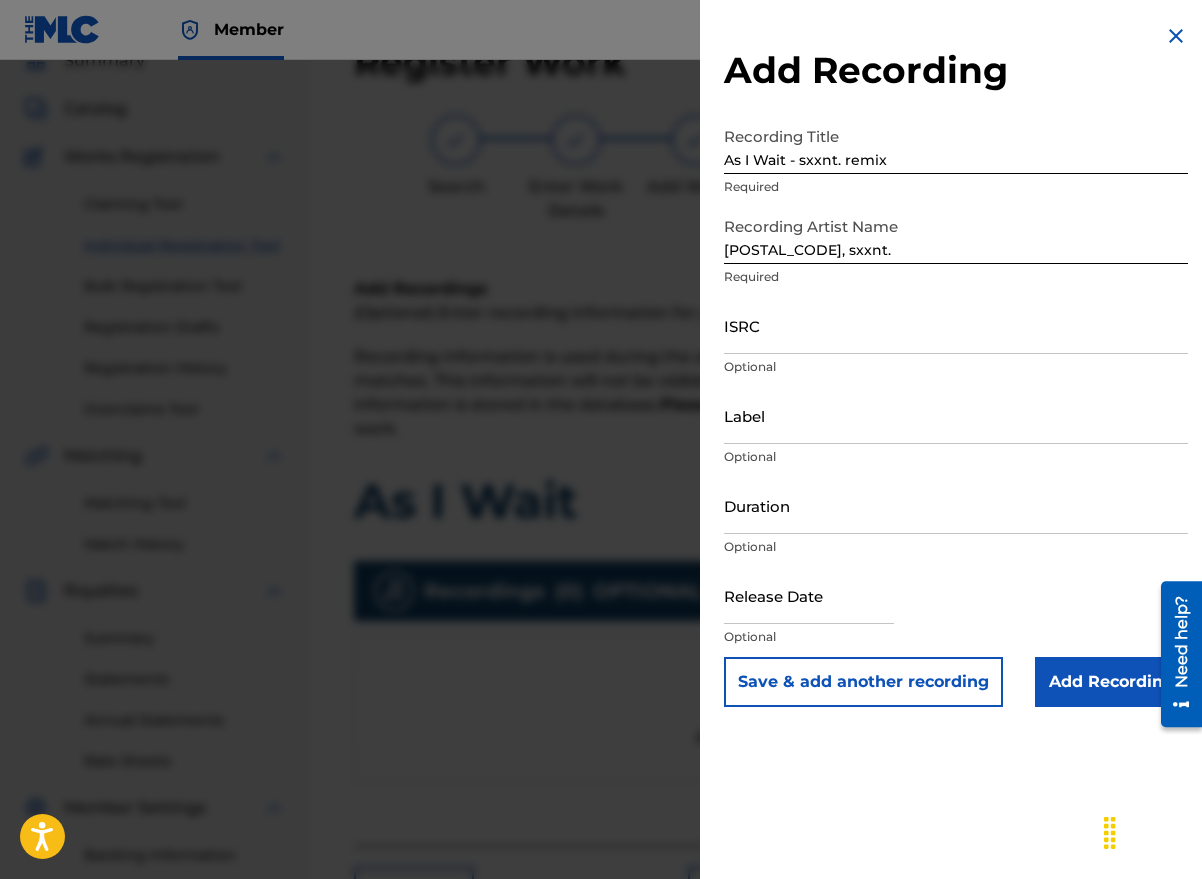 click at bounding box center (601, 499) 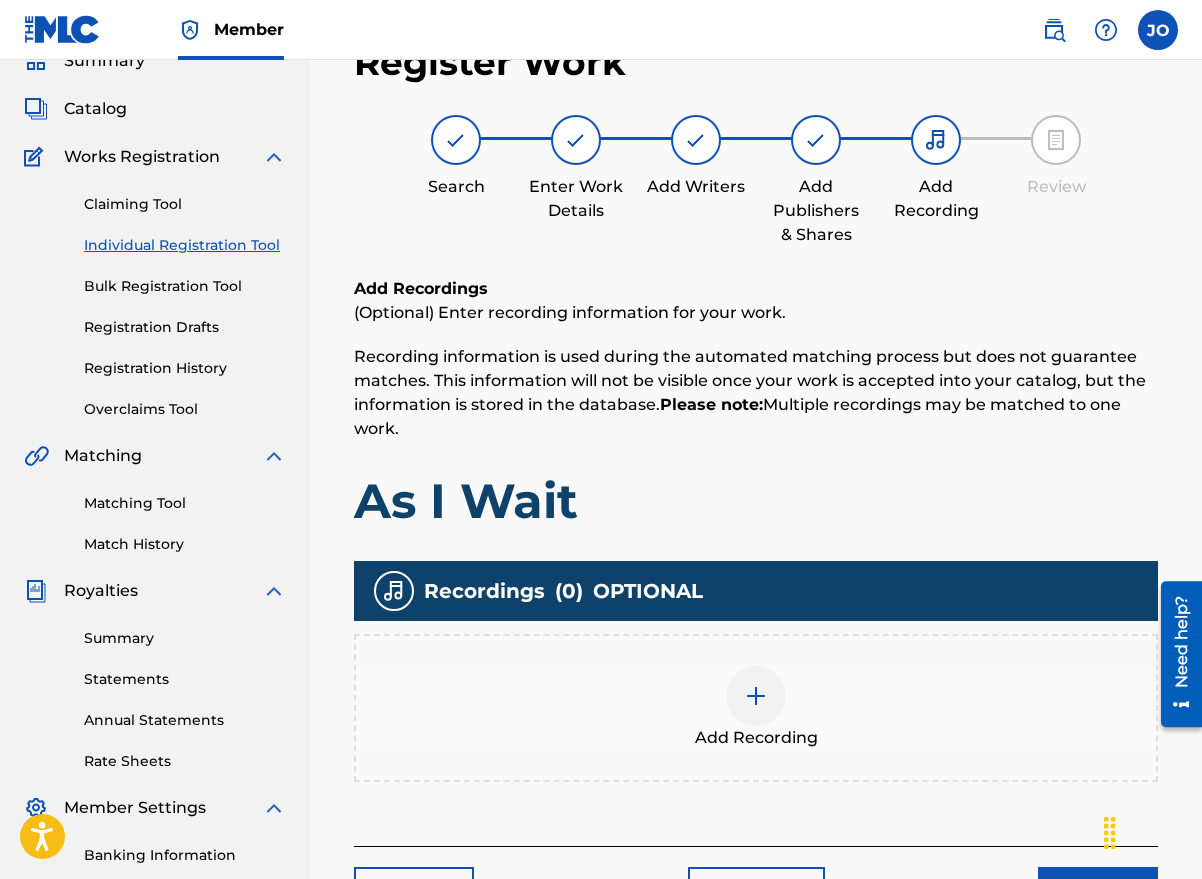 click at bounding box center [756, 696] 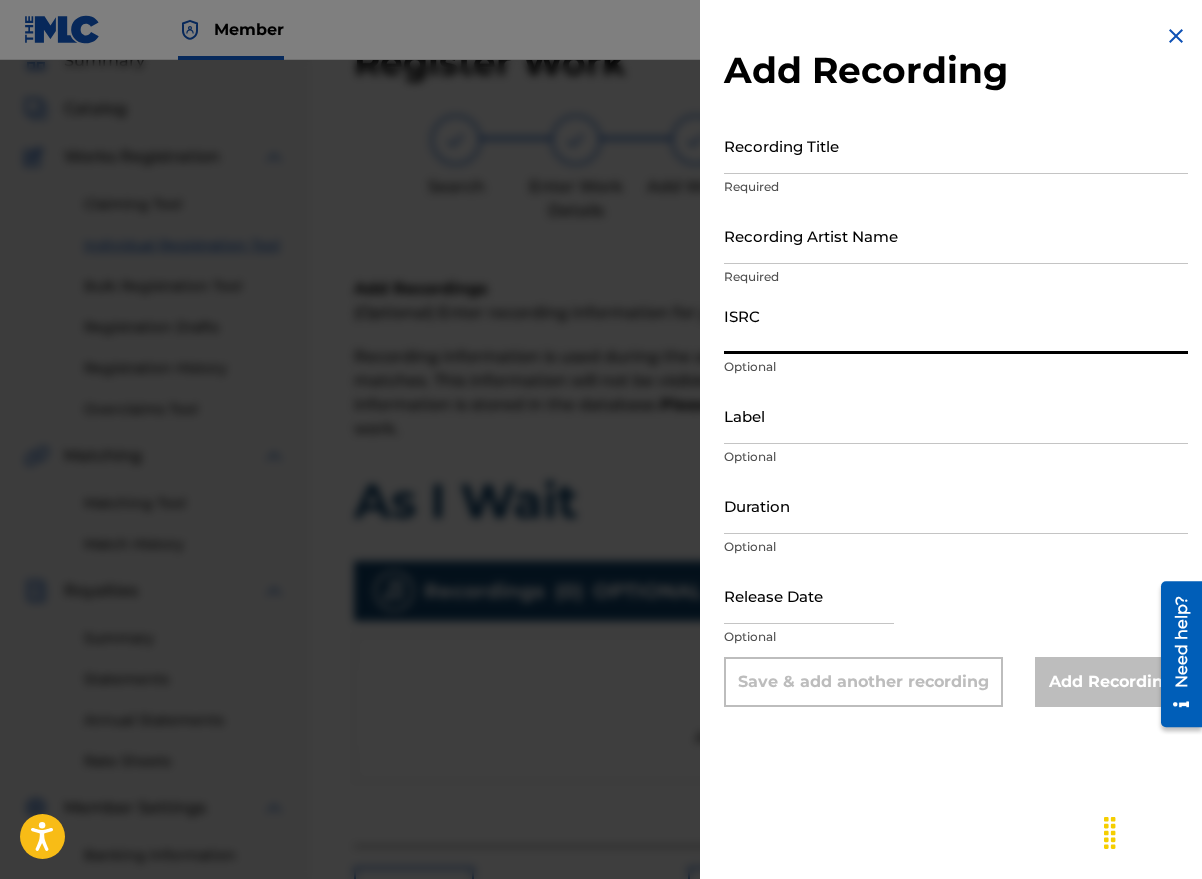 click on "ISRC" at bounding box center [956, 325] 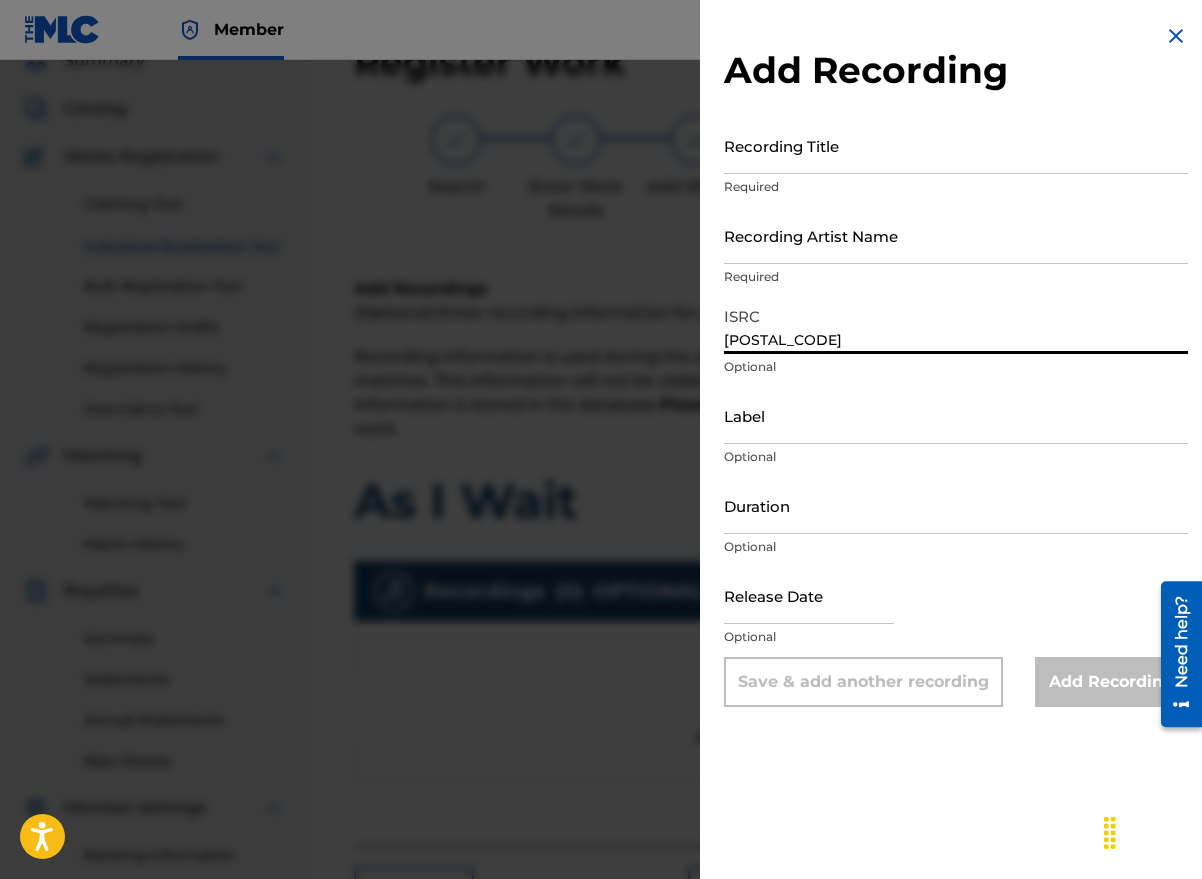 type on "[POSTAL_CODE]" 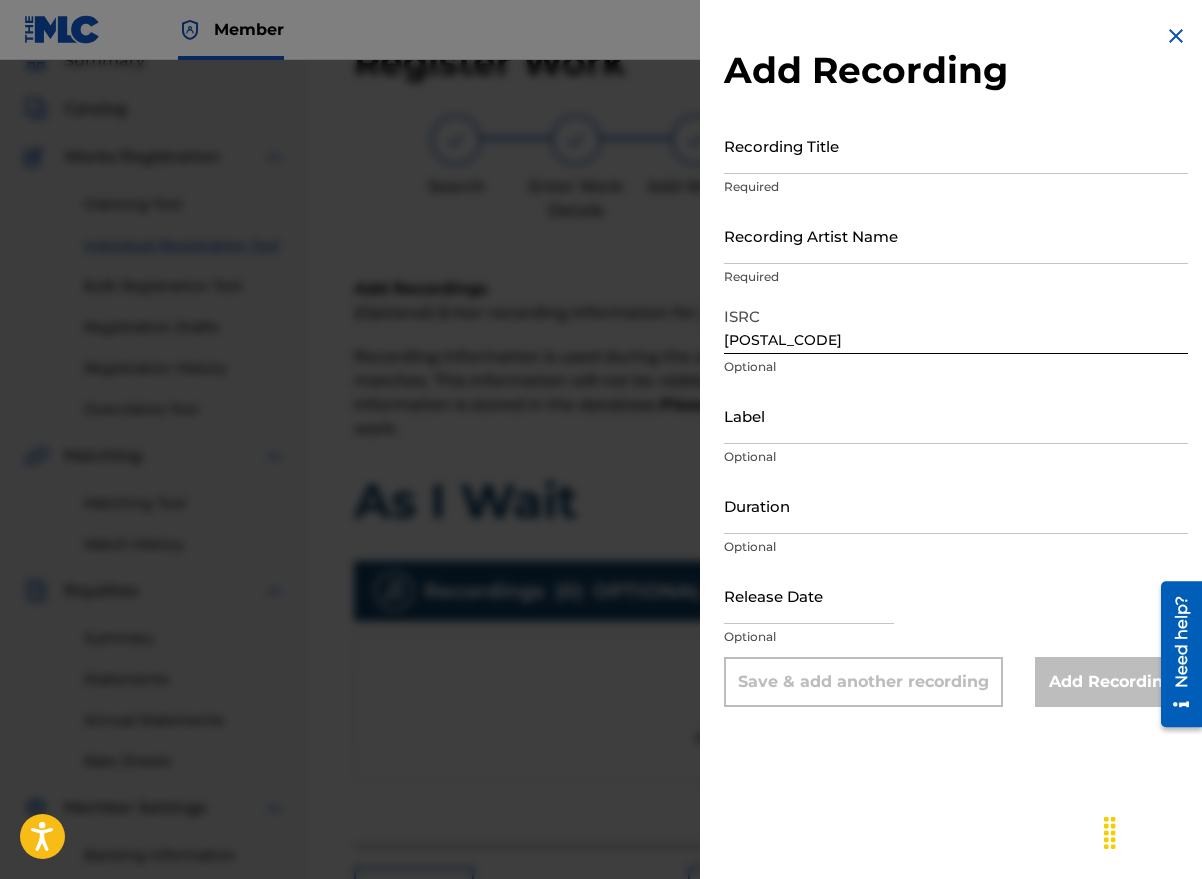 click on "Recording Title" at bounding box center (956, 145) 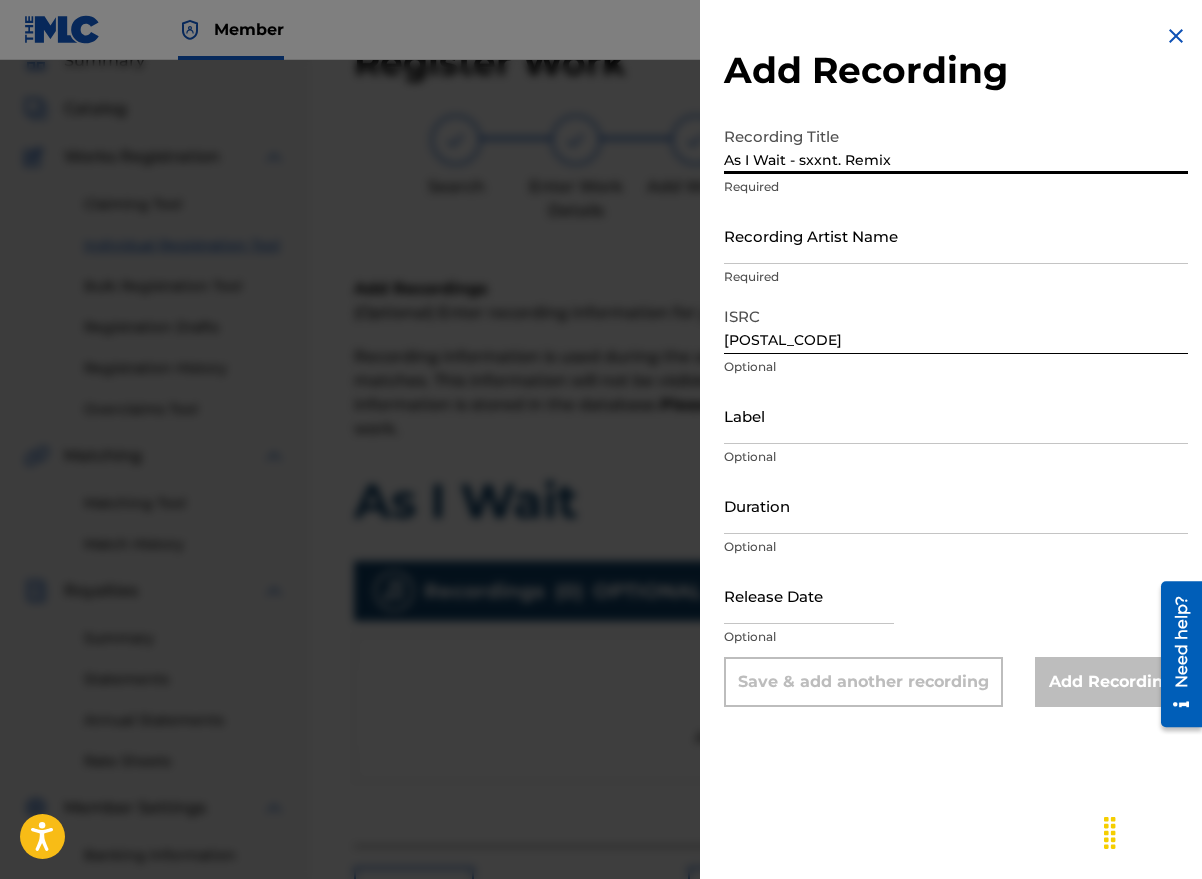 type on "As I Wait - sxxnt. Remix" 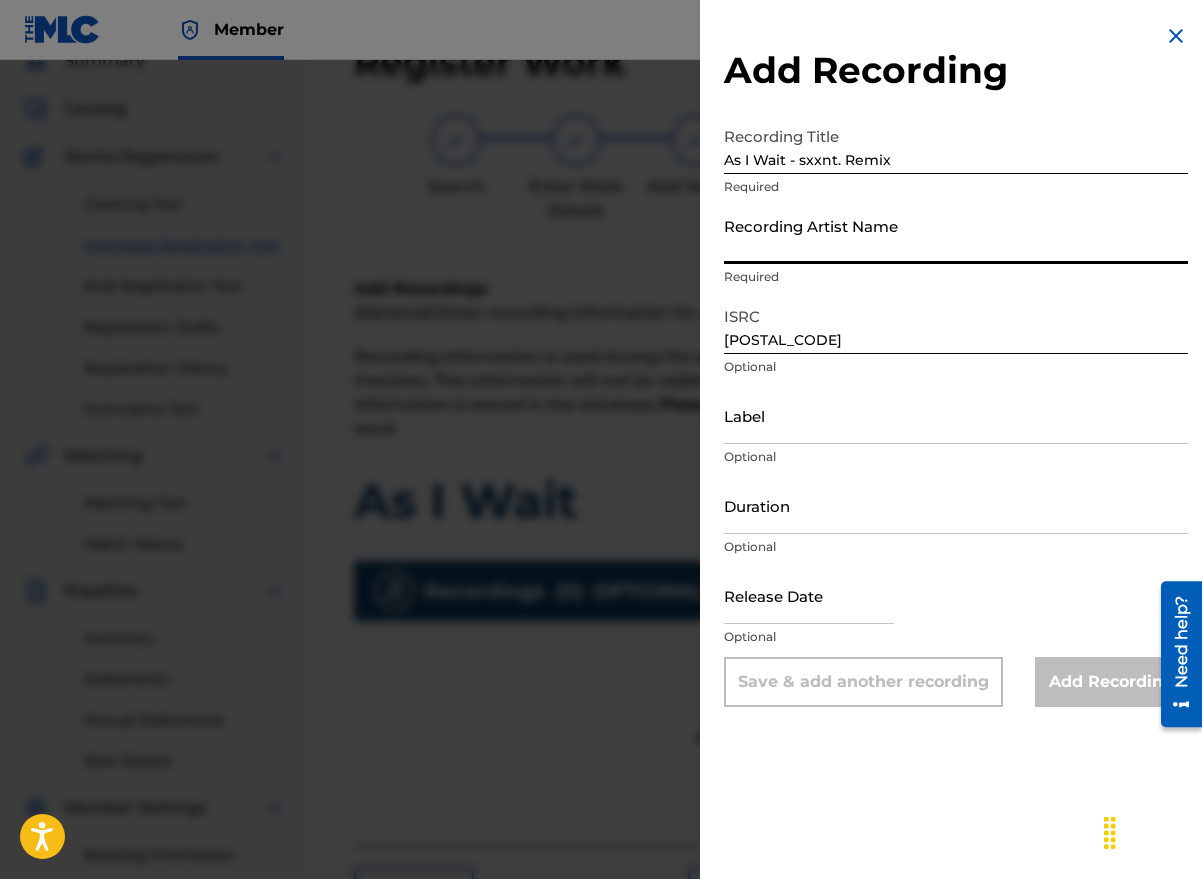 click on "Recording Artist Name" at bounding box center [956, 235] 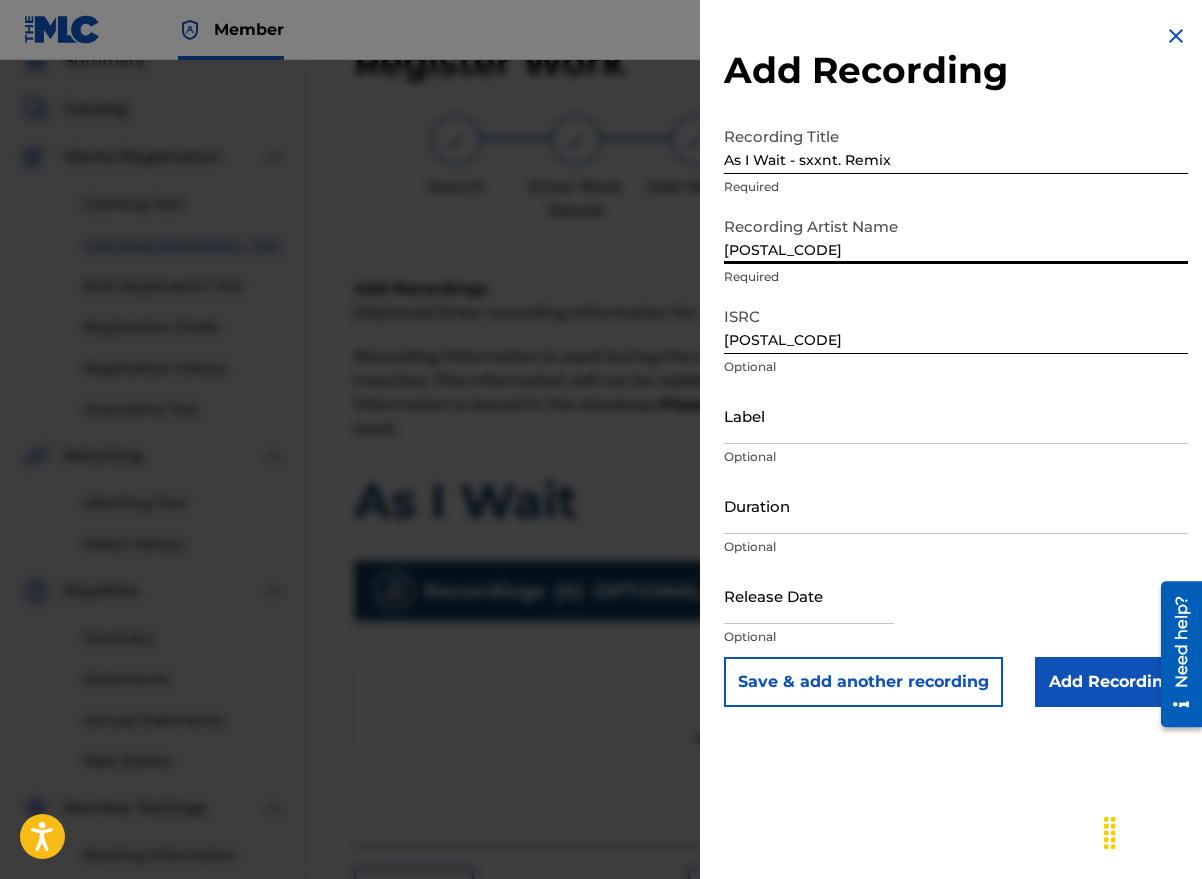 type on "[POSTAL_CODE], sxxnt." 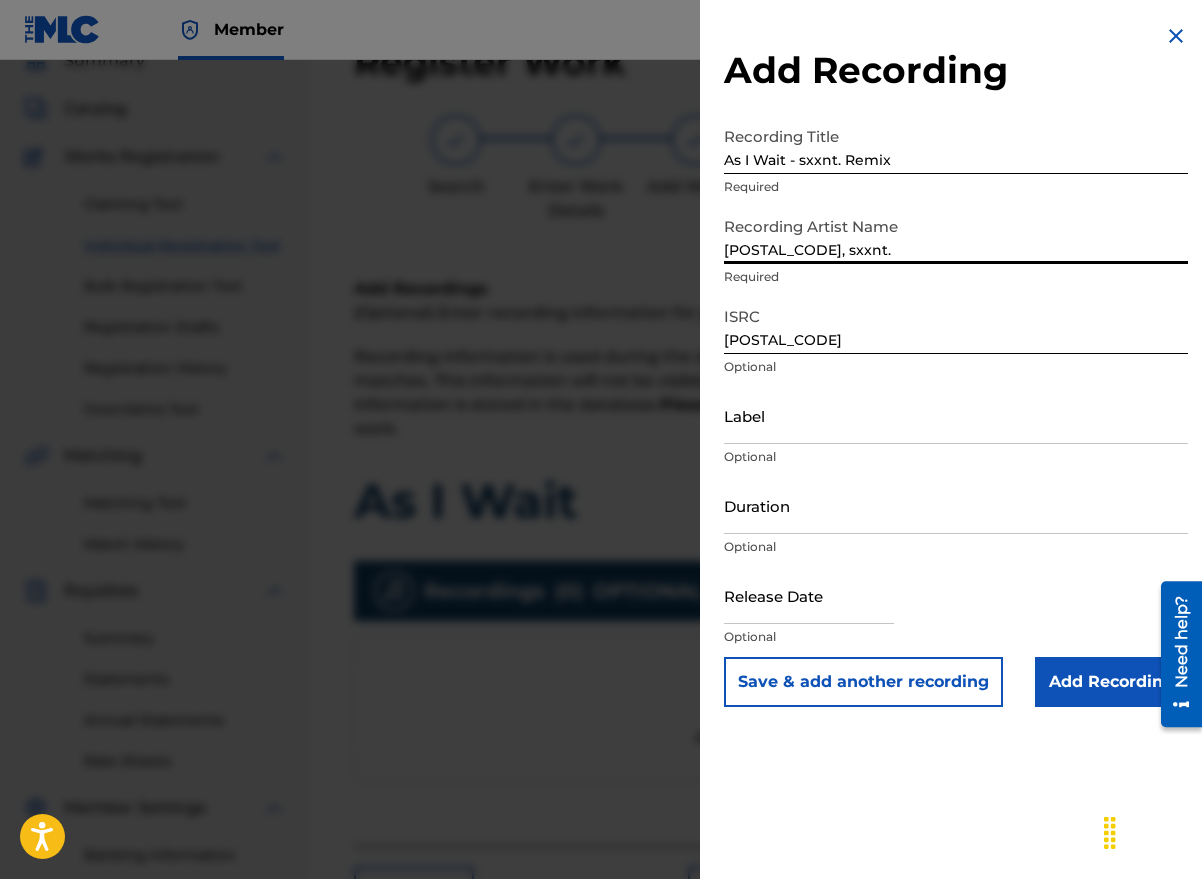 click on "Duration" at bounding box center [956, 505] 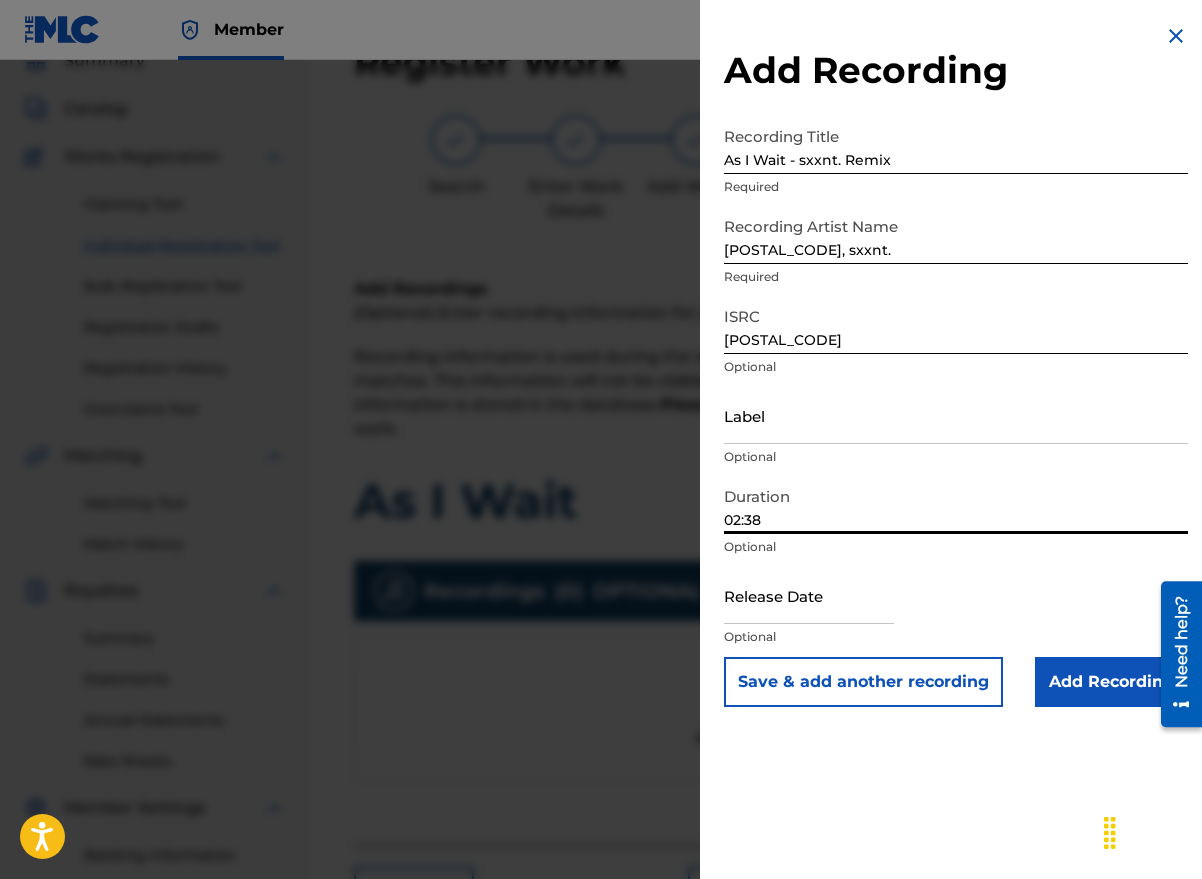 type on "02:38" 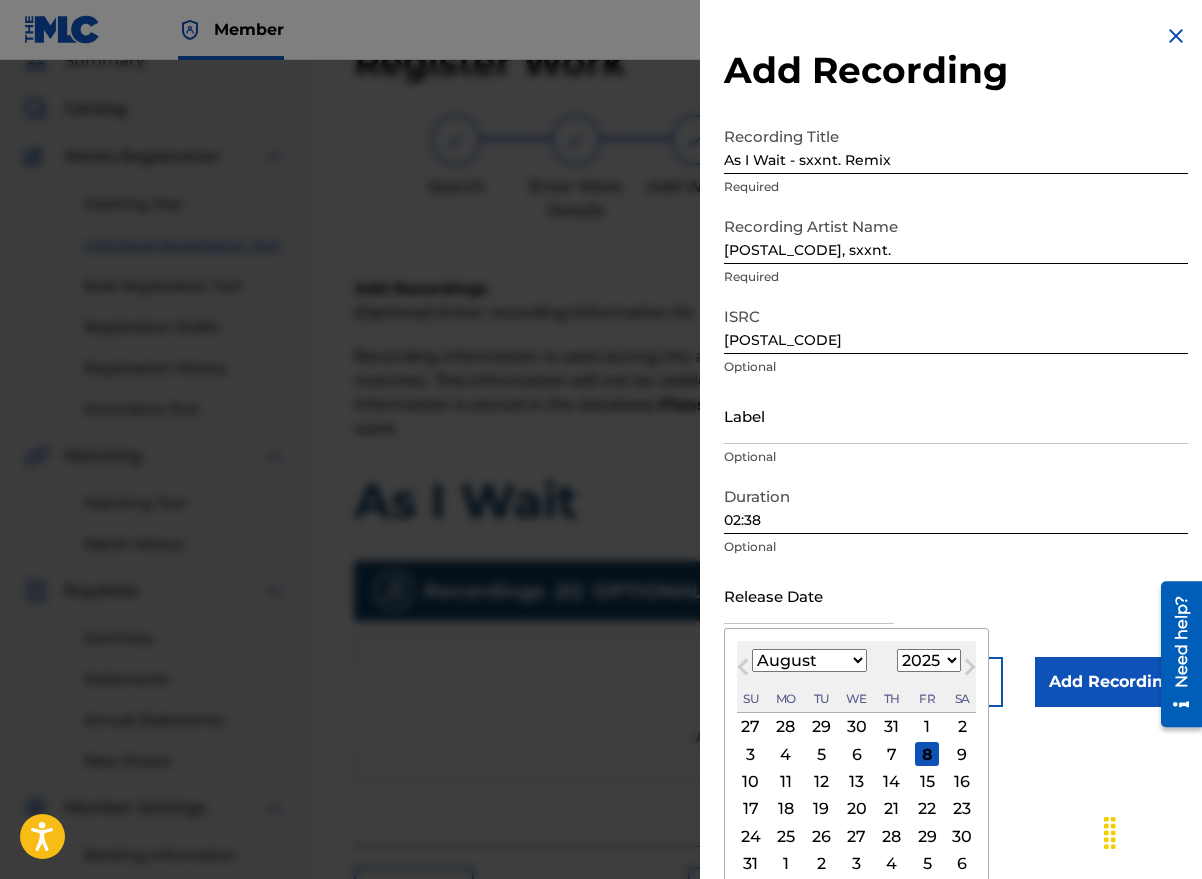 click on "Previous Month" at bounding box center (743, 671) 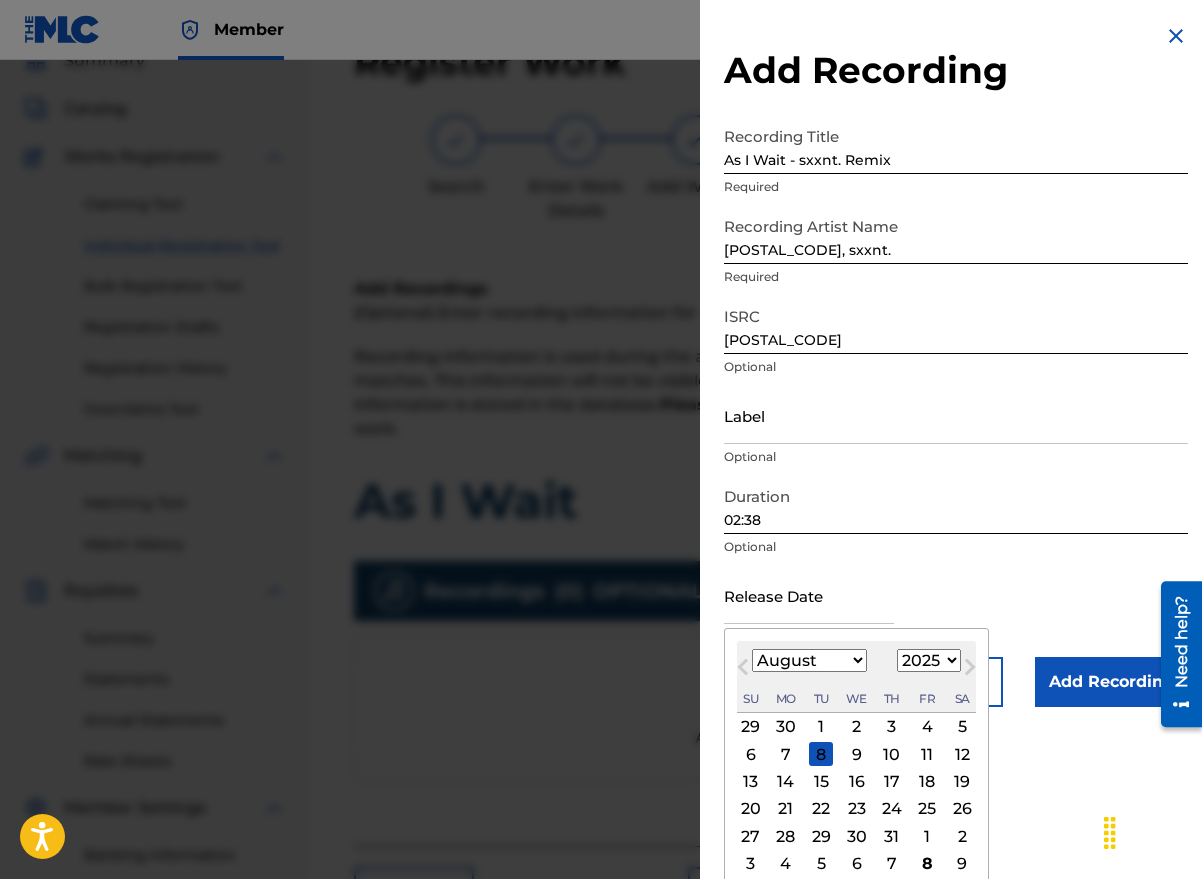 select on "6" 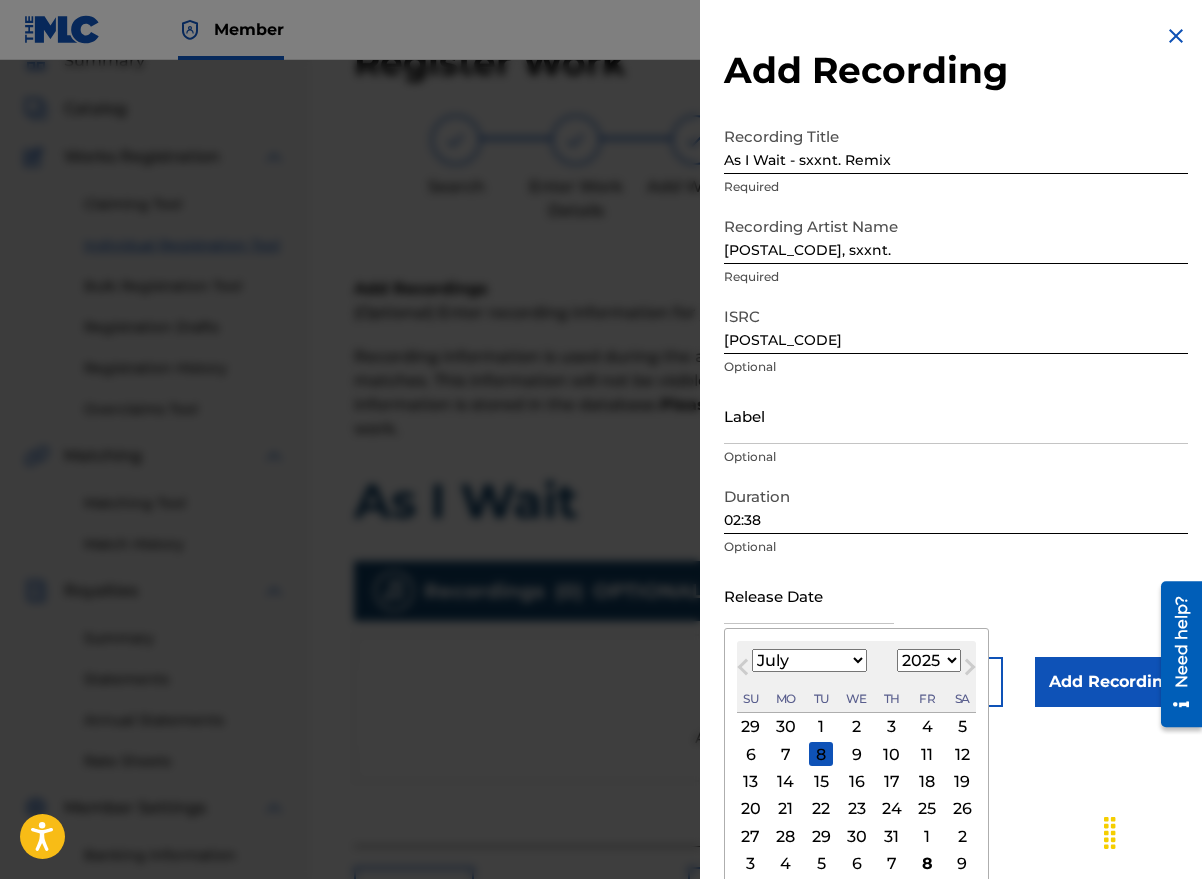 click on "1900 1901 1902 1903 1904 1905 1906 1907 1908 1909 1910 1911 1912 1913 1914 1915 1916 1917 1918 1919 1920 1921 1922 1923 1924 1925 1926 1927 1928 1929 1930 1931 1932 1933 1934 1935 1936 1937 1938 1939 1940 1941 1942 1943 1944 1945 1946 1947 1948 1949 1950 1951 1952 1953 1954 1955 1956 1957 1958 1959 1960 1961 1962 1963 1964 1965 1966 1967 1968 1969 1970 1971 1972 1973 1974 1975 1976 1977 1978 1979 1980 1981 1982 1983 1984 1985 1986 1987 1988 1989 1990 1991 1992 1993 1994 1995 1996 1997 1998 1999 2000 2001 2002 2003 2004 2005 2006 2007 2008 2009 2010 2011 2012 2013 2014 2015 2016 2017 2018 2019 2020 2021 2022 2023 2024 2025 2026 2027 2028 2029 2030 2031 2032 2033 2034 2035 2036 2037 2038 2039 2040 2041 2042 2043 2044 2045 2046 2047 2048 2049 2050 2051 2052 2053 2054 2055 2056 2057 2058 2059 2060 2061 2062 2063 2064 2065 2066 2067 2068 2069 2070 2071 2072 2073 2074 2075 2076 2077 2078 2079 2080 2081 2082 2083 2084 2085 2086 2087 2088 2089 2090 2091 2092 2093 2094 2095 2096 2097 2098 2099 2100" at bounding box center [929, 660] 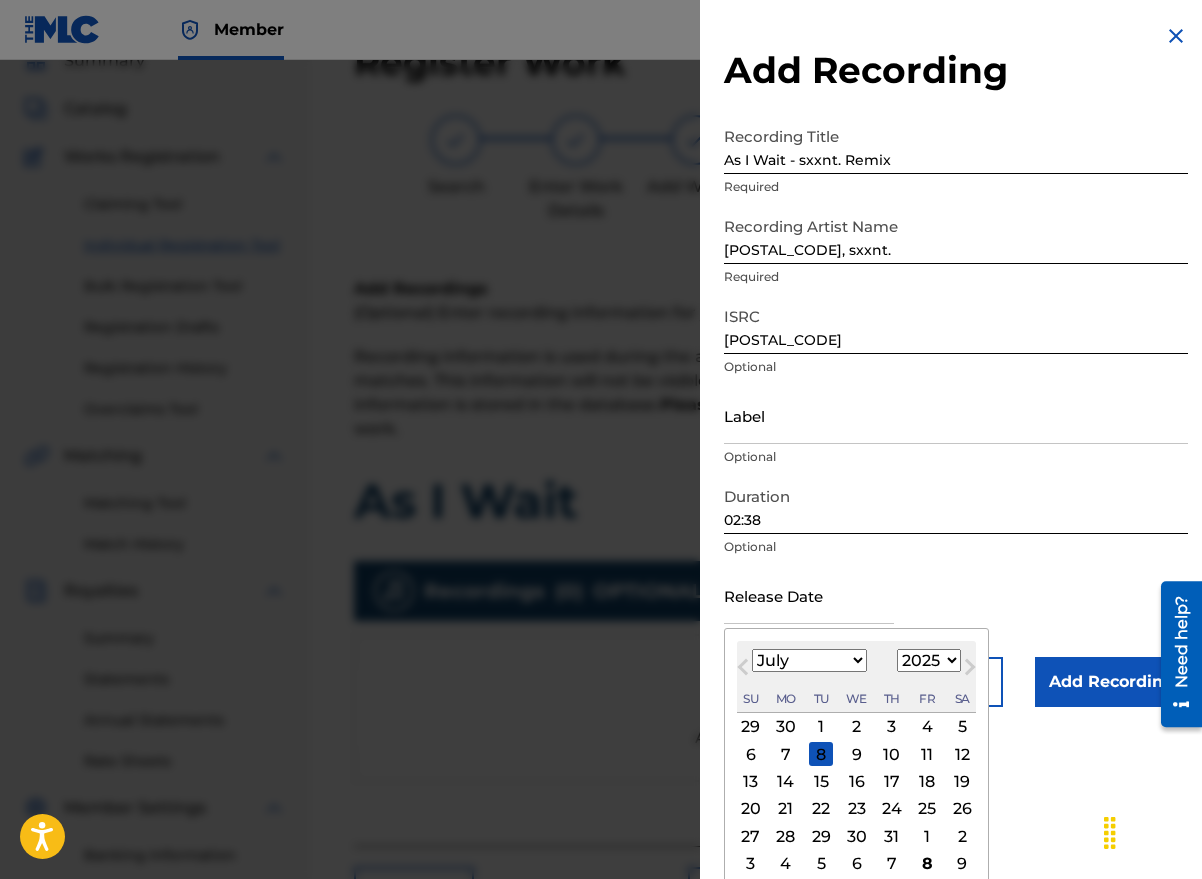 select on "2020" 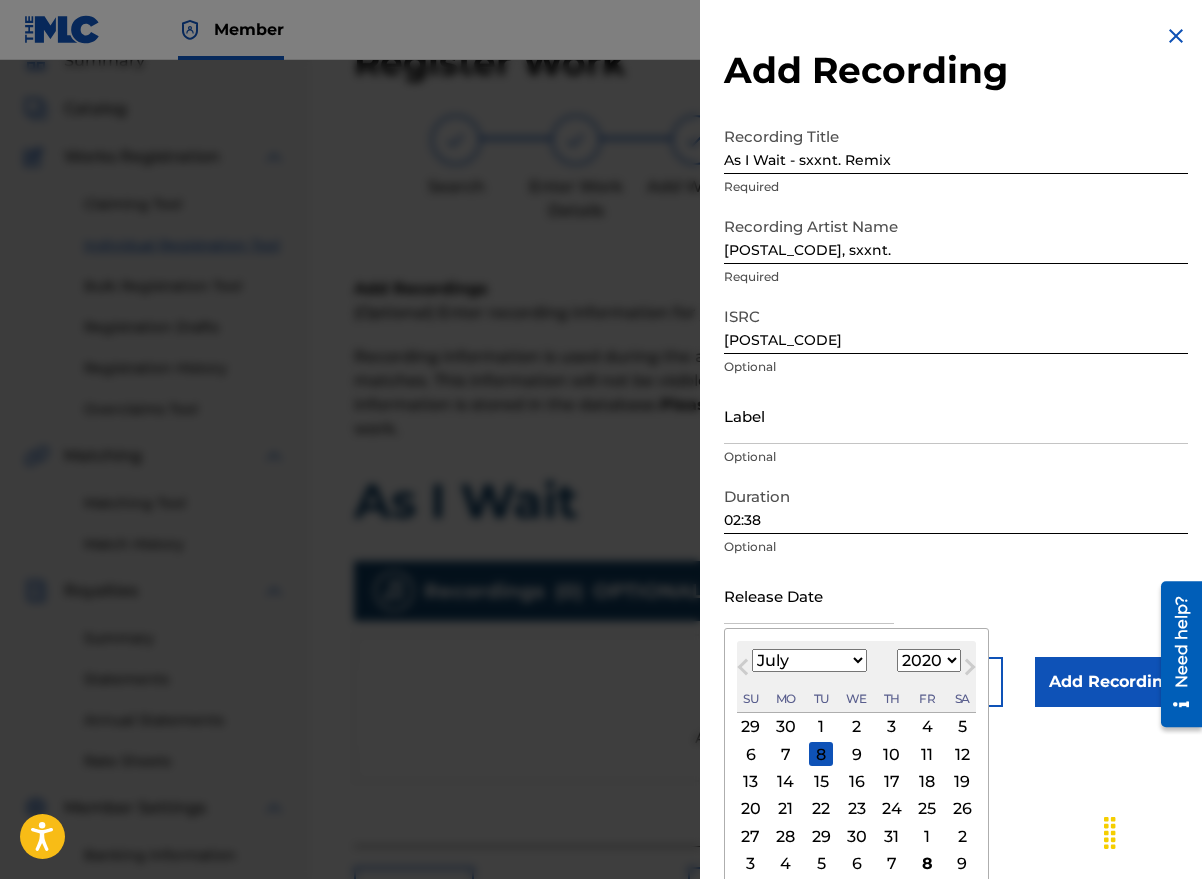 click on "1900 1901 1902 1903 1904 1905 1906 1907 1908 1909 1910 1911 1912 1913 1914 1915 1916 1917 1918 1919 1920 1921 1922 1923 1924 1925 1926 1927 1928 1929 1930 1931 1932 1933 1934 1935 1936 1937 1938 1939 1940 1941 1942 1943 1944 1945 1946 1947 1948 1949 1950 1951 1952 1953 1954 1955 1956 1957 1958 1959 1960 1961 1962 1963 1964 1965 1966 1967 1968 1969 1970 1971 1972 1973 1974 1975 1976 1977 1978 1979 1980 1981 1982 1983 1984 1985 1986 1987 1988 1989 1990 1991 1992 1993 1994 1995 1996 1997 1998 1999 2000 2001 2002 2003 2004 2005 2006 2007 2008 2009 2010 2011 2012 2013 2014 2015 2016 2017 2018 2019 2020 2021 2022 2023 2024 2025 2026 2027 2028 2029 2030 2031 2032 2033 2034 2035 2036 2037 2038 2039 2040 2041 2042 2043 2044 2045 2046 2047 2048 2049 2050 2051 2052 2053 2054 2055 2056 2057 2058 2059 2060 2061 2062 2063 2064 2065 2066 2067 2068 2069 2070 2071 2072 2073 2074 2075 2076 2077 2078 2079 2080 2081 2082 2083 2084 2085 2086 2087 2088 2089 2090 2091 2092 2093 2094 2095 2096 2097 2098 2099 2100" at bounding box center [929, 660] 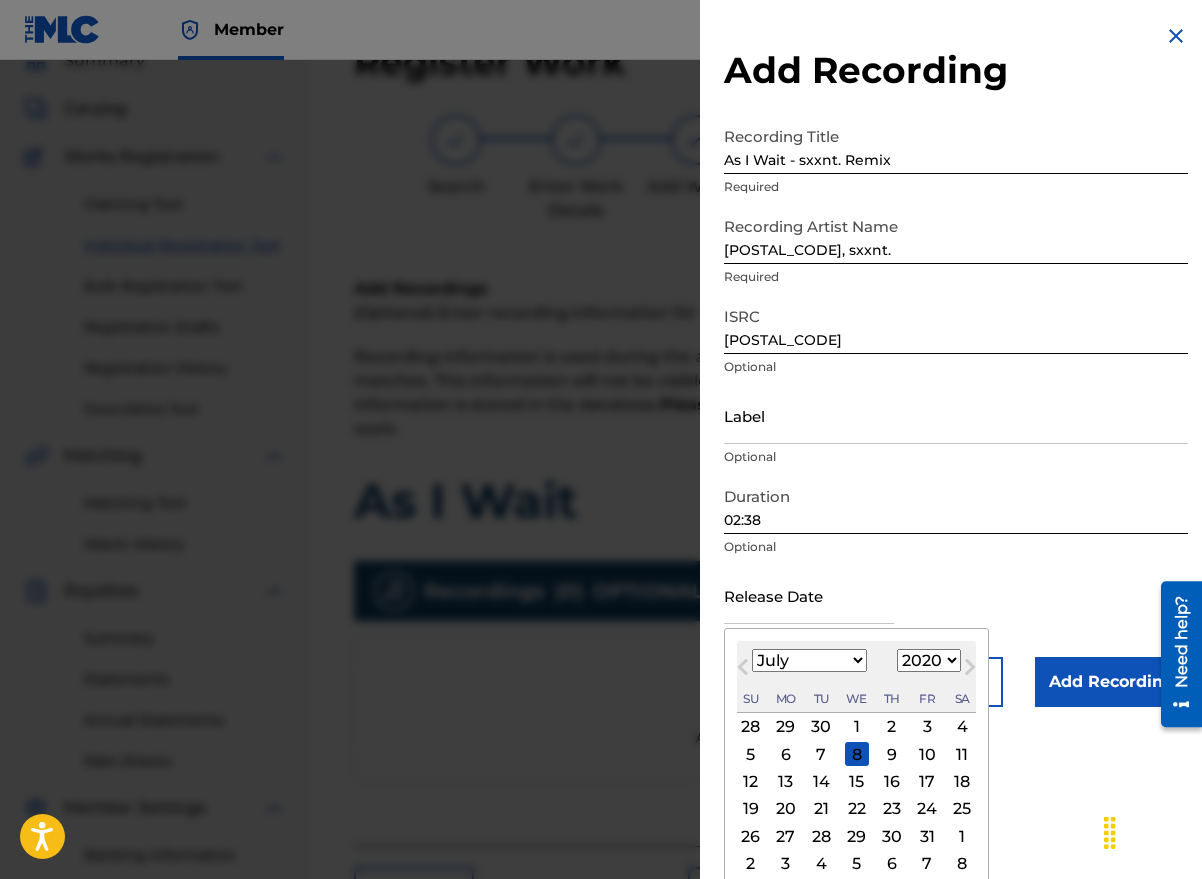 click on "January February March April May June July August September October November December" at bounding box center [809, 660] 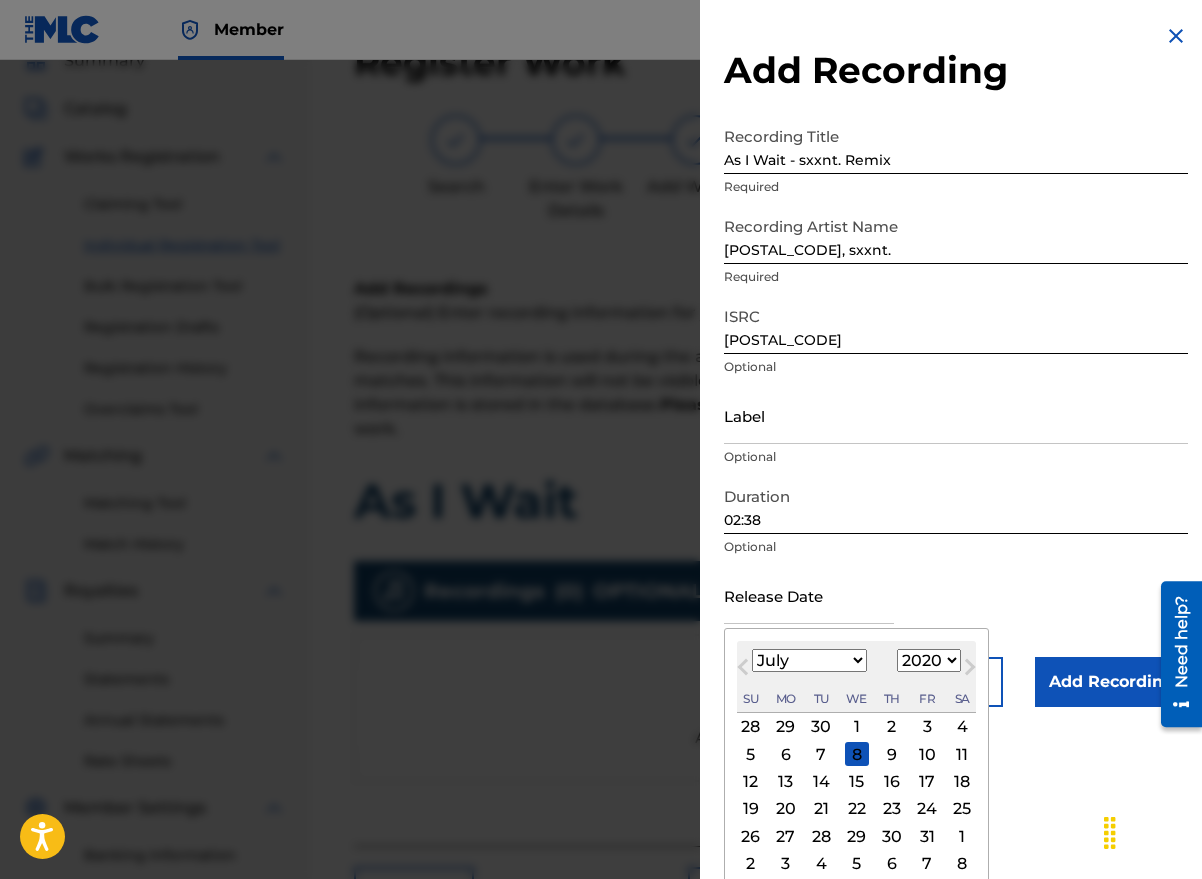 select on "3" 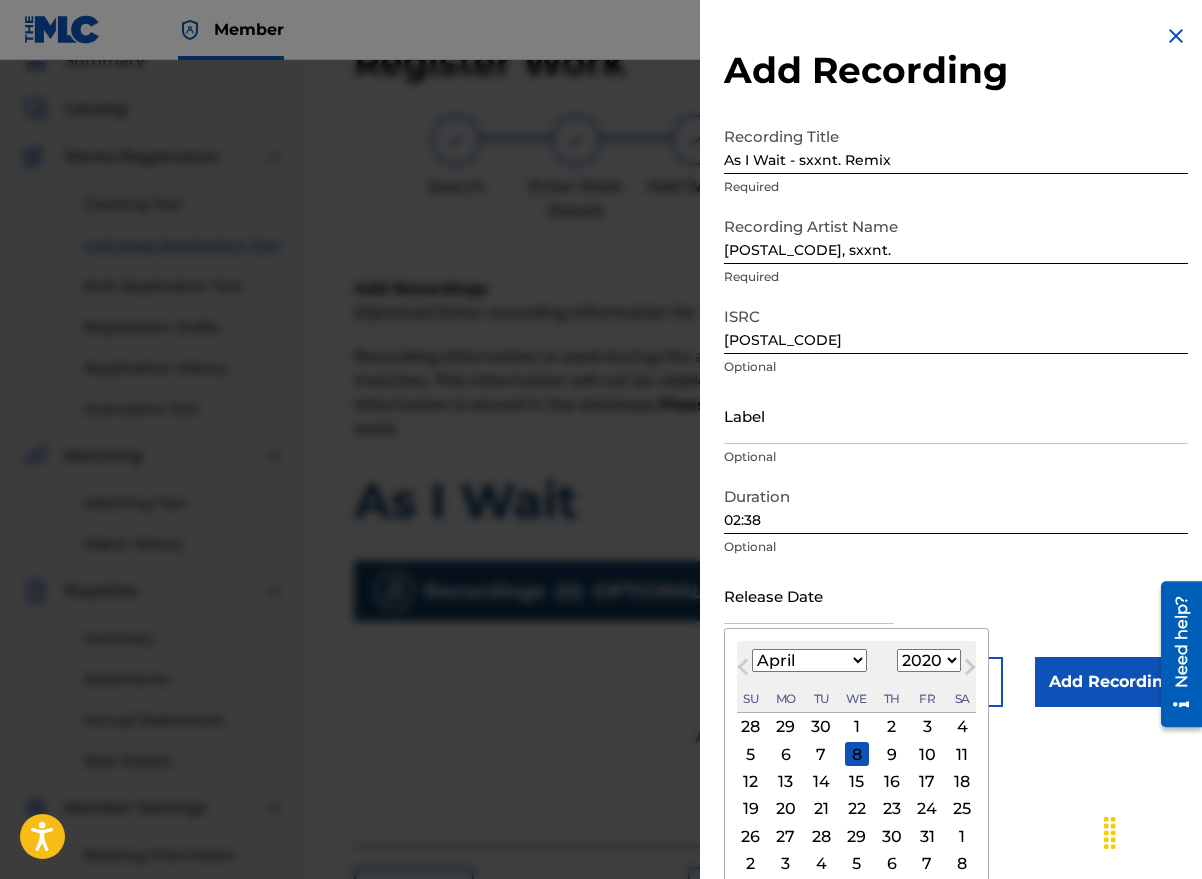 click on "January February March April May June July August September October November December" at bounding box center [809, 660] 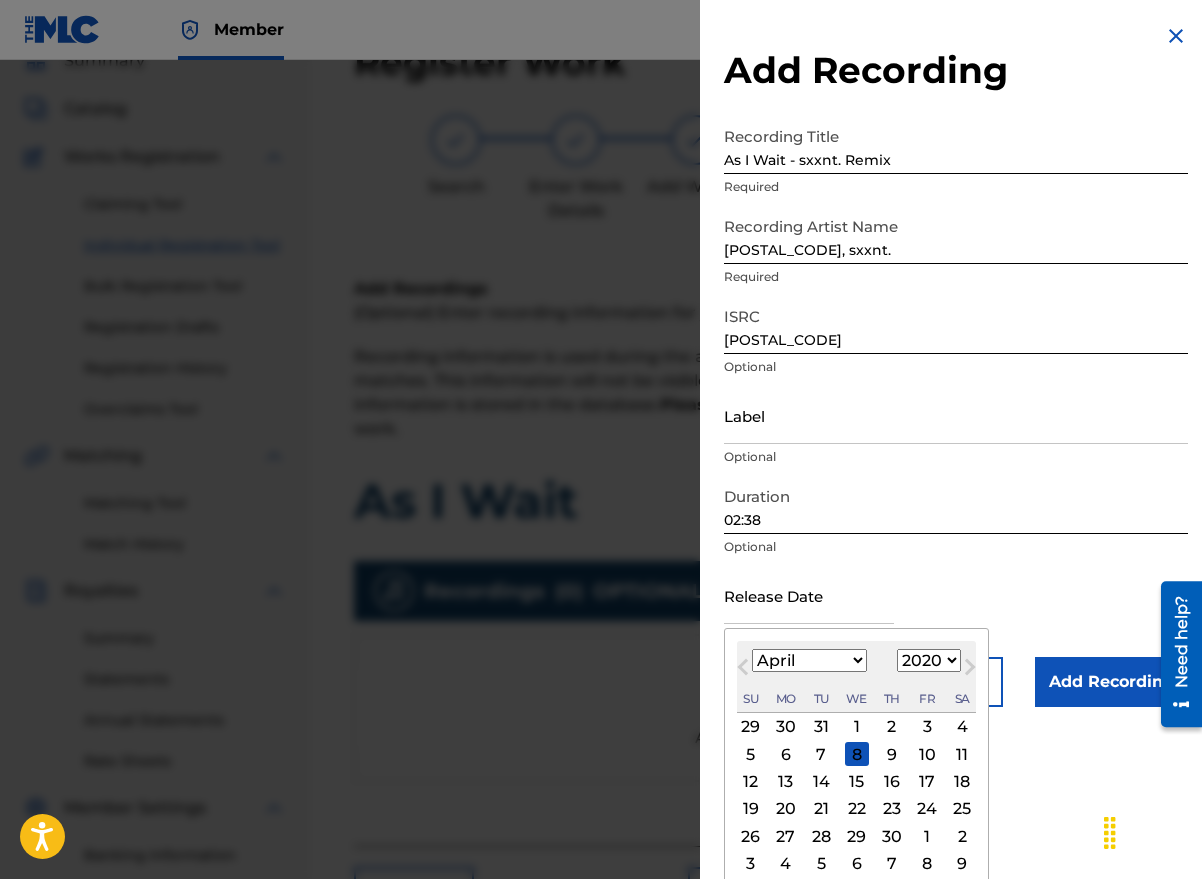 click on "3" at bounding box center [927, 727] 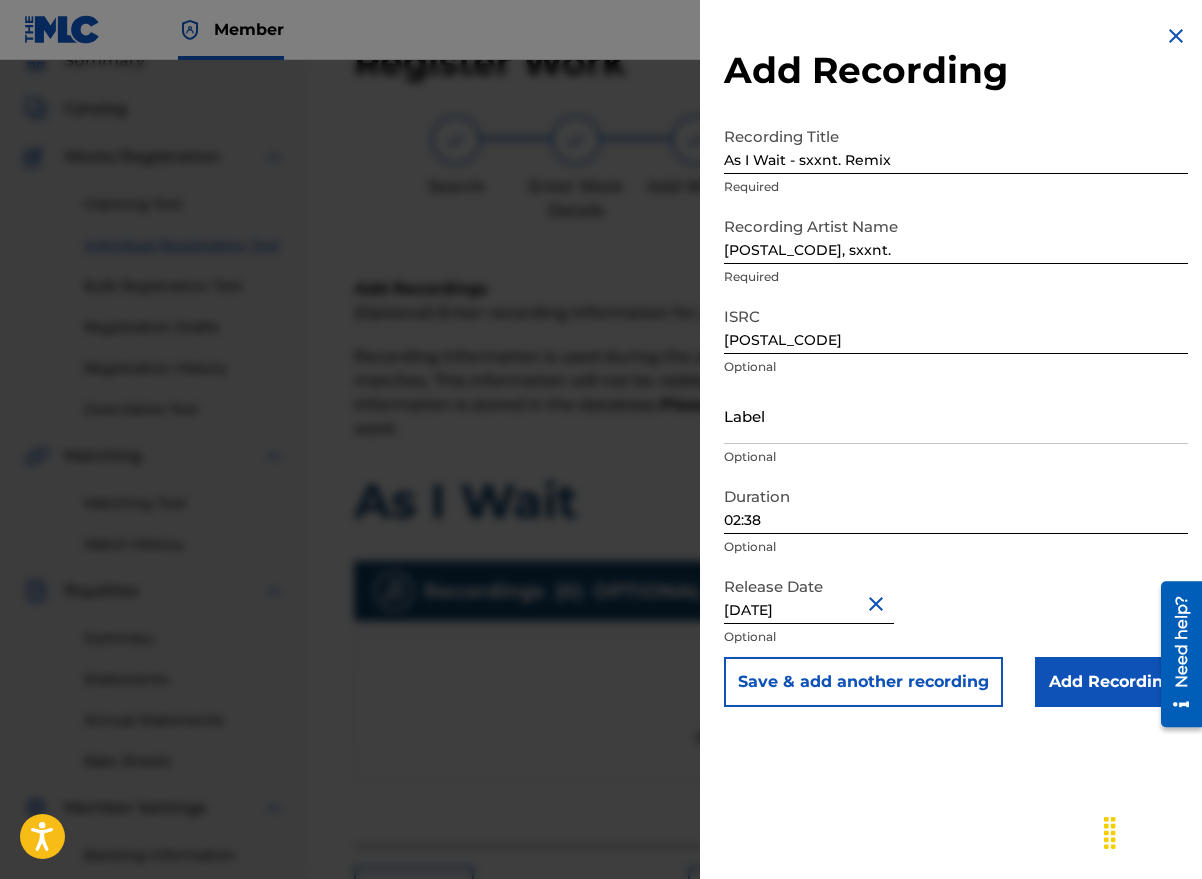 click on "Add Recording" at bounding box center [1111, 682] 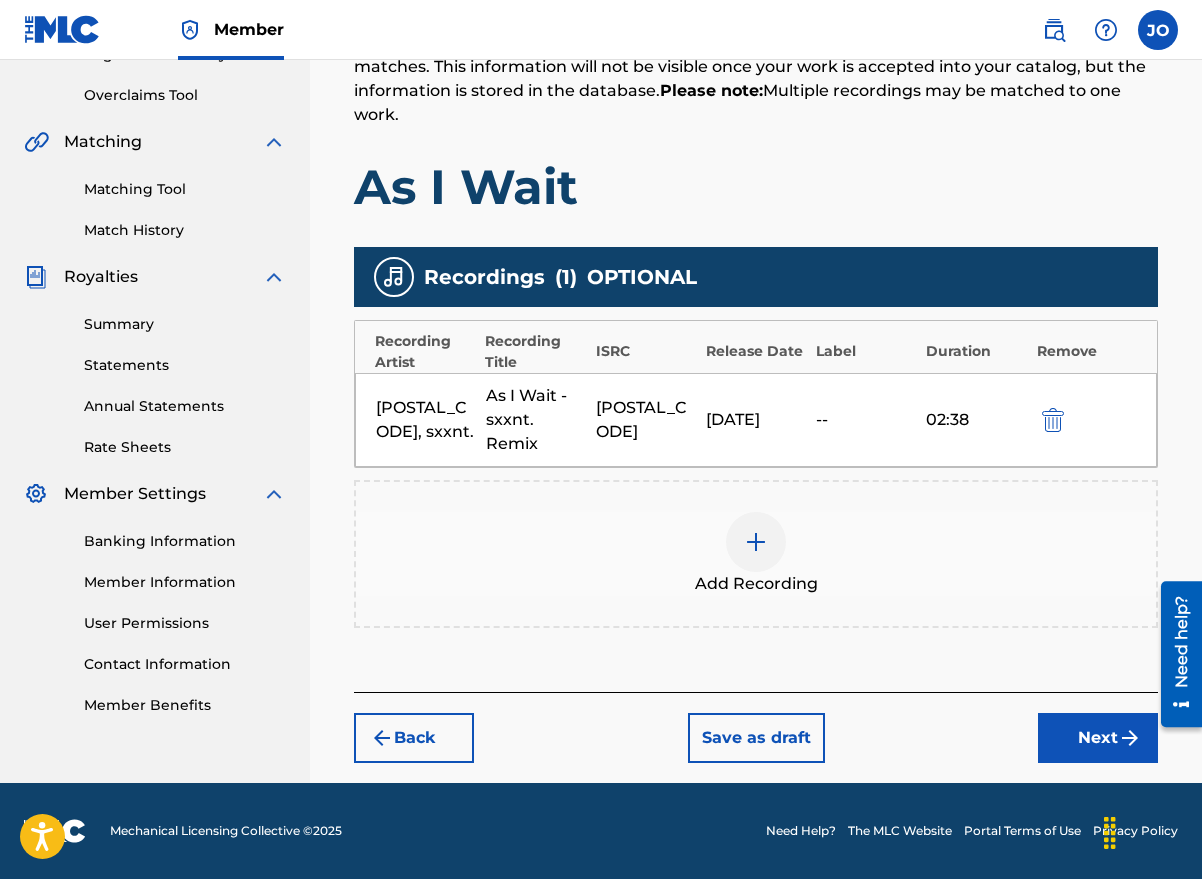 click on "Next" at bounding box center [1098, 738] 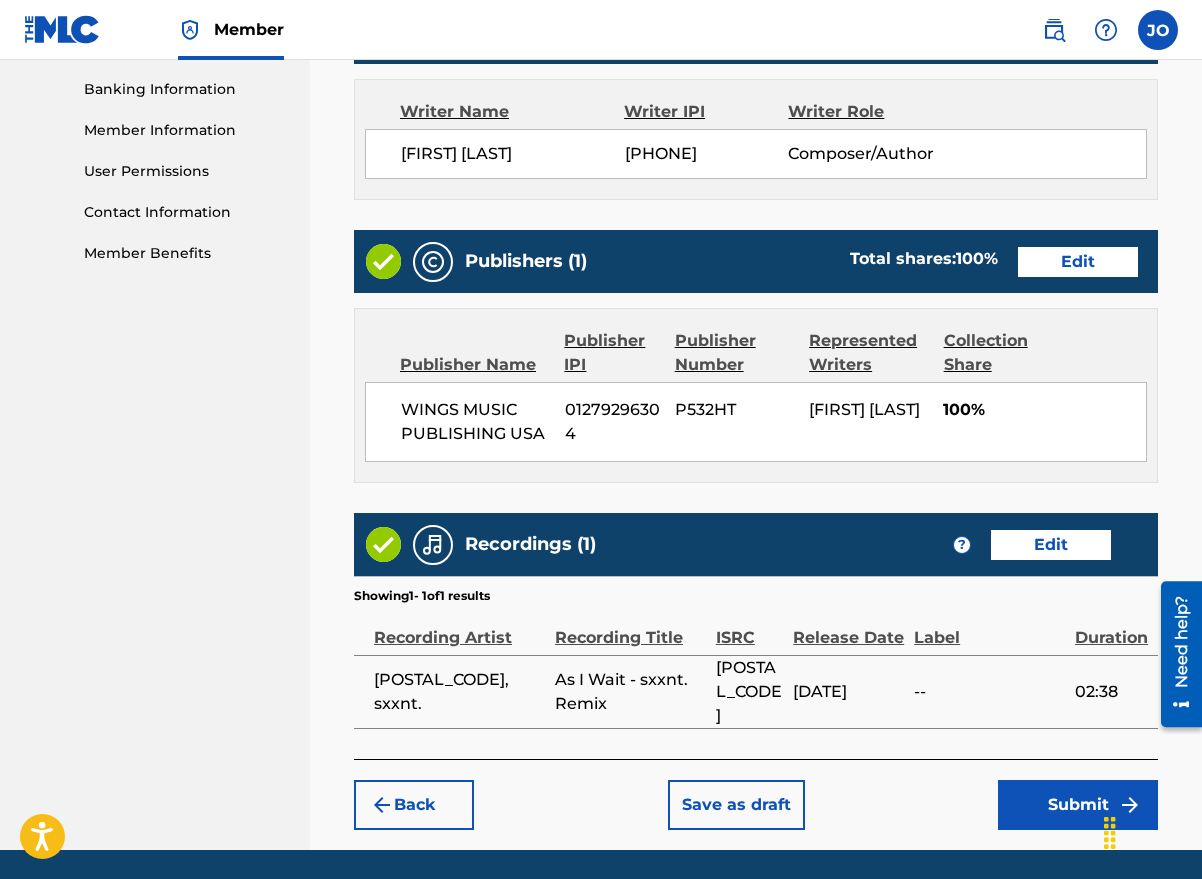 scroll, scrollTop: 924, scrollLeft: 0, axis: vertical 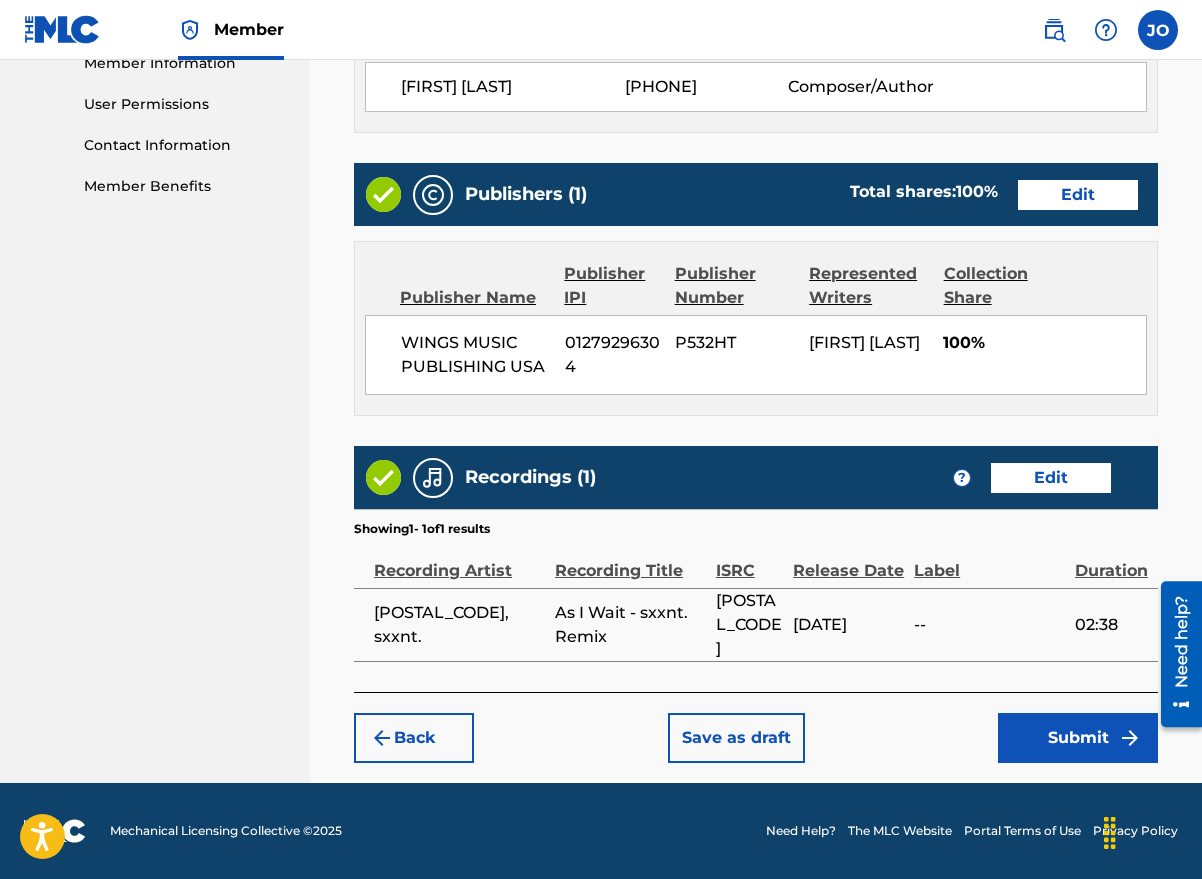 click on "Submit" at bounding box center [1078, 738] 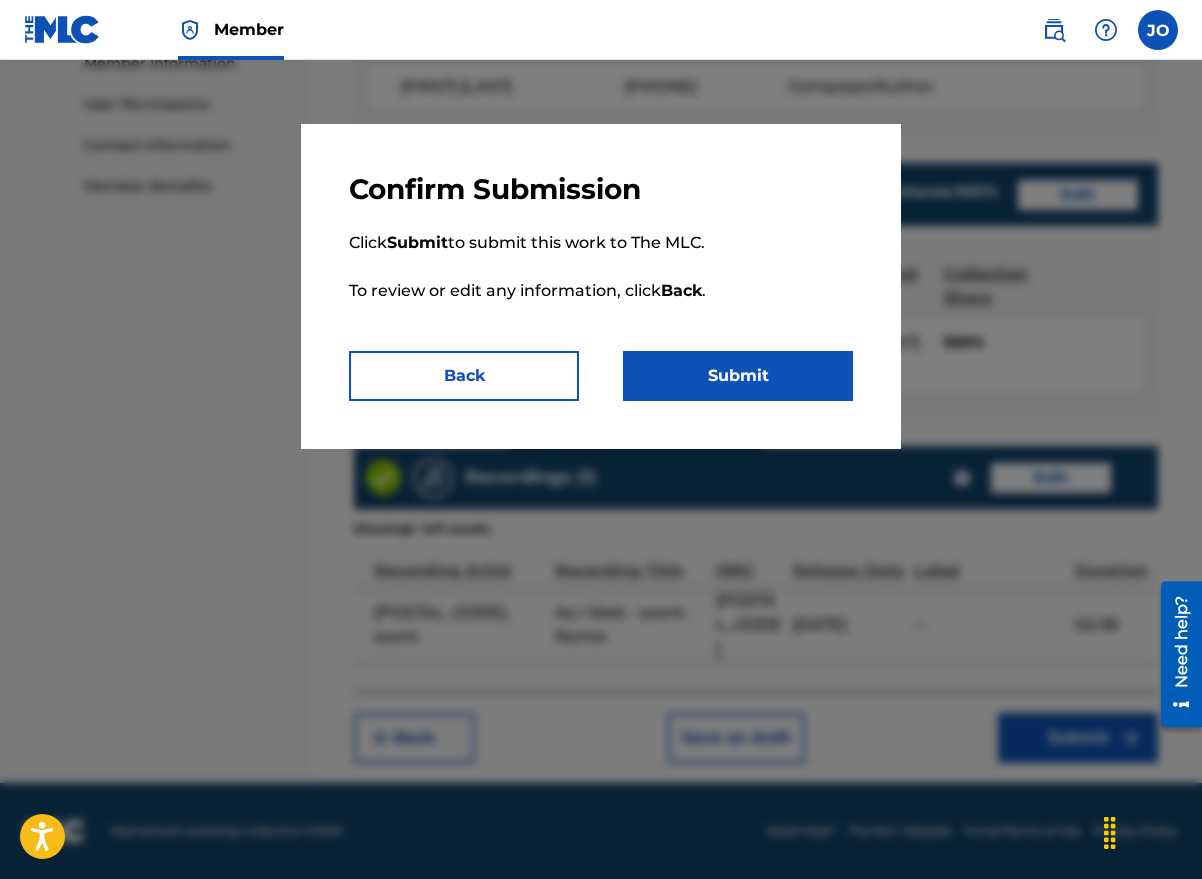 click on "Submit" at bounding box center (738, 376) 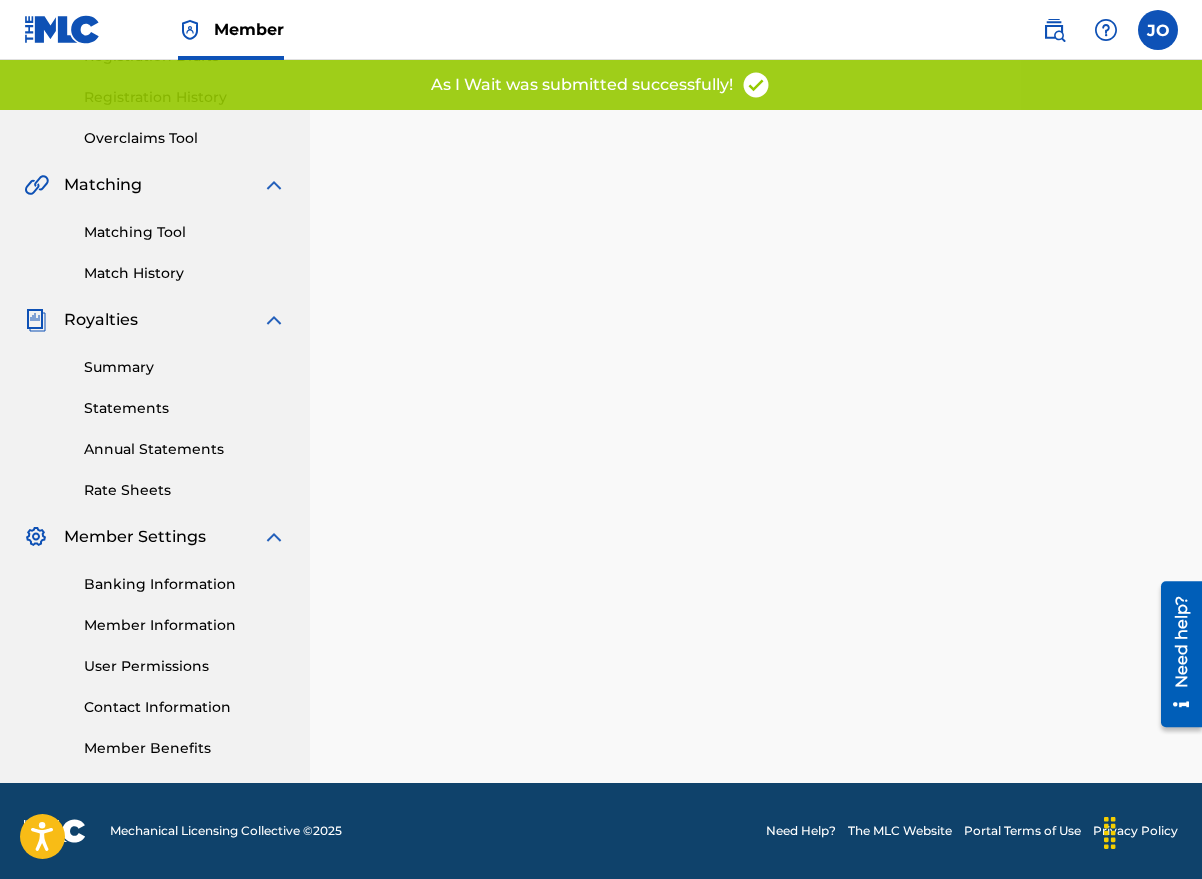 scroll, scrollTop: 0, scrollLeft: 0, axis: both 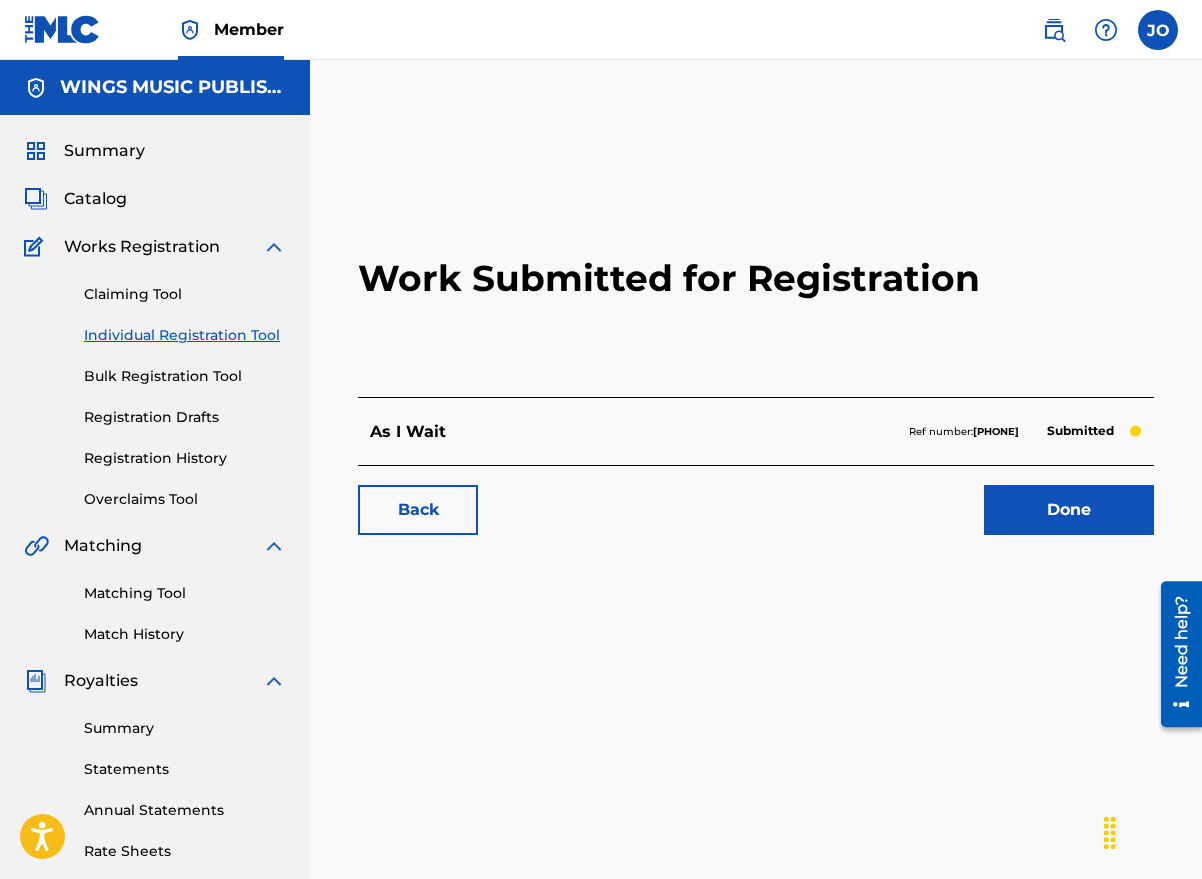 click on "Individual Registration Tool" at bounding box center (185, 335) 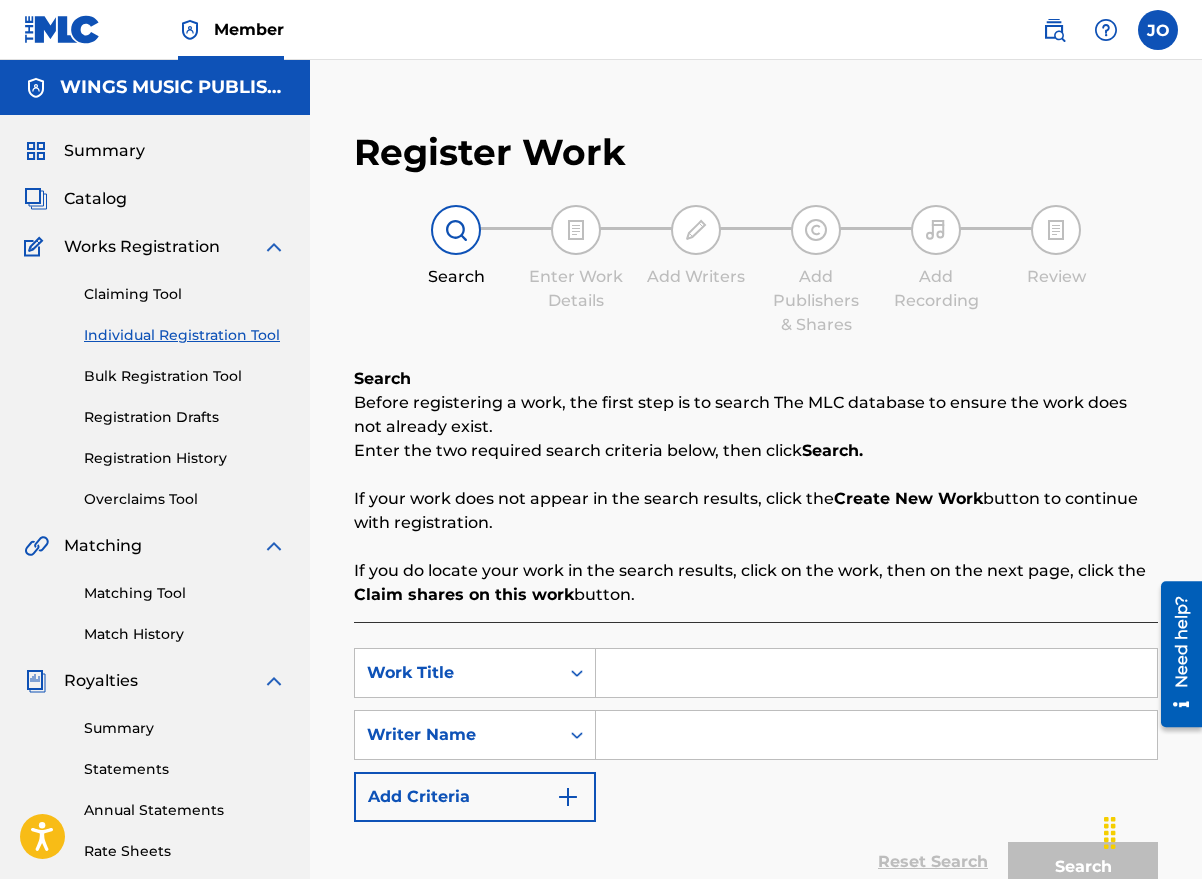 click at bounding box center [876, 673] 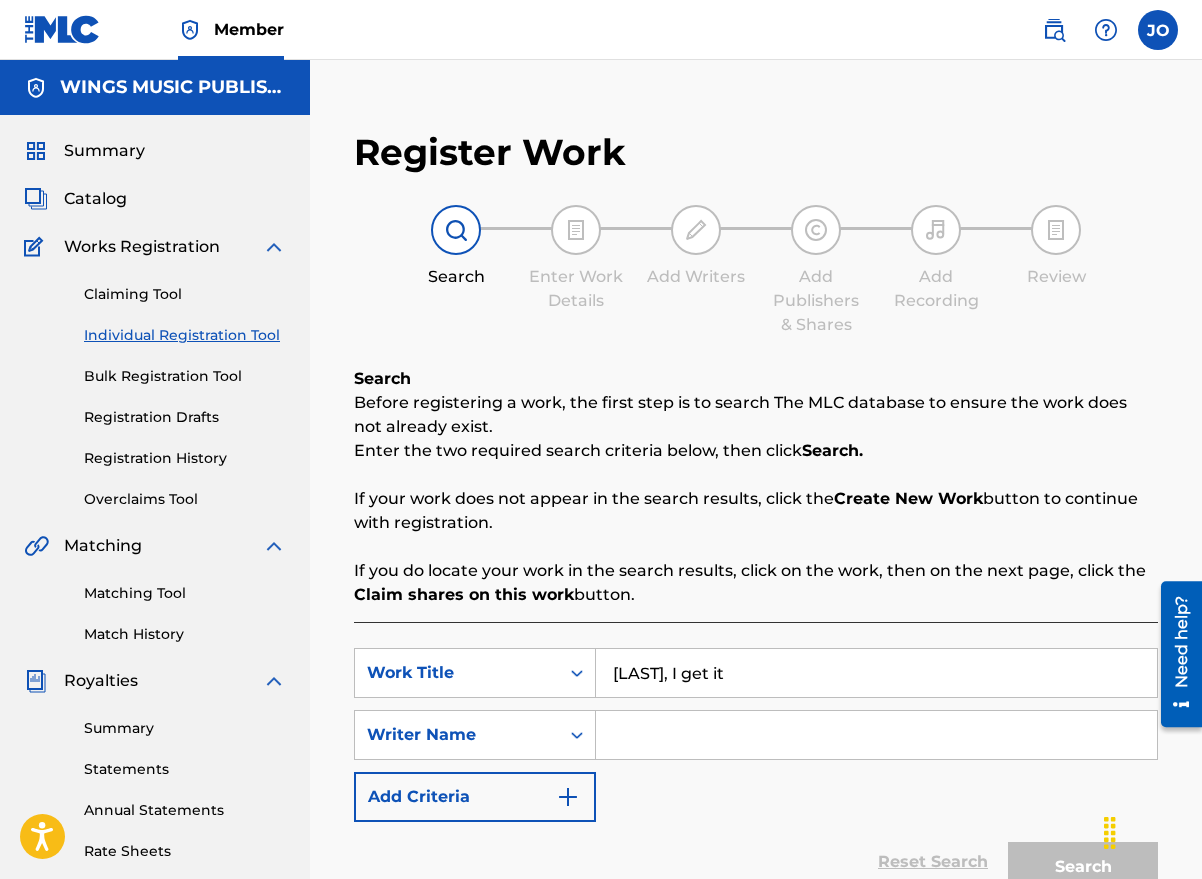 type on "[LAST], I get it" 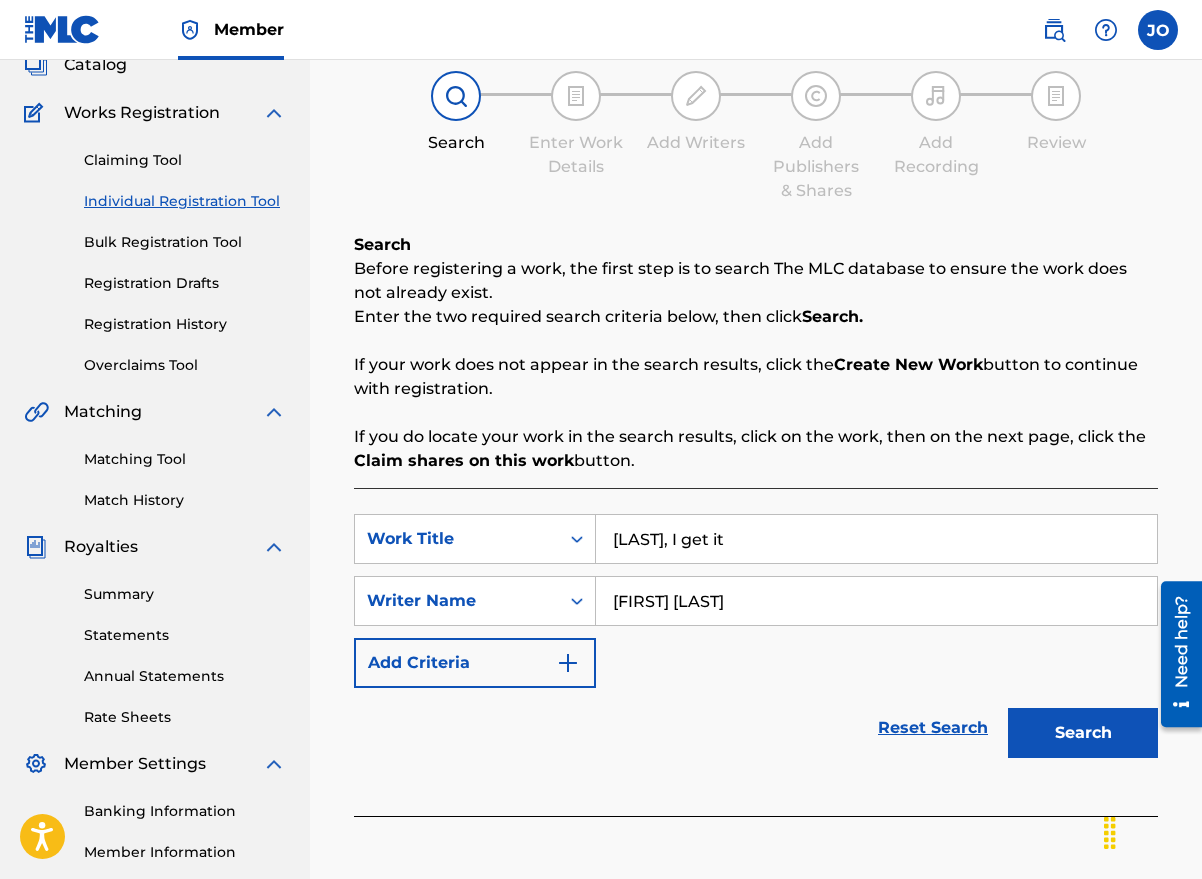 scroll, scrollTop: 300, scrollLeft: 0, axis: vertical 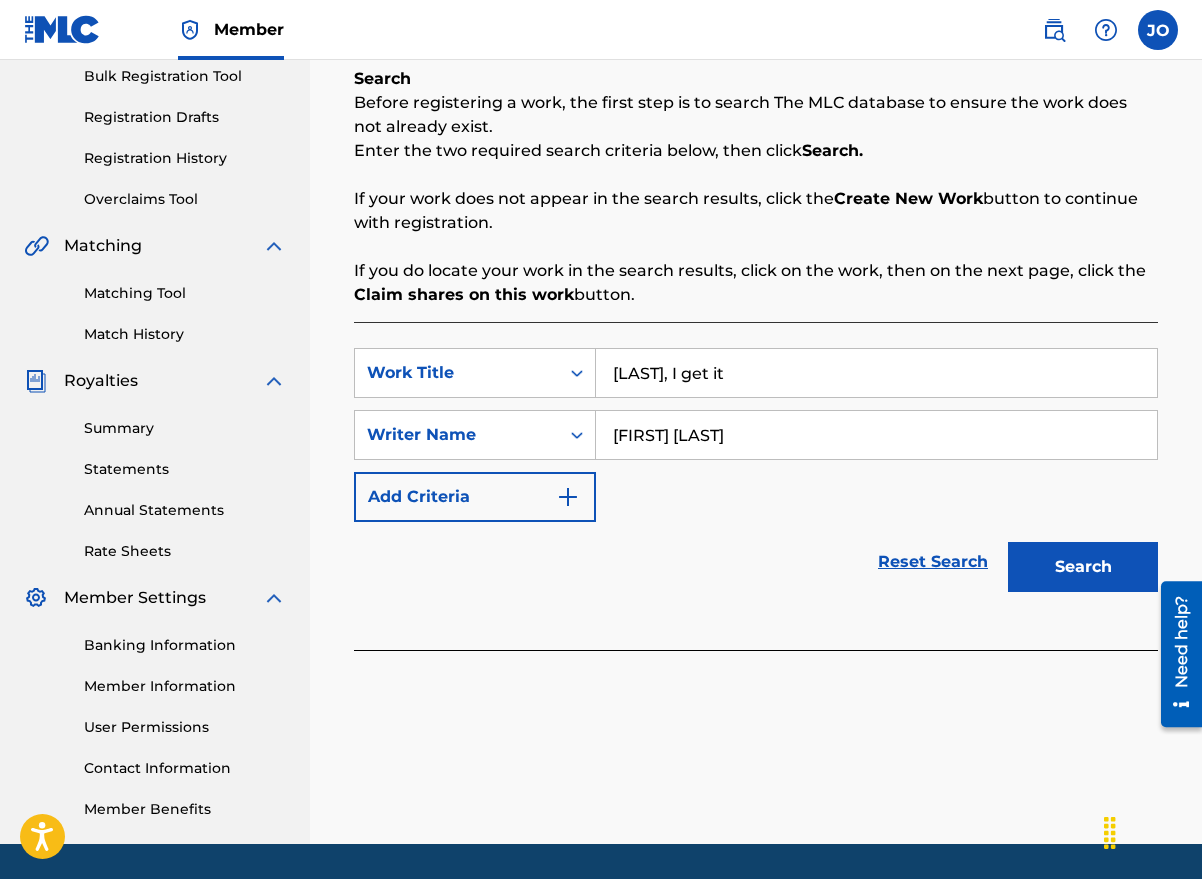 type on "[FIRST] [LAST]" 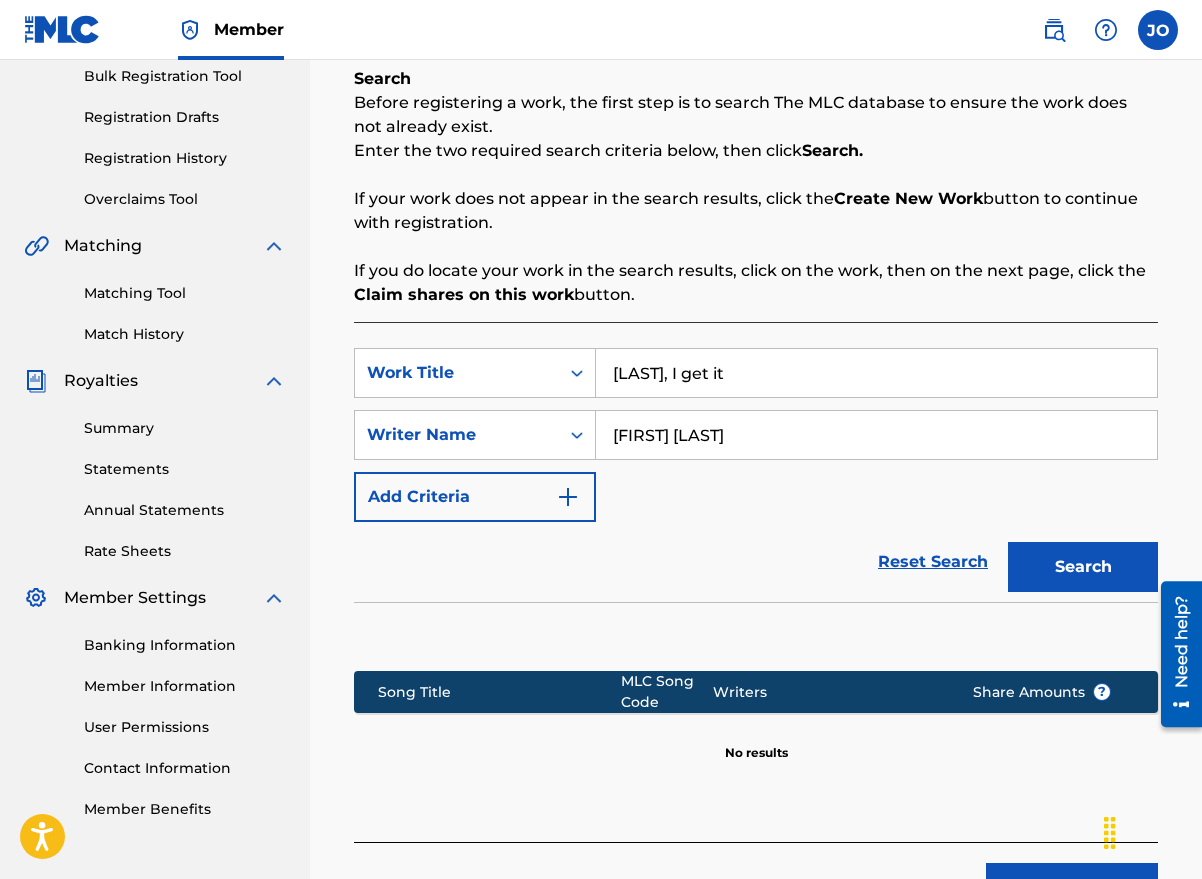 scroll, scrollTop: 450, scrollLeft: 0, axis: vertical 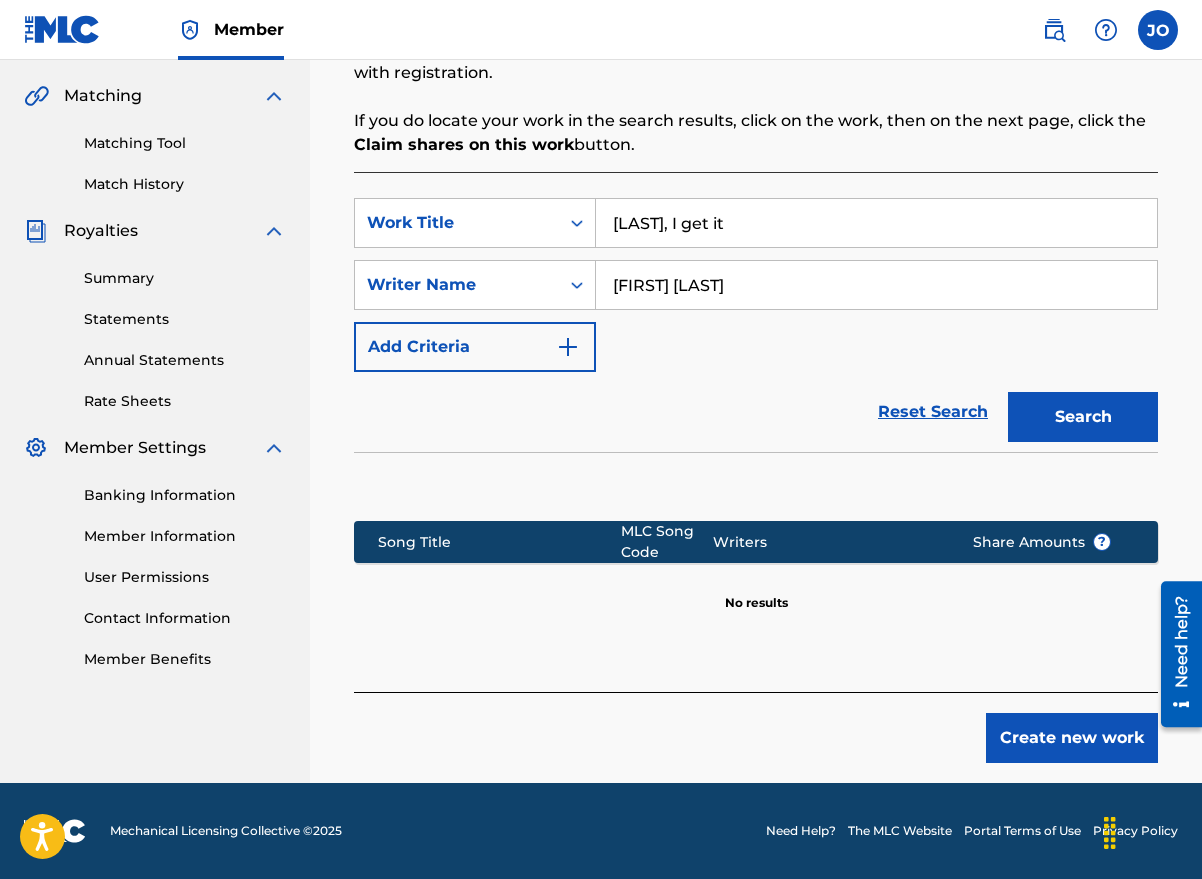 click on "Create new work" at bounding box center [1072, 738] 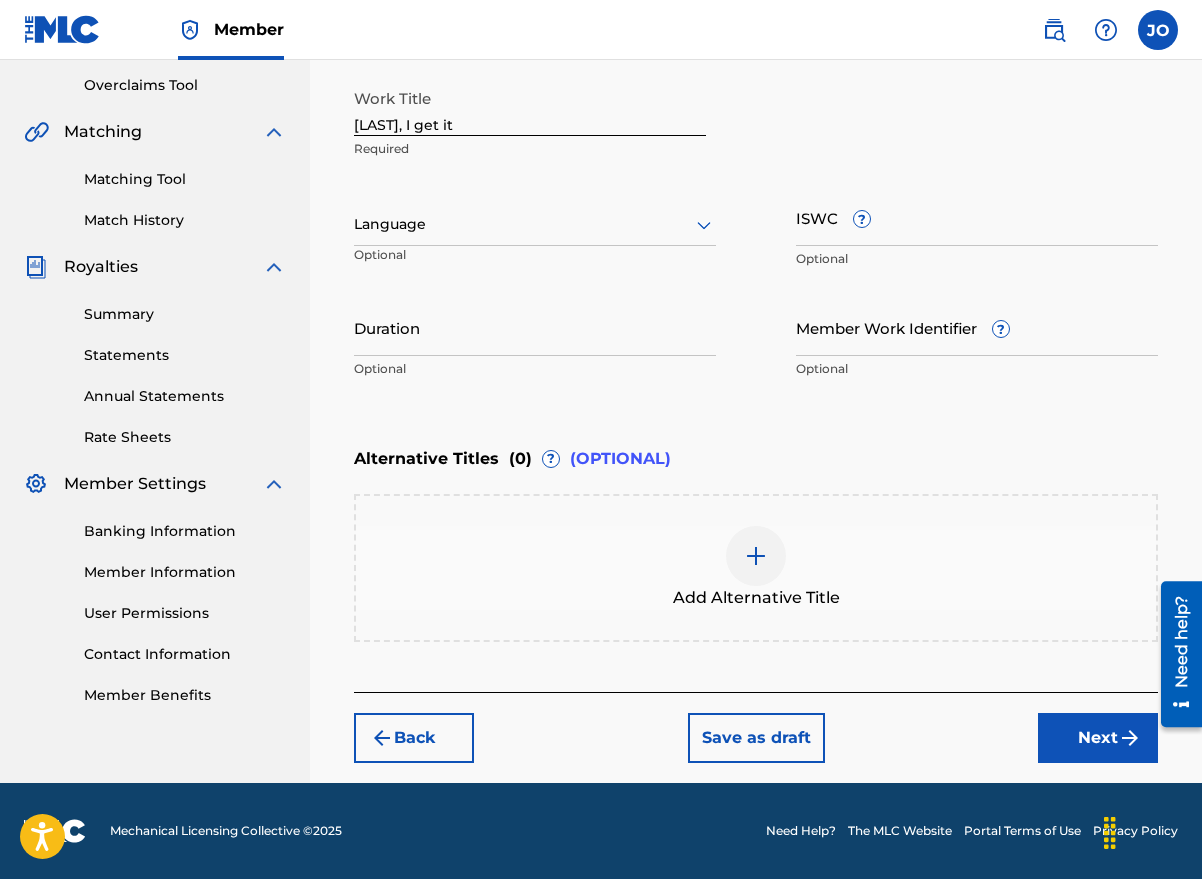 click on "[LAST], I get it" at bounding box center (530, 107) 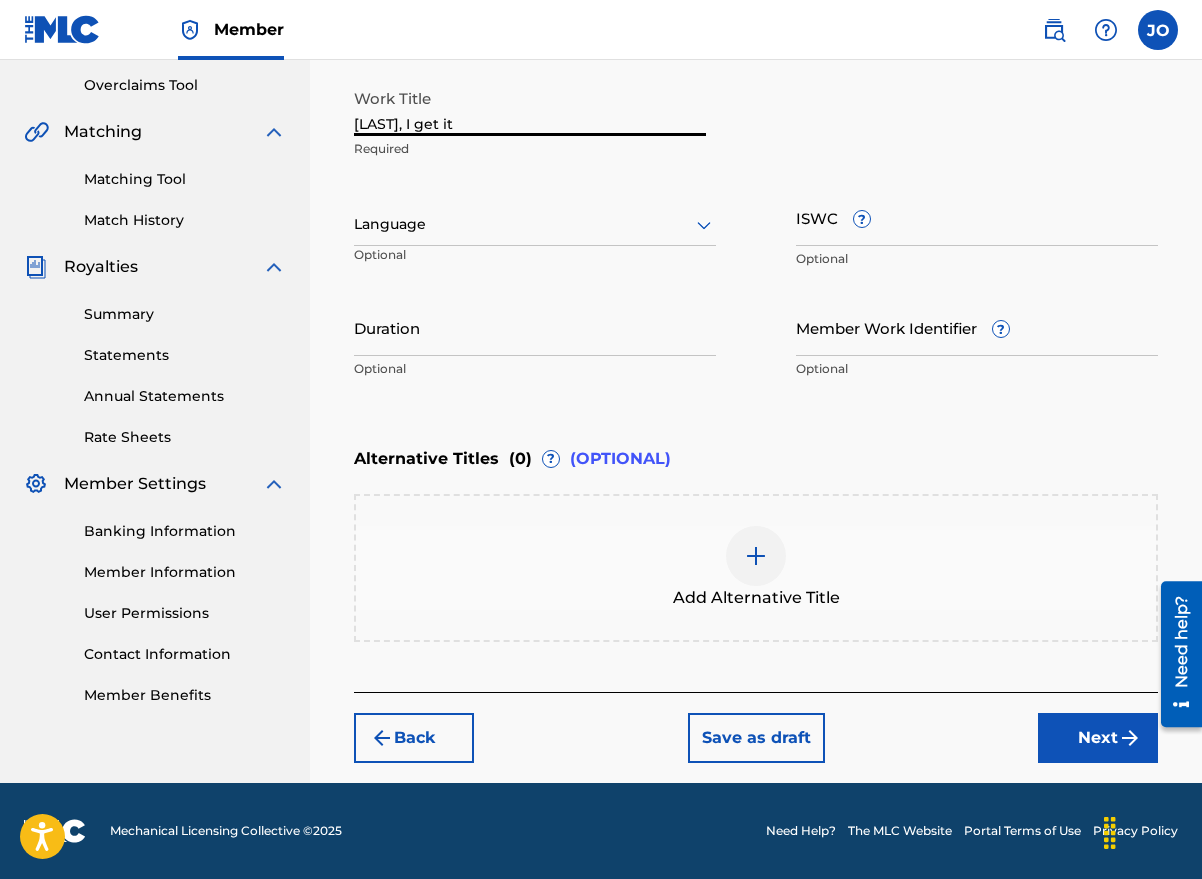 click on "[LAST], I get it" at bounding box center (530, 107) 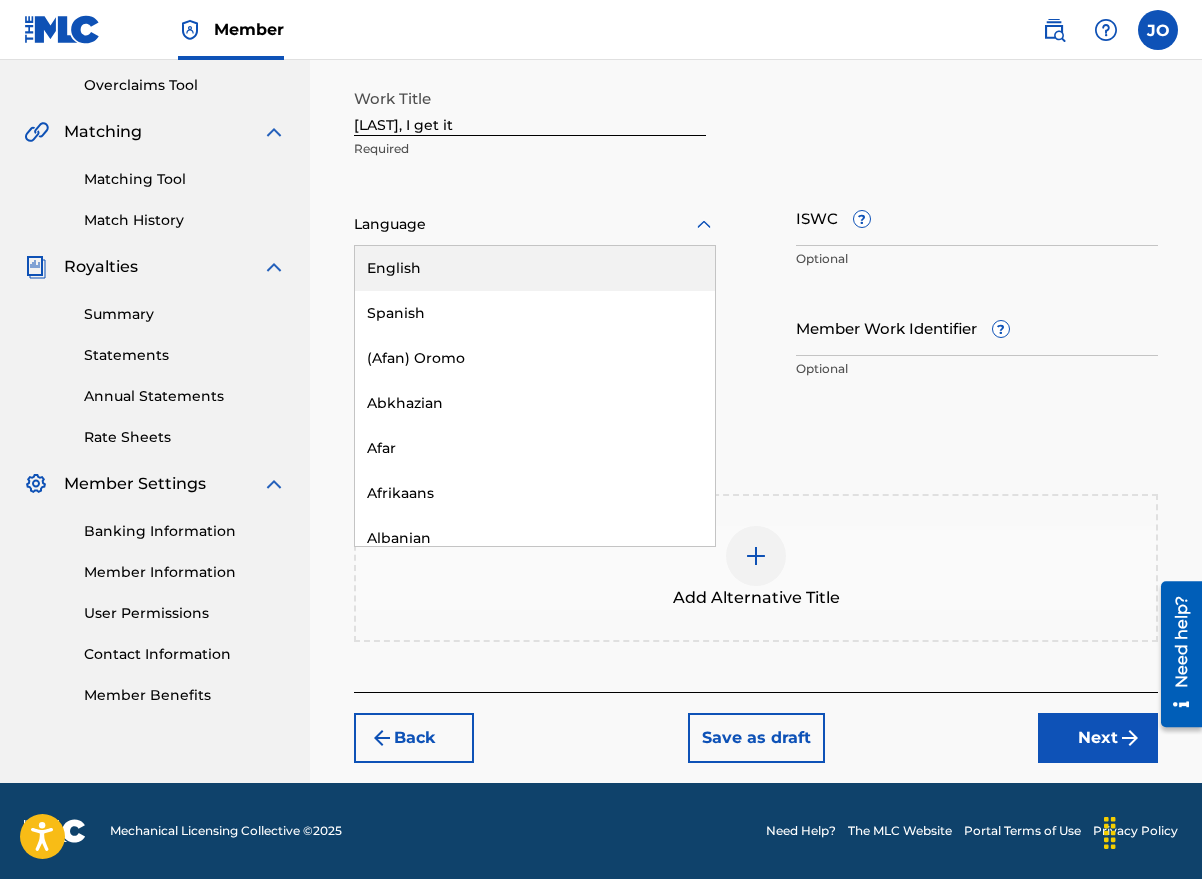 click on "English" at bounding box center [535, 268] 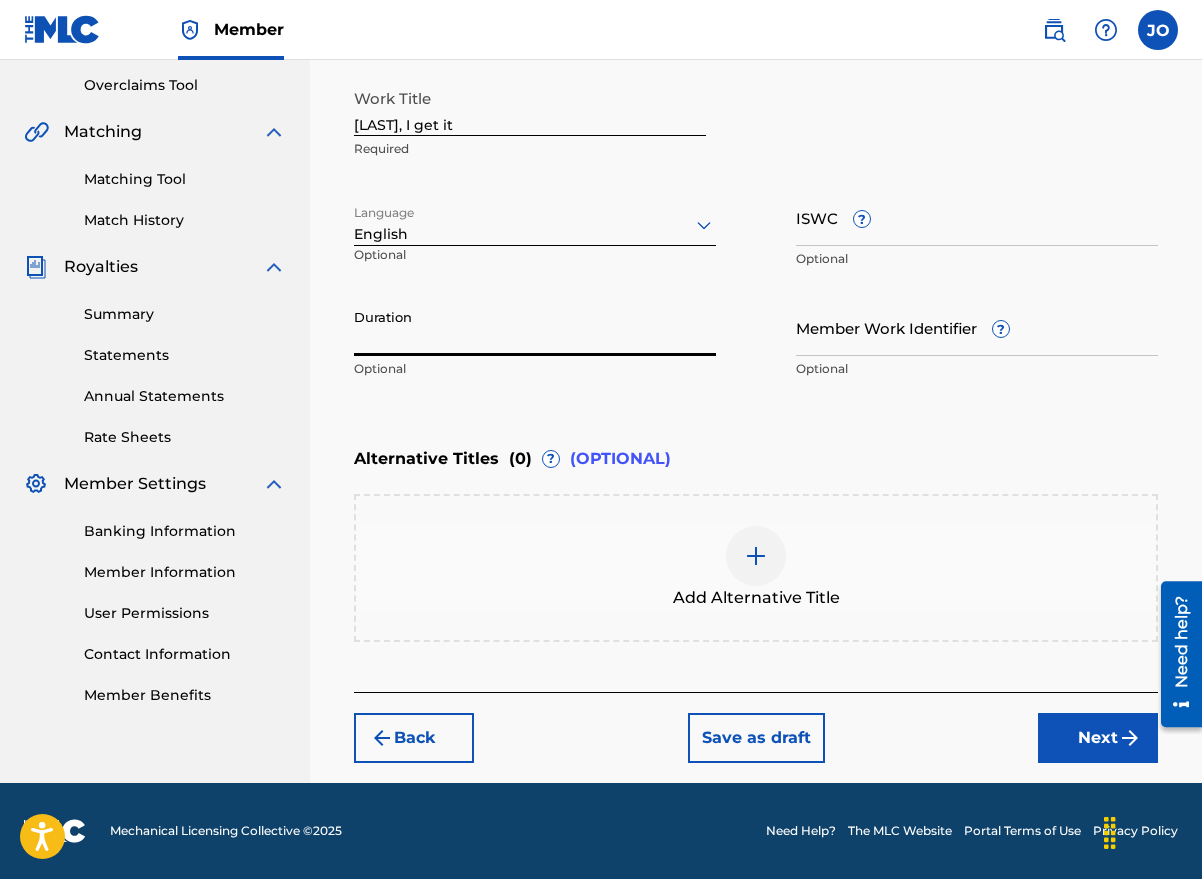 click on "Duration" at bounding box center (535, 327) 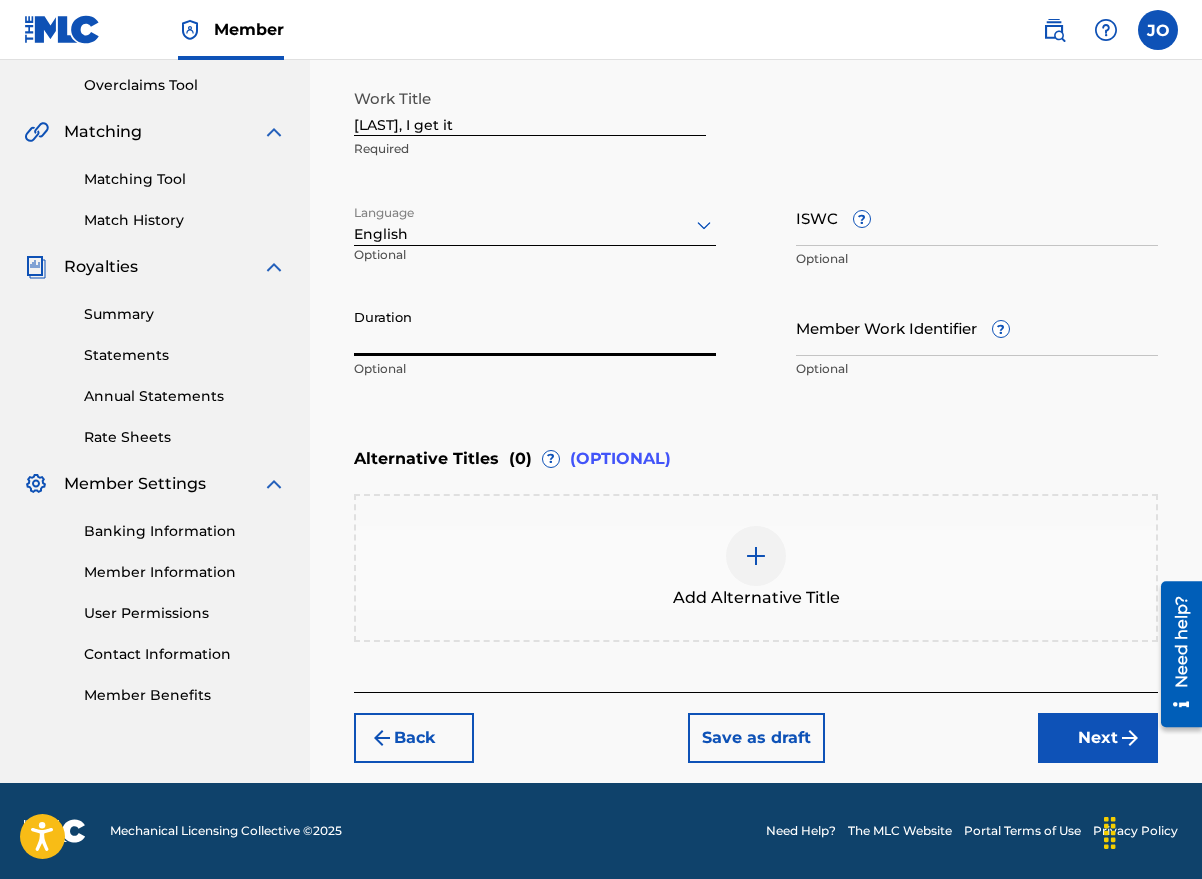 click on "Duration" at bounding box center [535, 327] 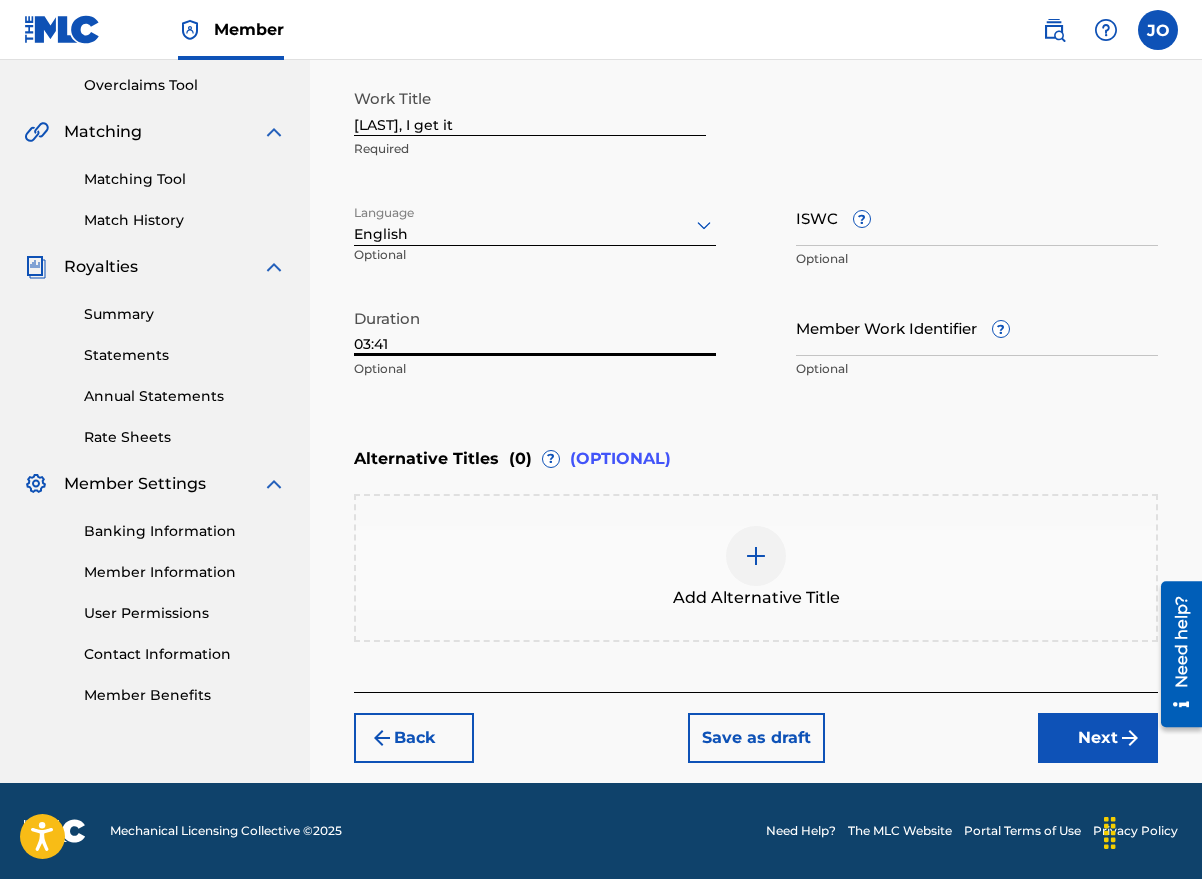 type on "03:41" 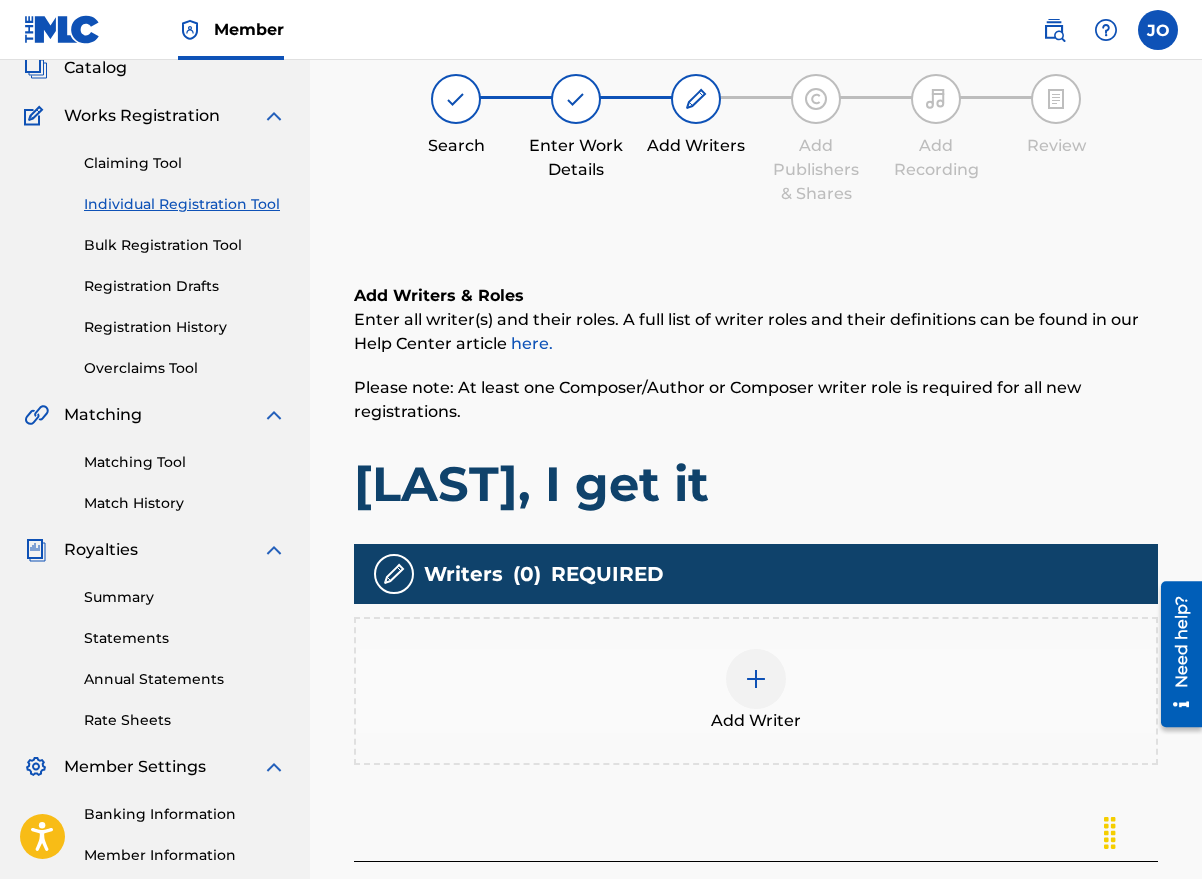 scroll, scrollTop: 90, scrollLeft: 0, axis: vertical 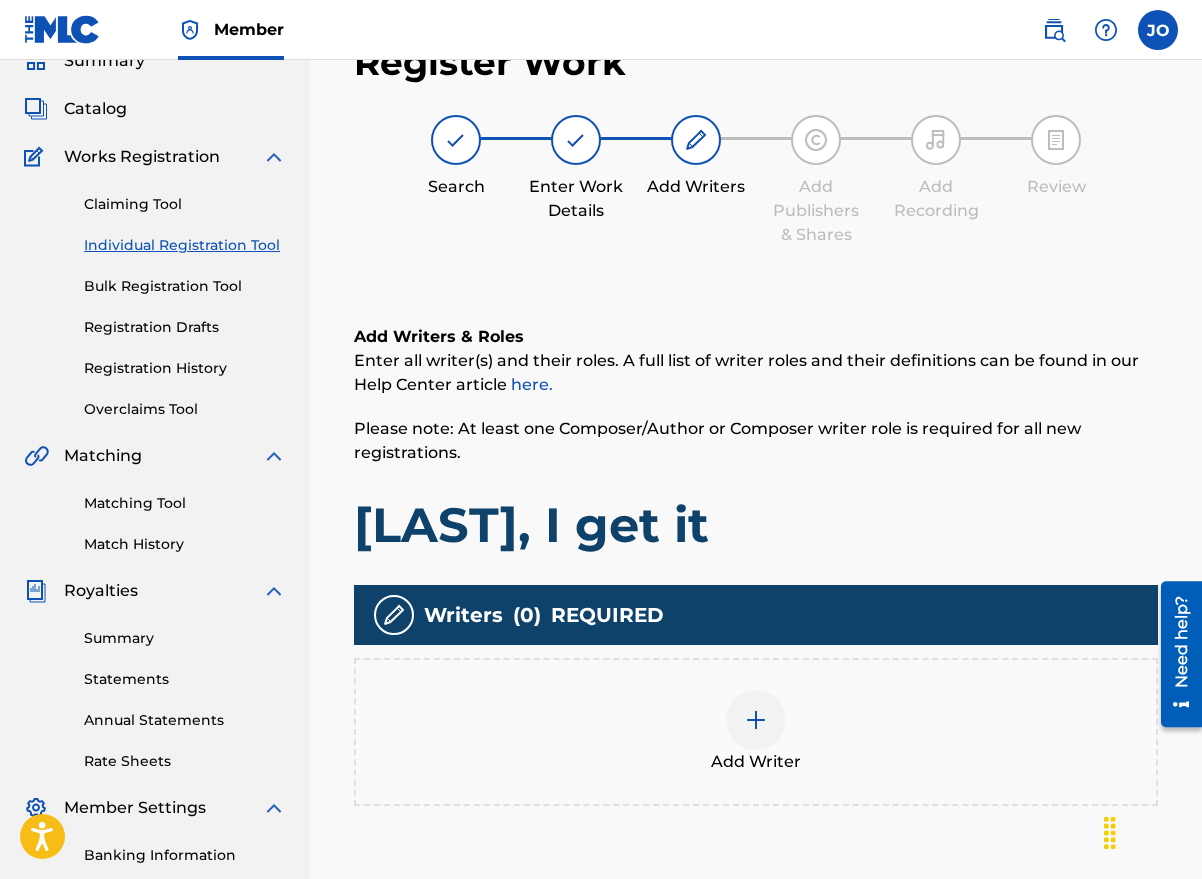 click at bounding box center (756, 720) 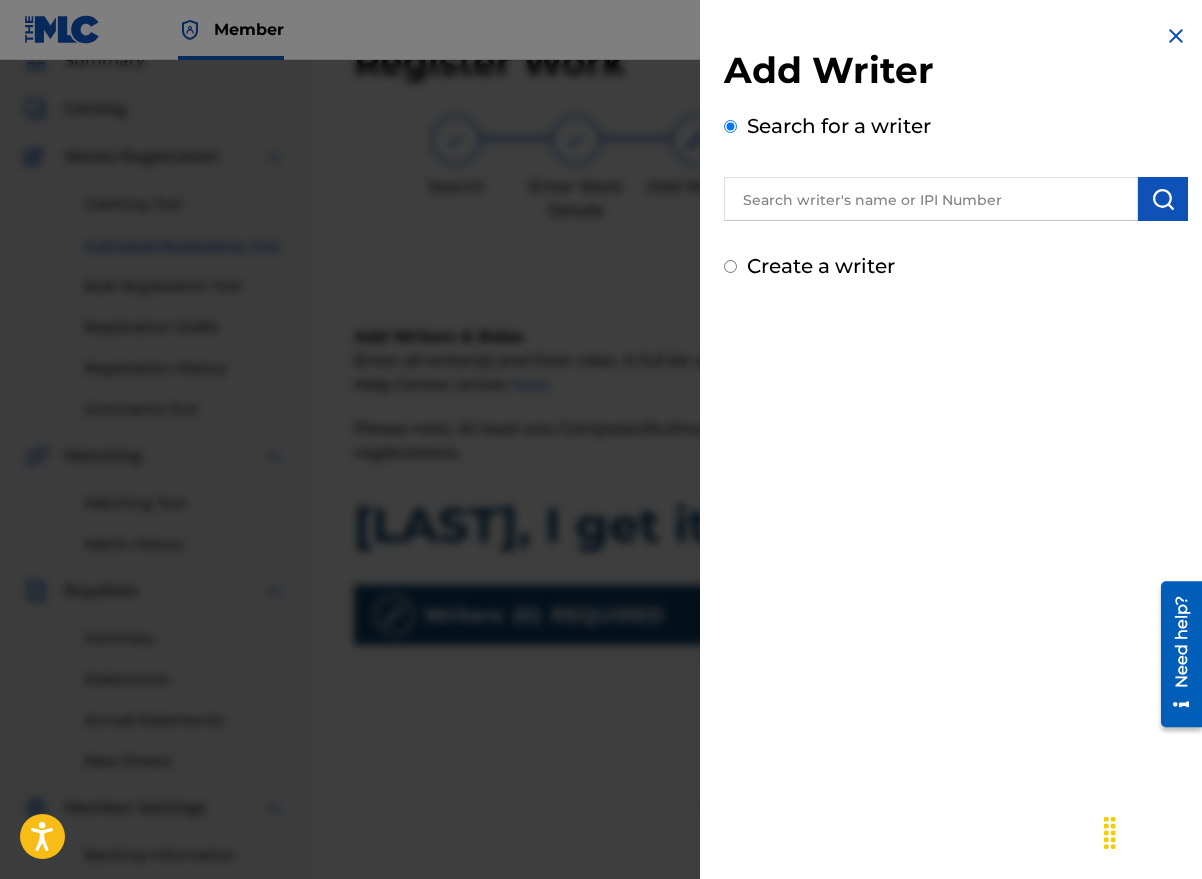 click at bounding box center (931, 199) 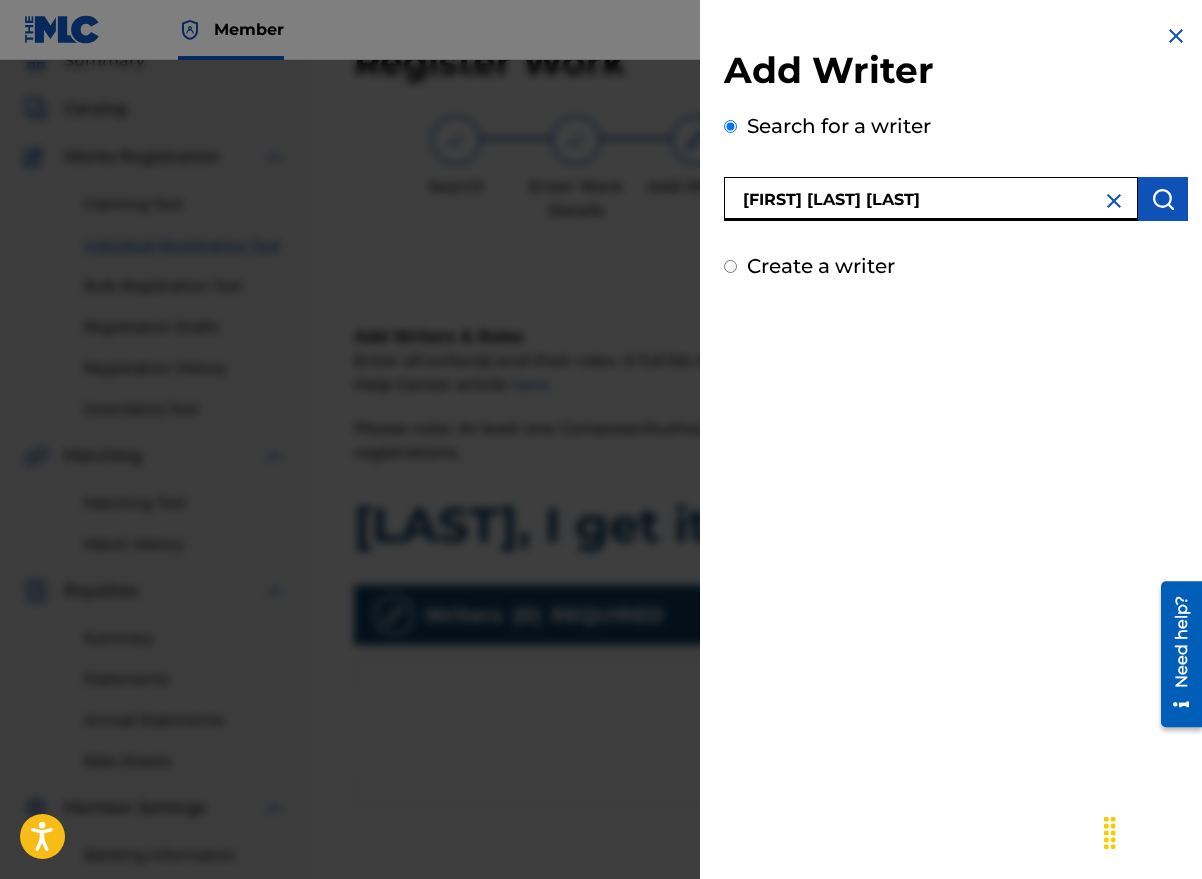 type on "[FIRST] [LAST] [LAST]" 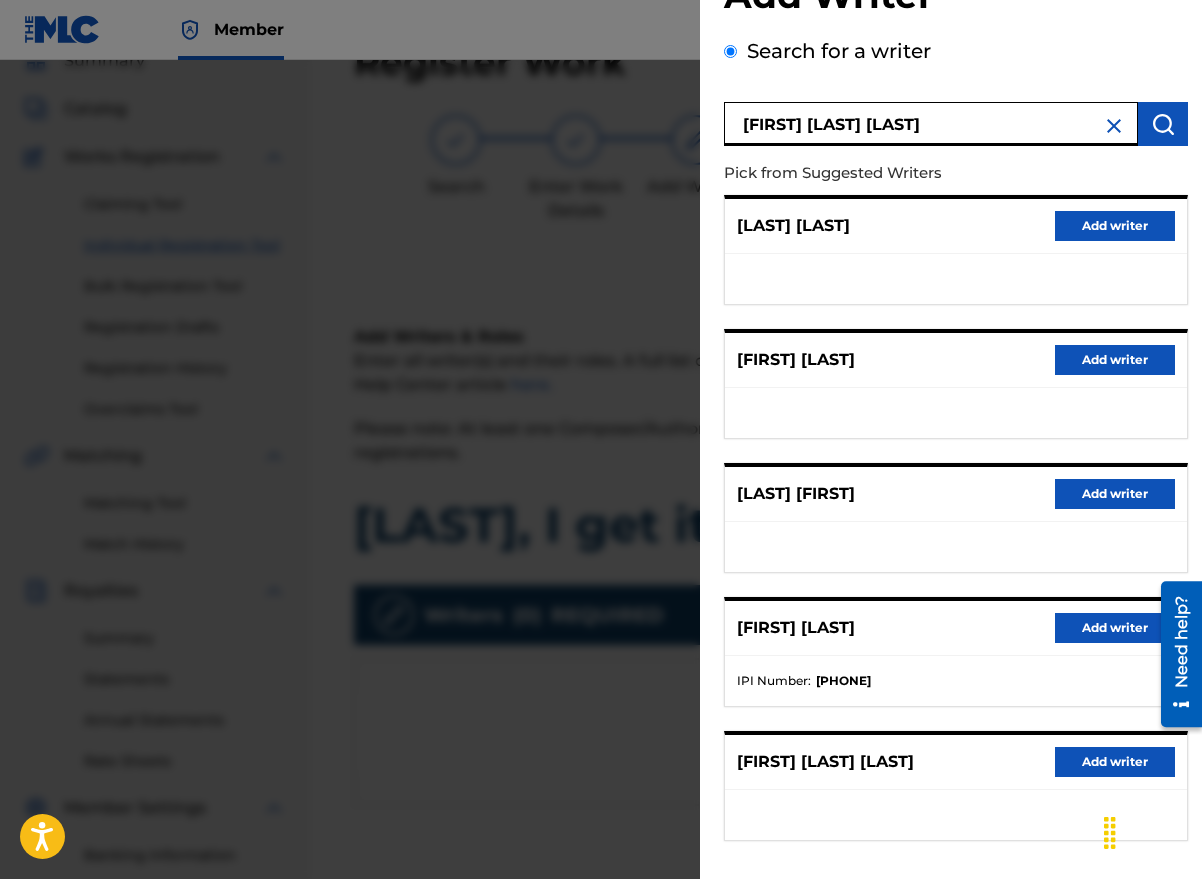 scroll, scrollTop: 163, scrollLeft: 0, axis: vertical 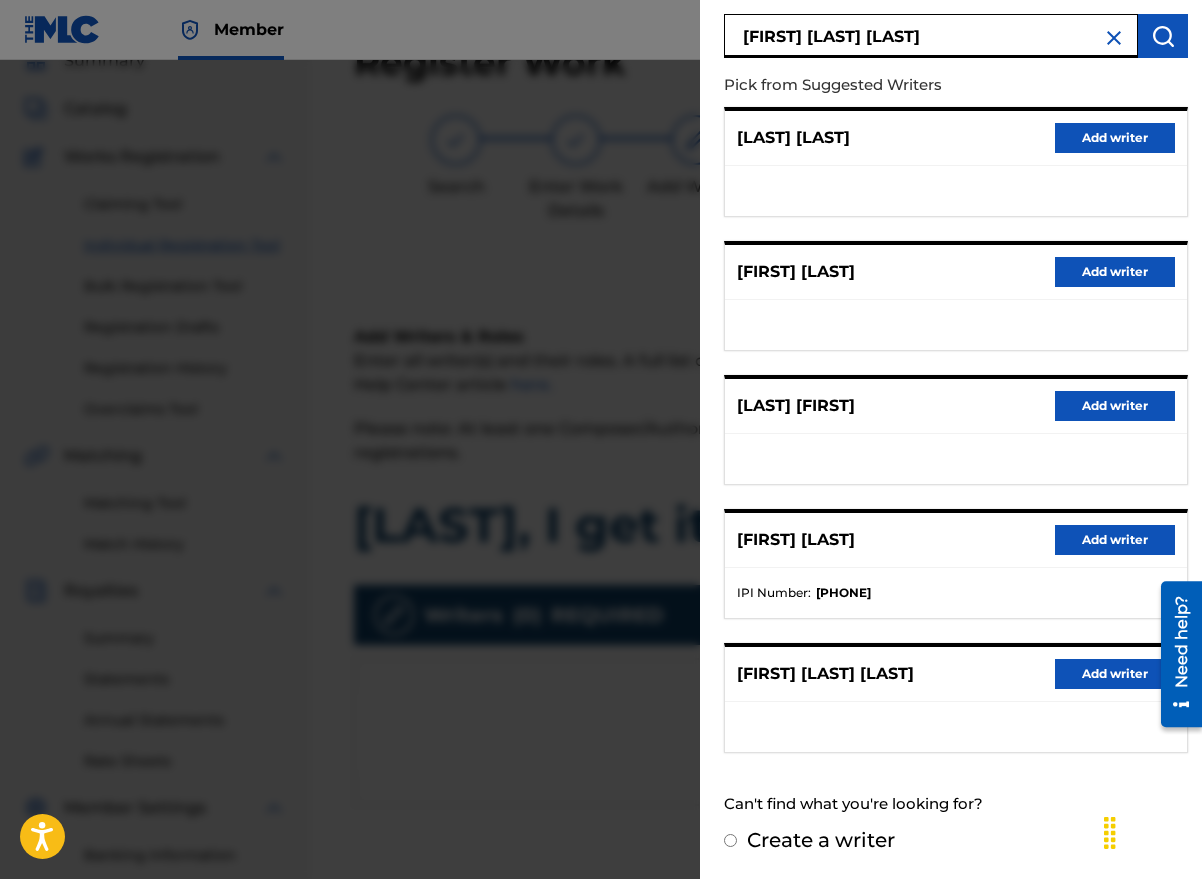 click on "Add writer" at bounding box center (1115, 674) 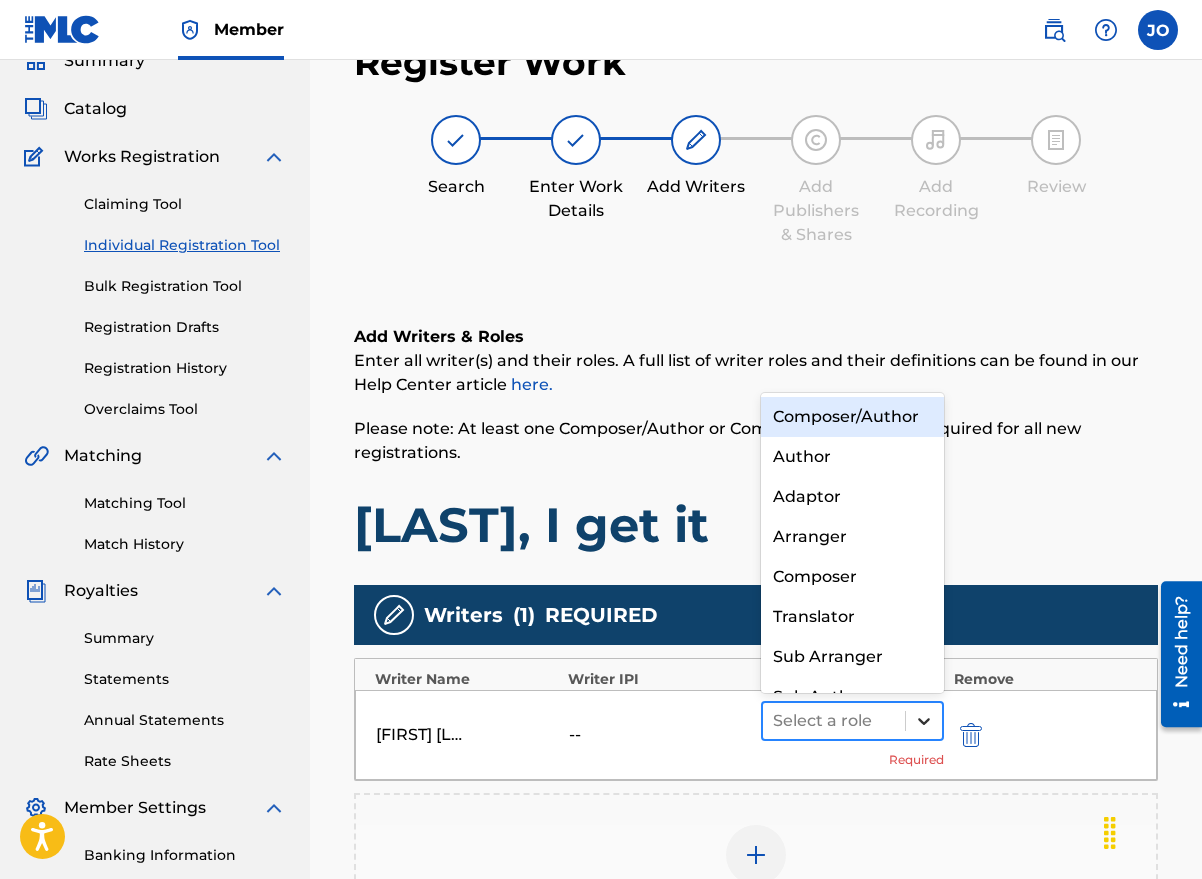 click at bounding box center (924, 721) 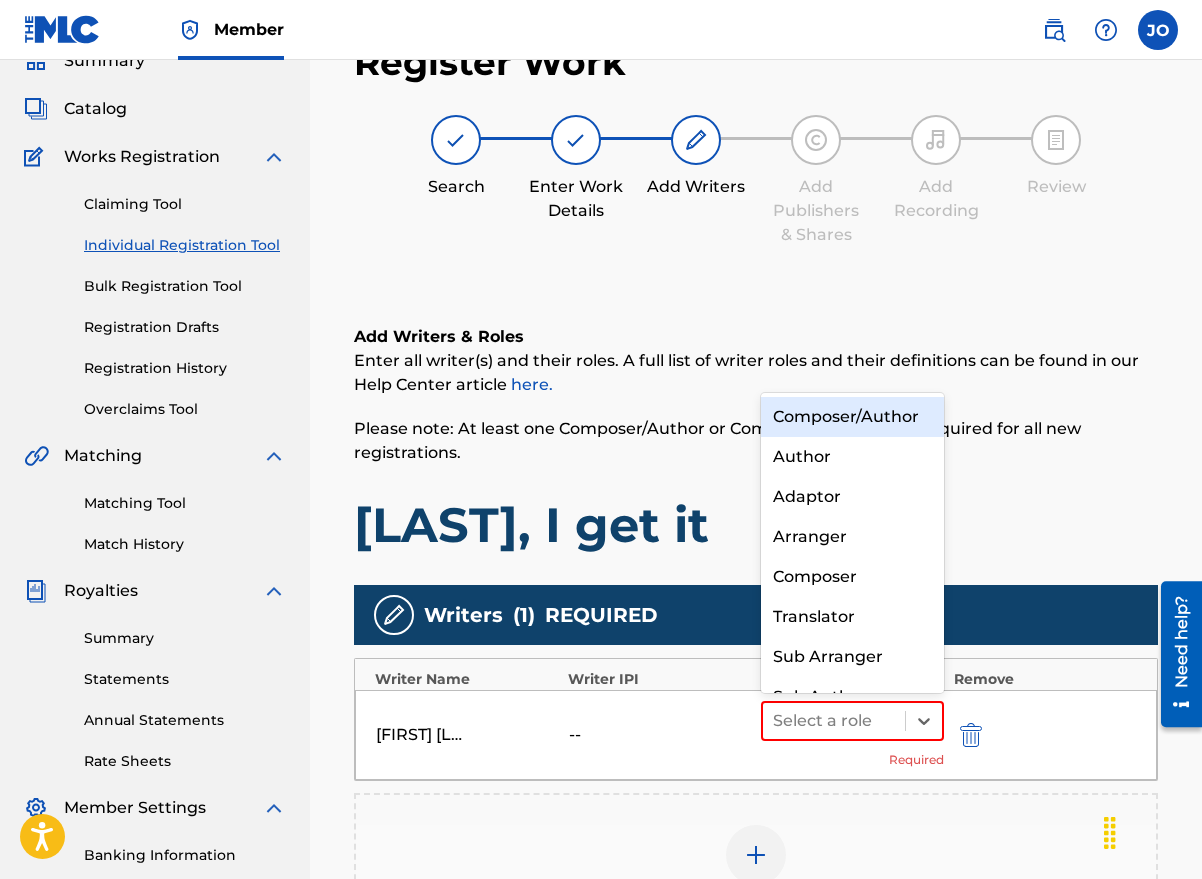 scroll, scrollTop: 21, scrollLeft: 0, axis: vertical 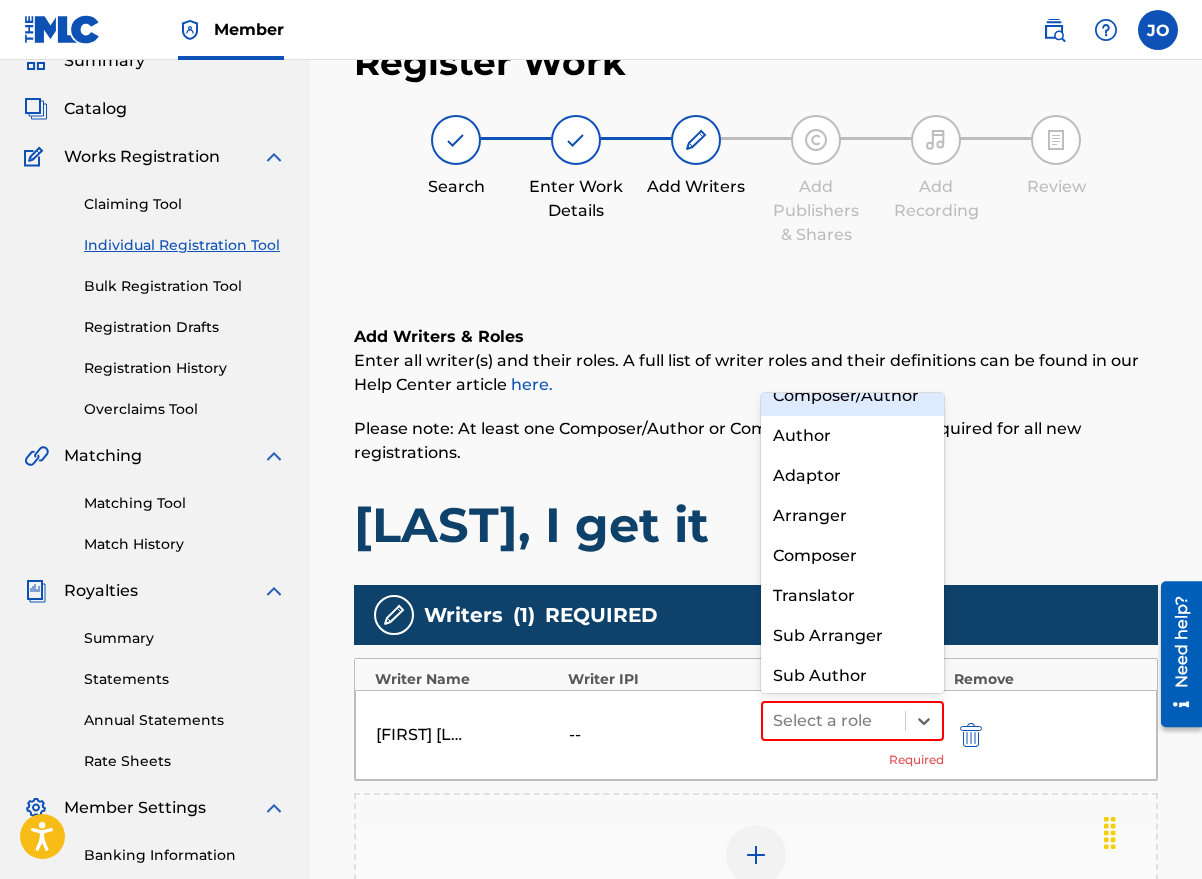 click on "Composer/Author" at bounding box center [852, 396] 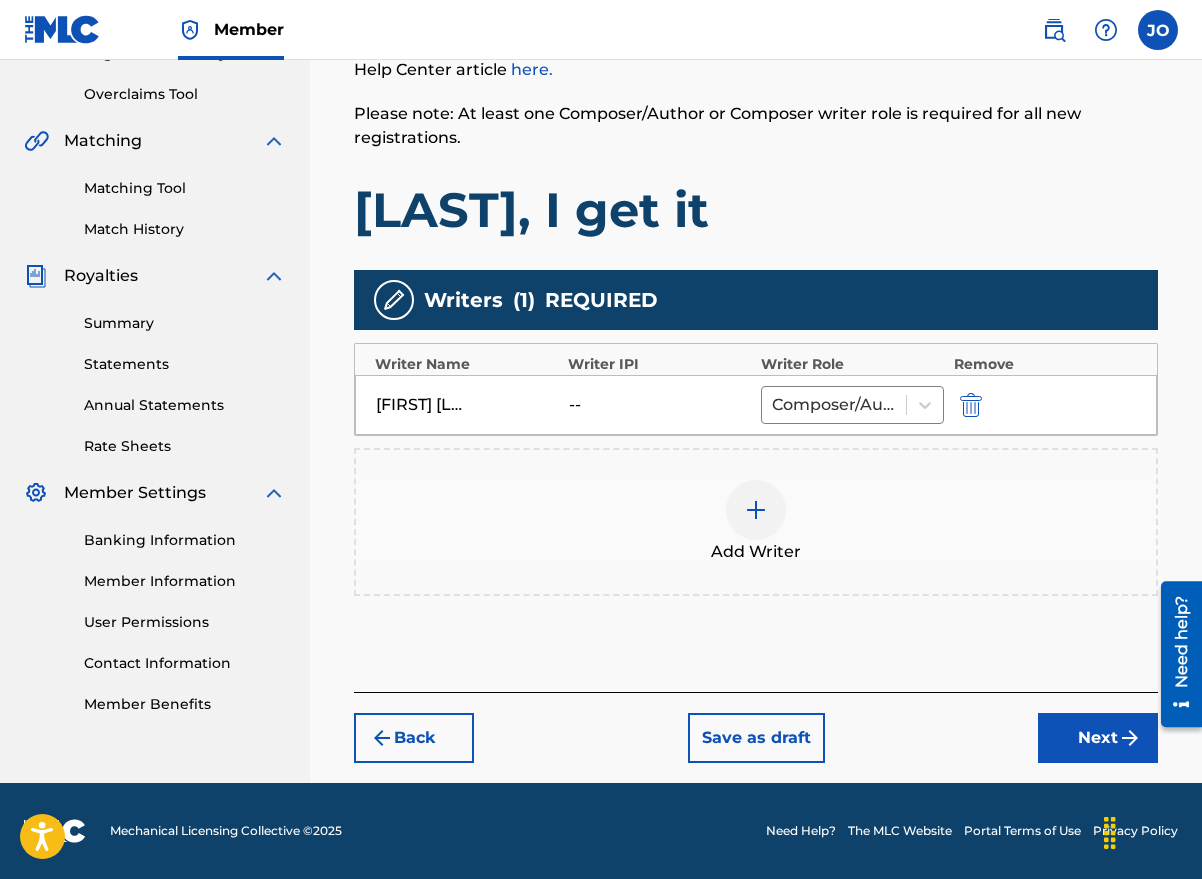 click on "Next" at bounding box center [1098, 738] 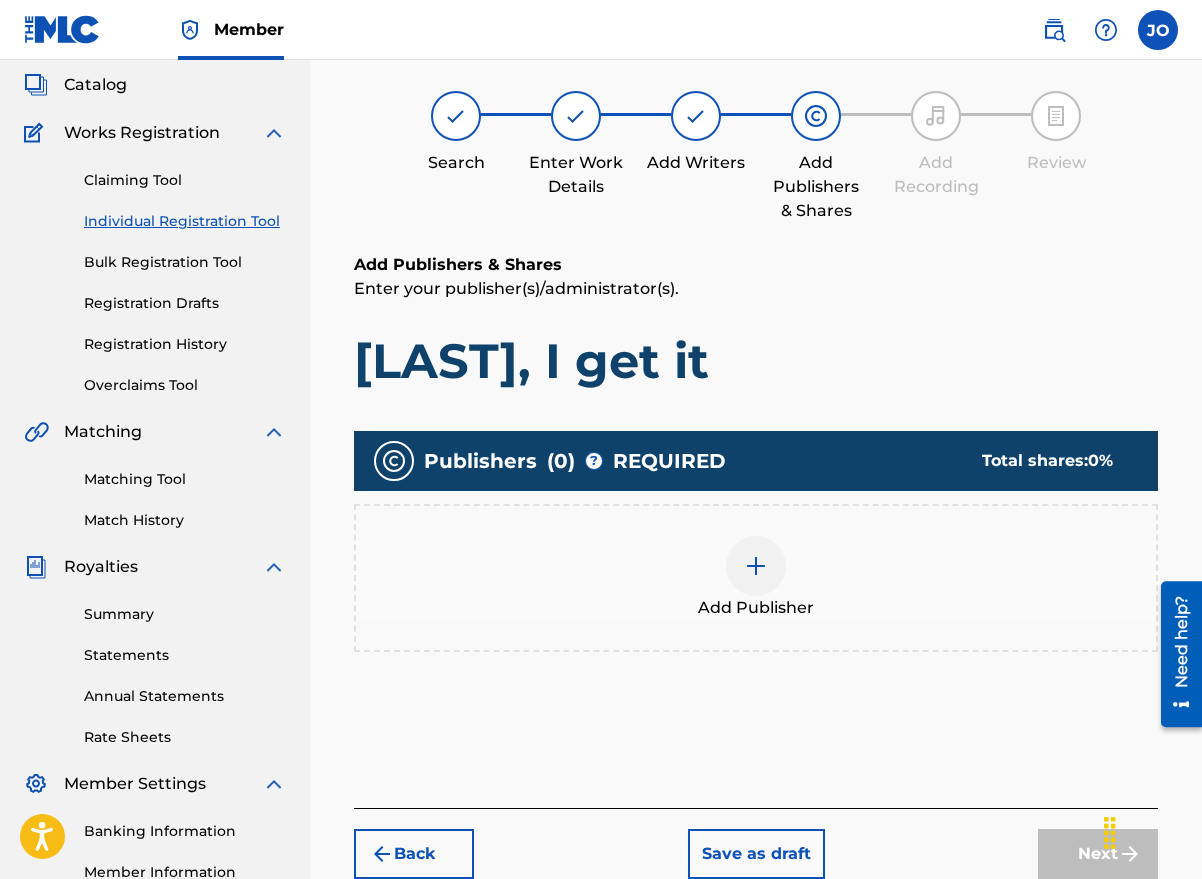 scroll, scrollTop: 90, scrollLeft: 0, axis: vertical 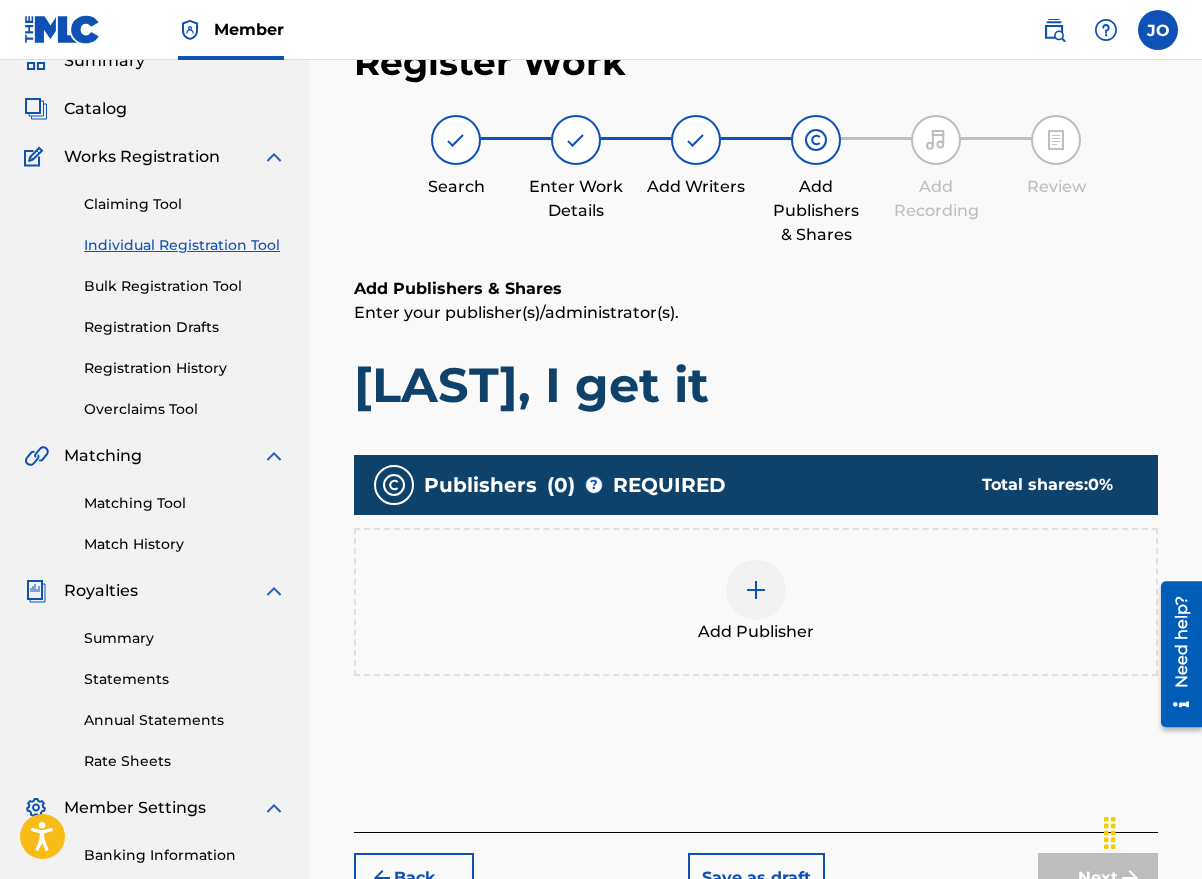 click at bounding box center [756, 590] 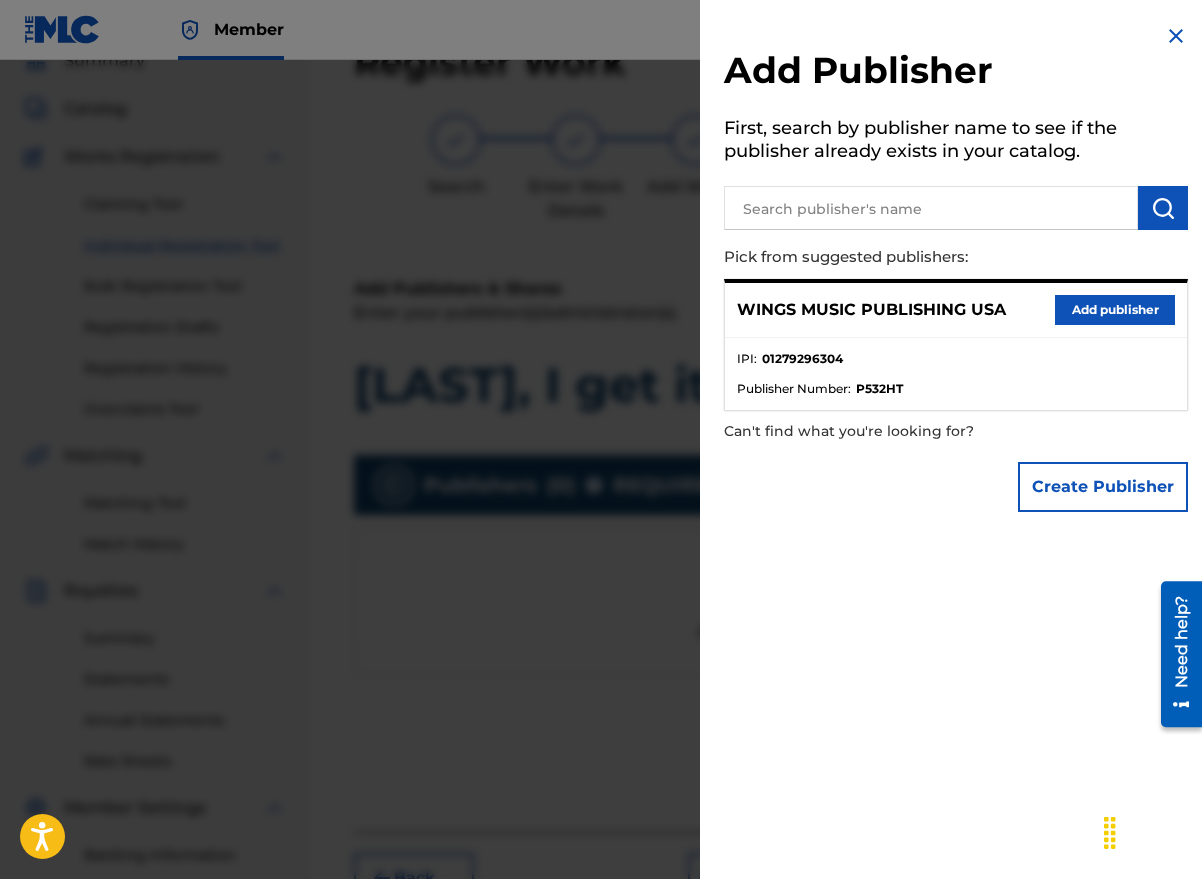 click on "Add publisher" at bounding box center [1115, 310] 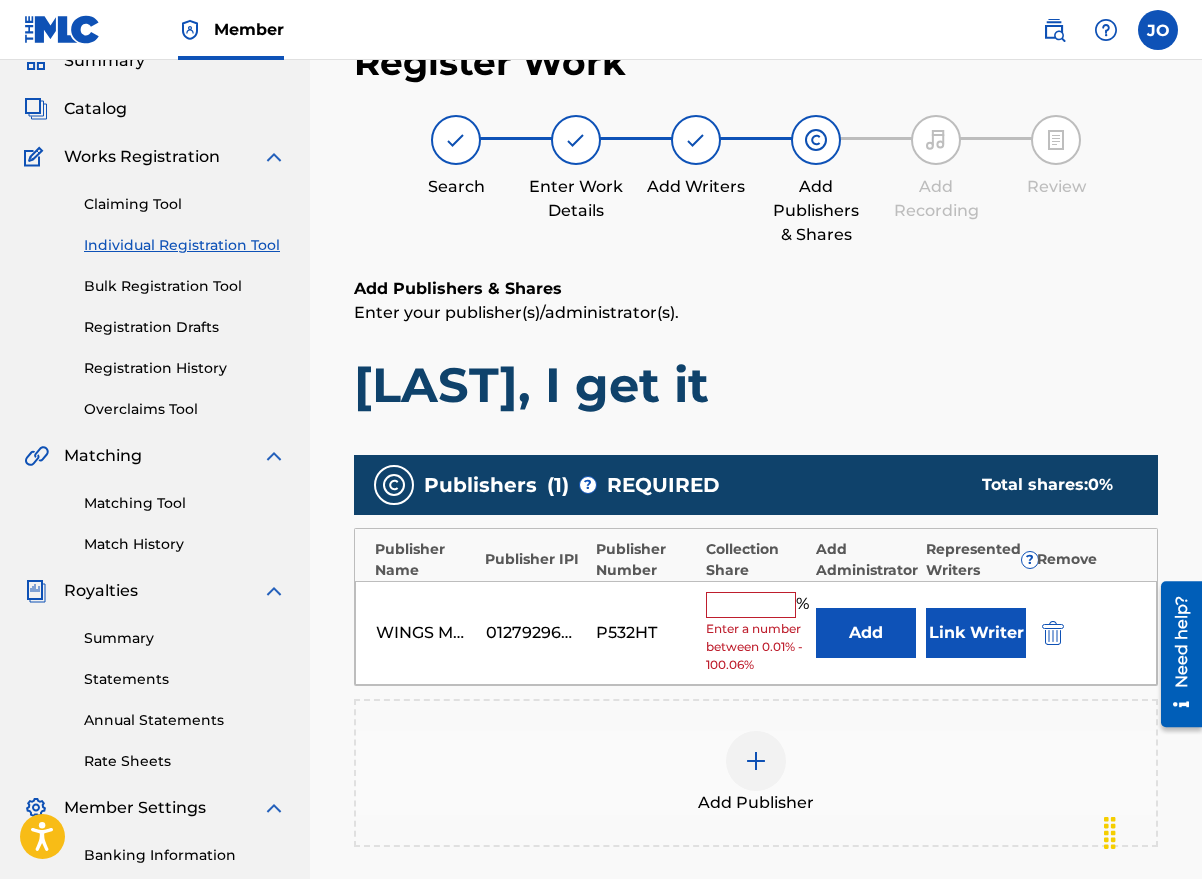 click at bounding box center [751, 605] 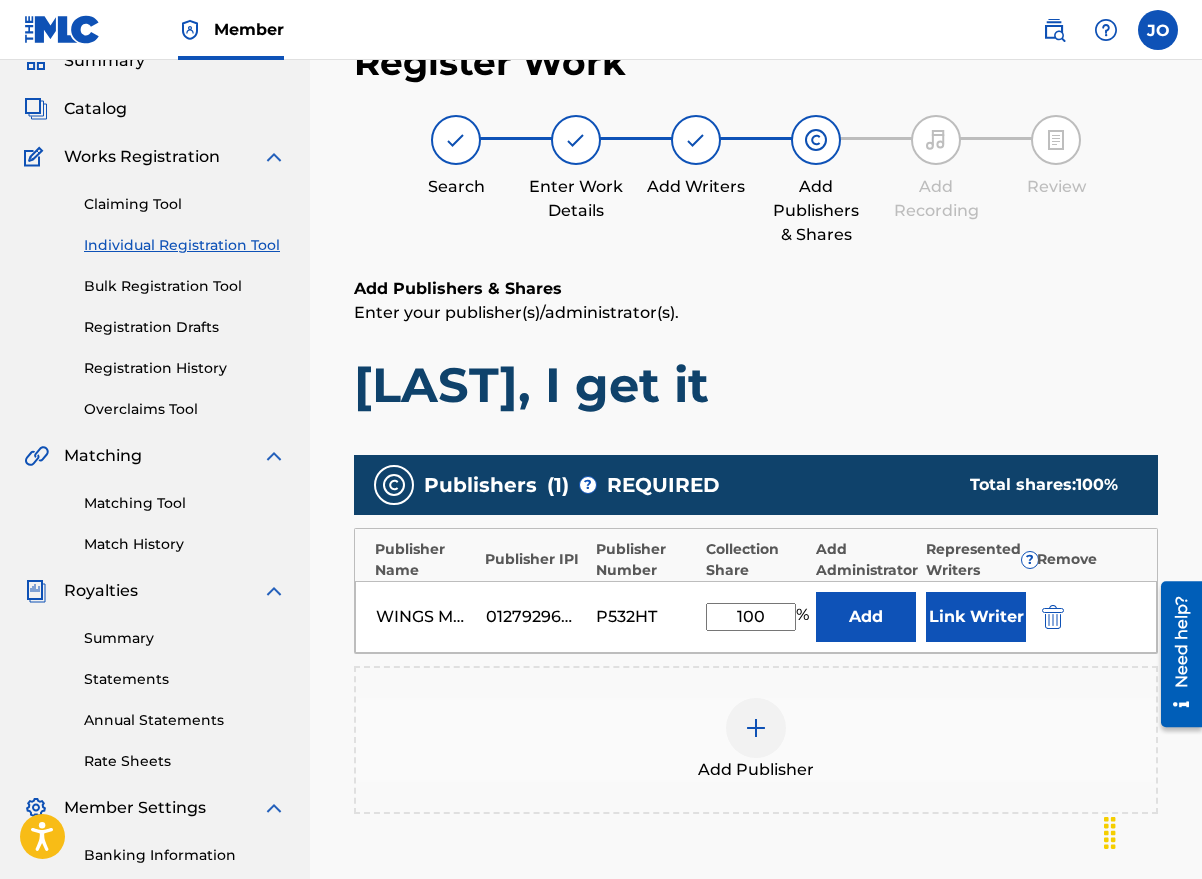 type on "100" 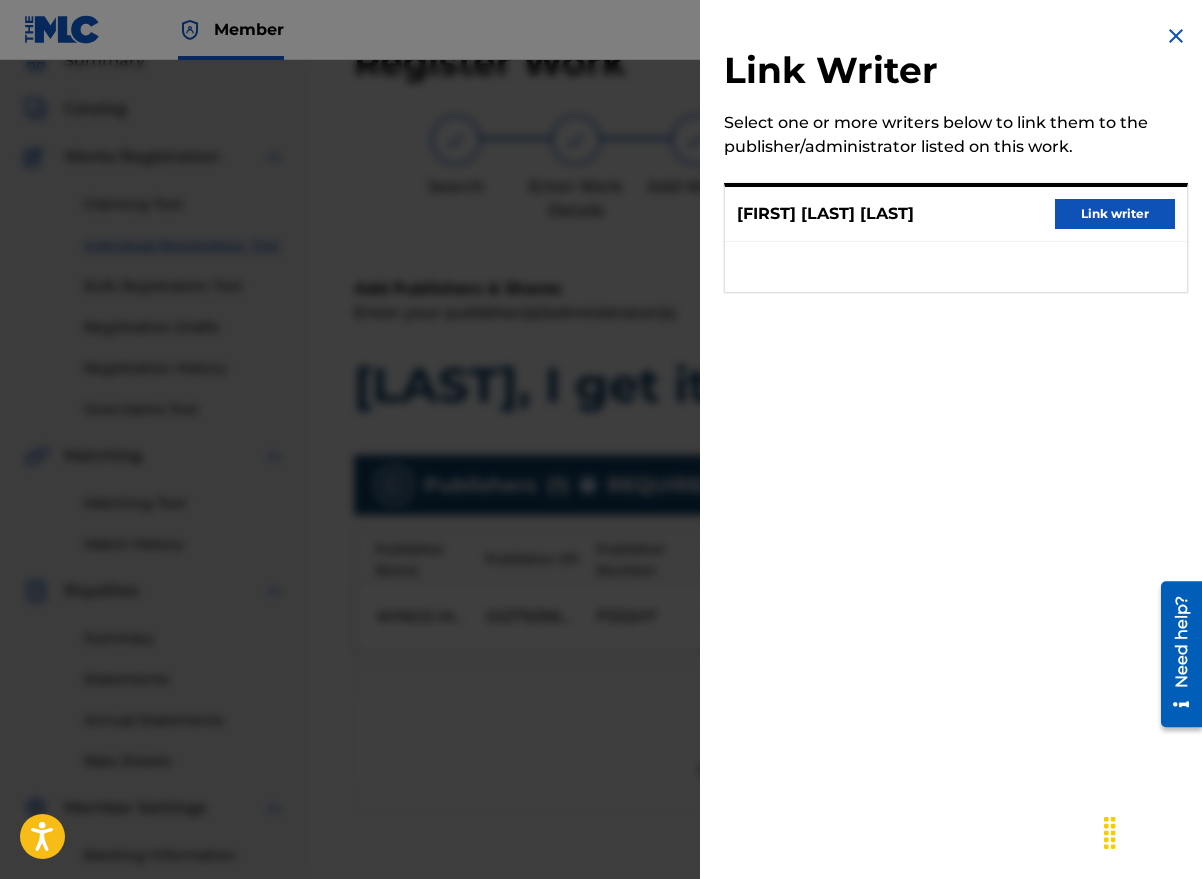 click on "Link writer" at bounding box center [1115, 214] 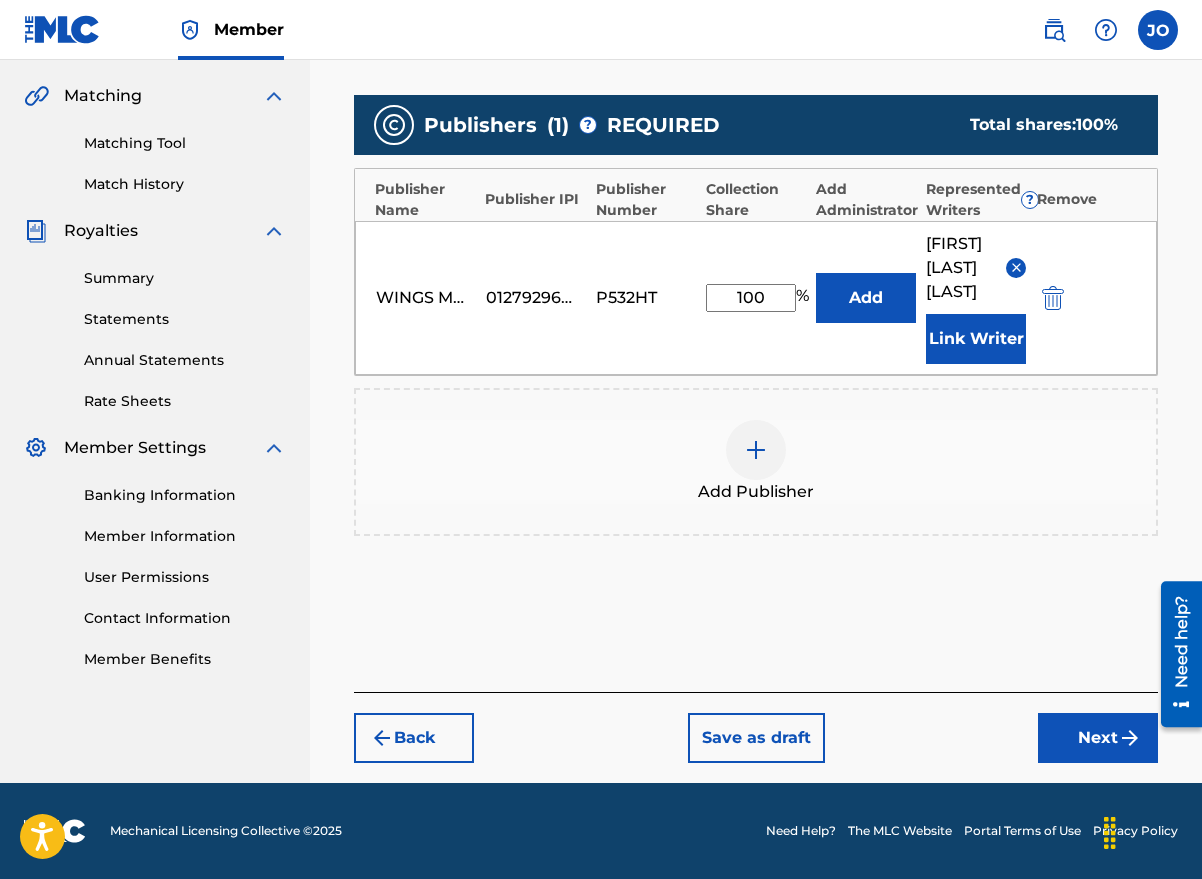 click on "Next" at bounding box center [1098, 738] 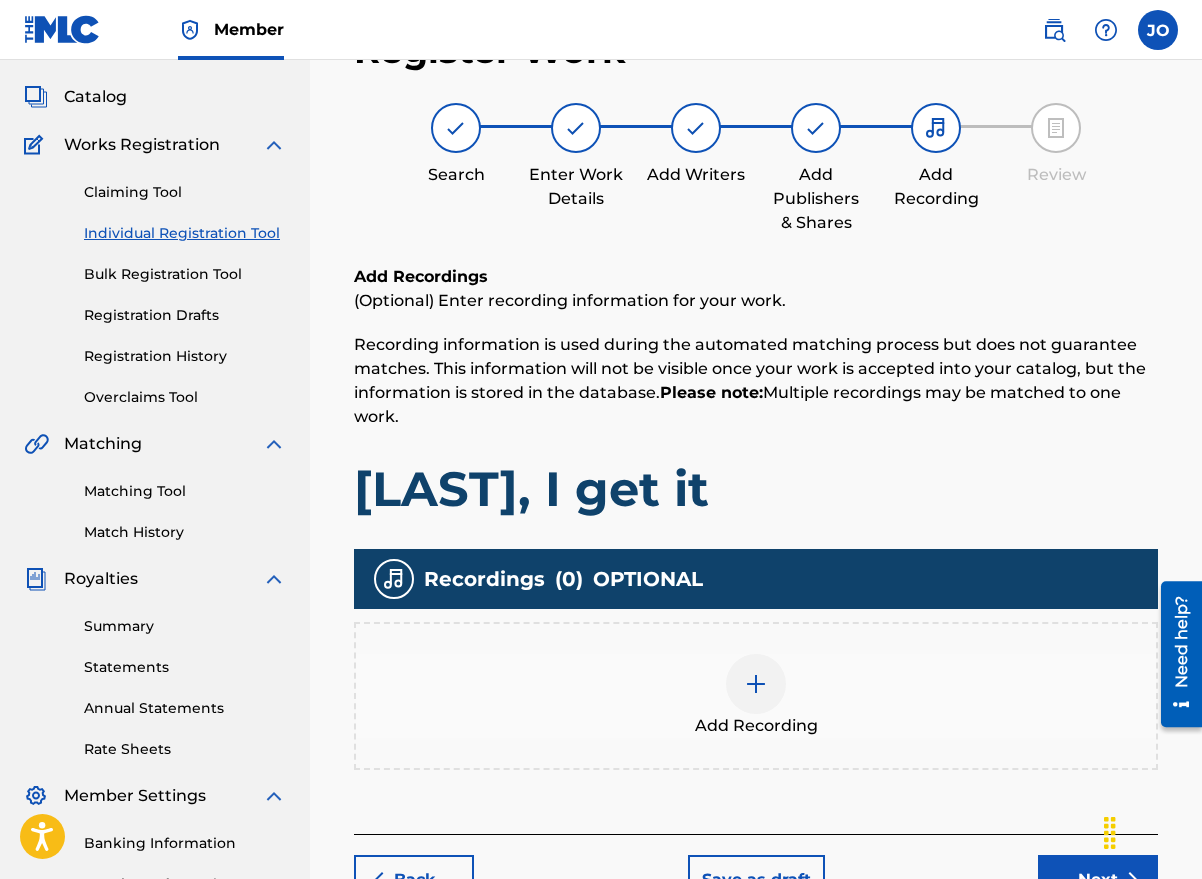 scroll, scrollTop: 90, scrollLeft: 0, axis: vertical 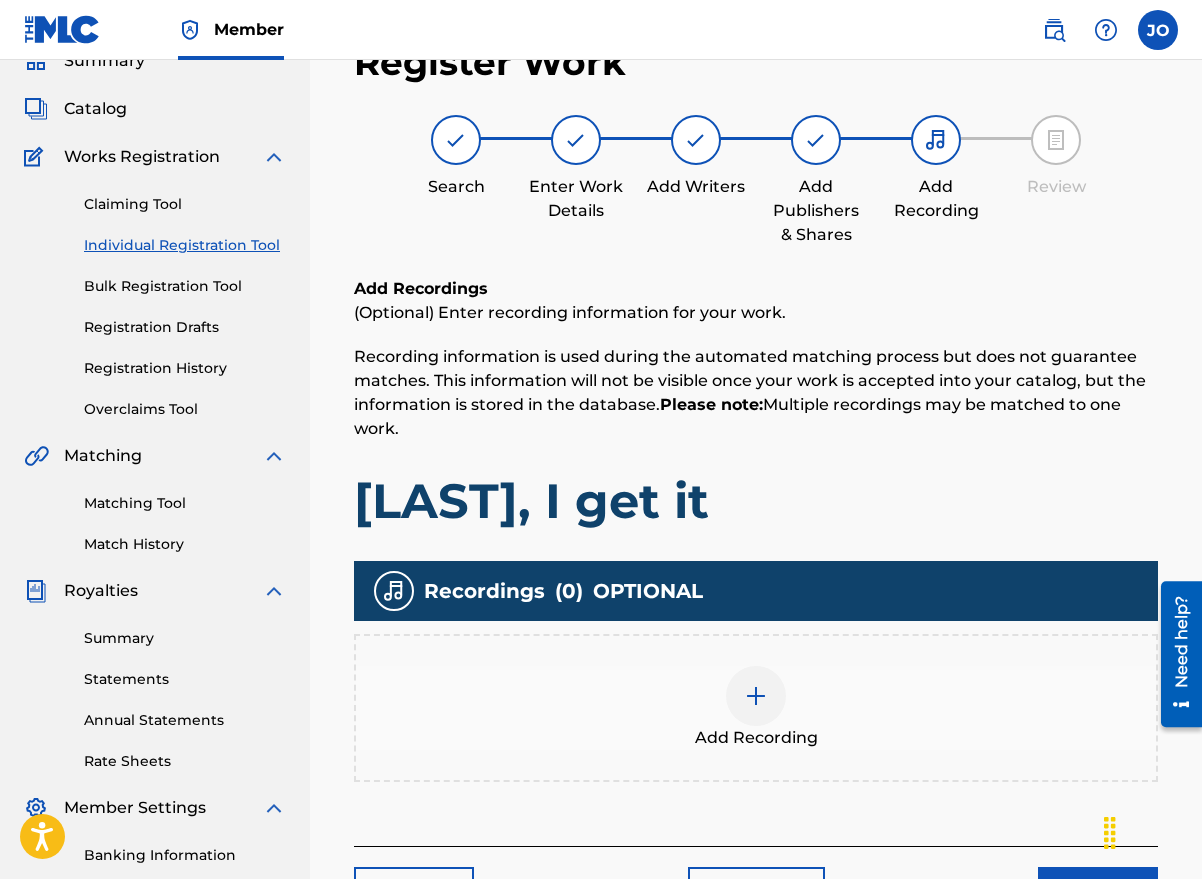click at bounding box center (756, 696) 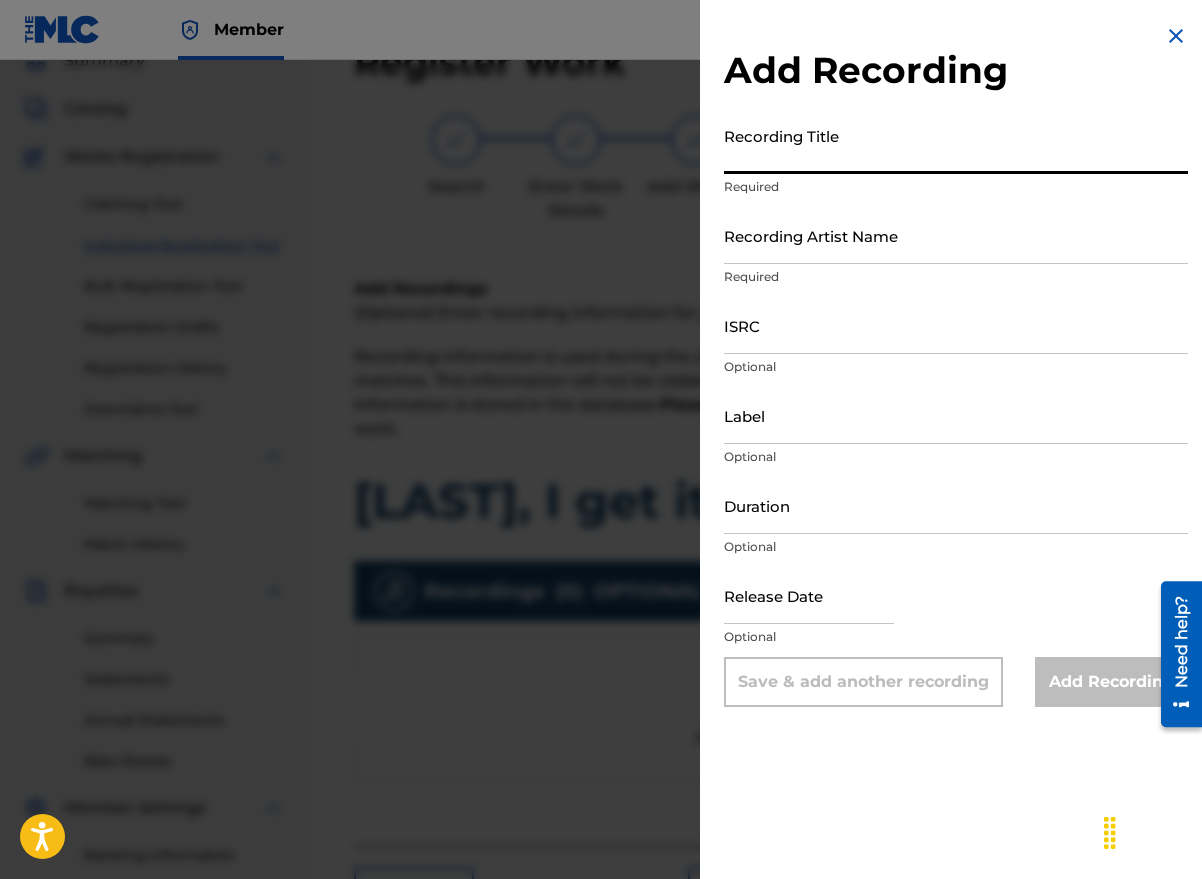 click on "Recording Title" at bounding box center (956, 145) 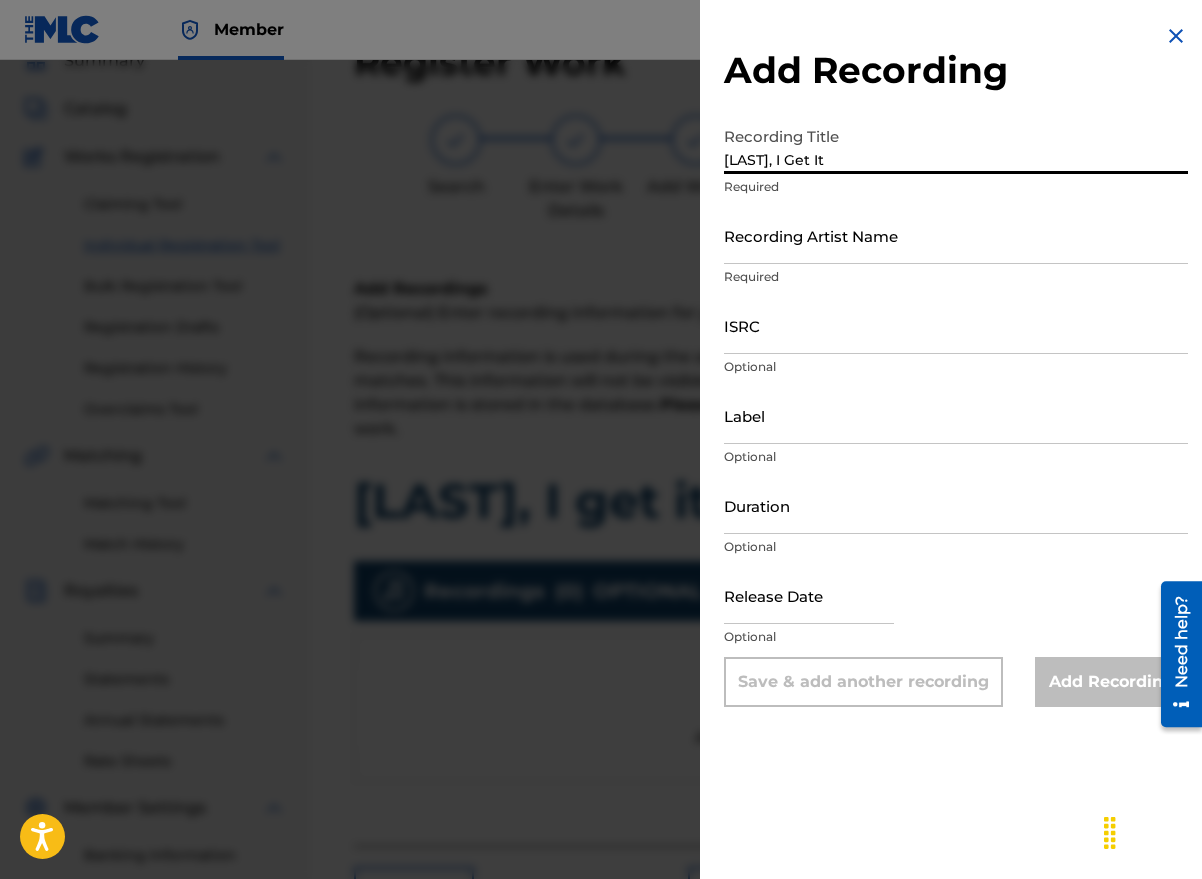 type on "[LAST], I Get It" 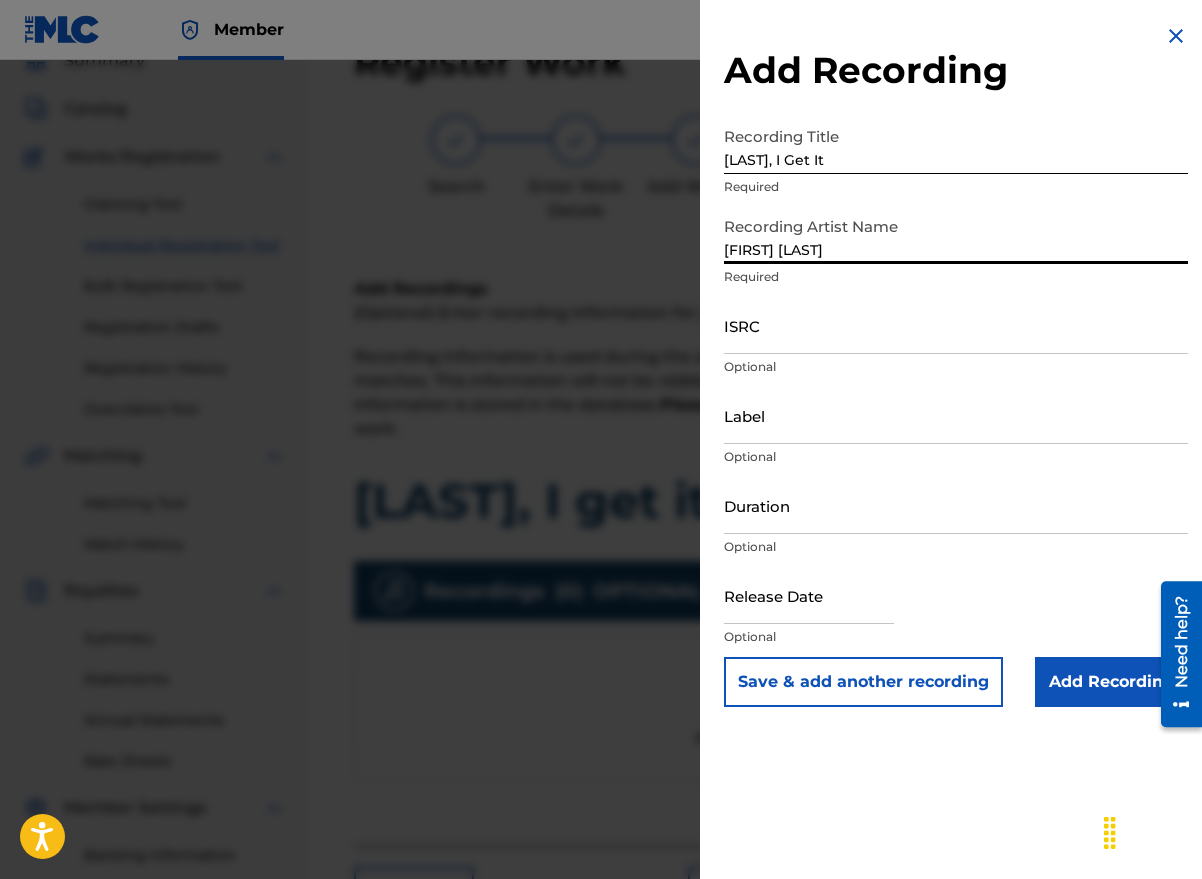 type on "[FIRST] [LAST]" 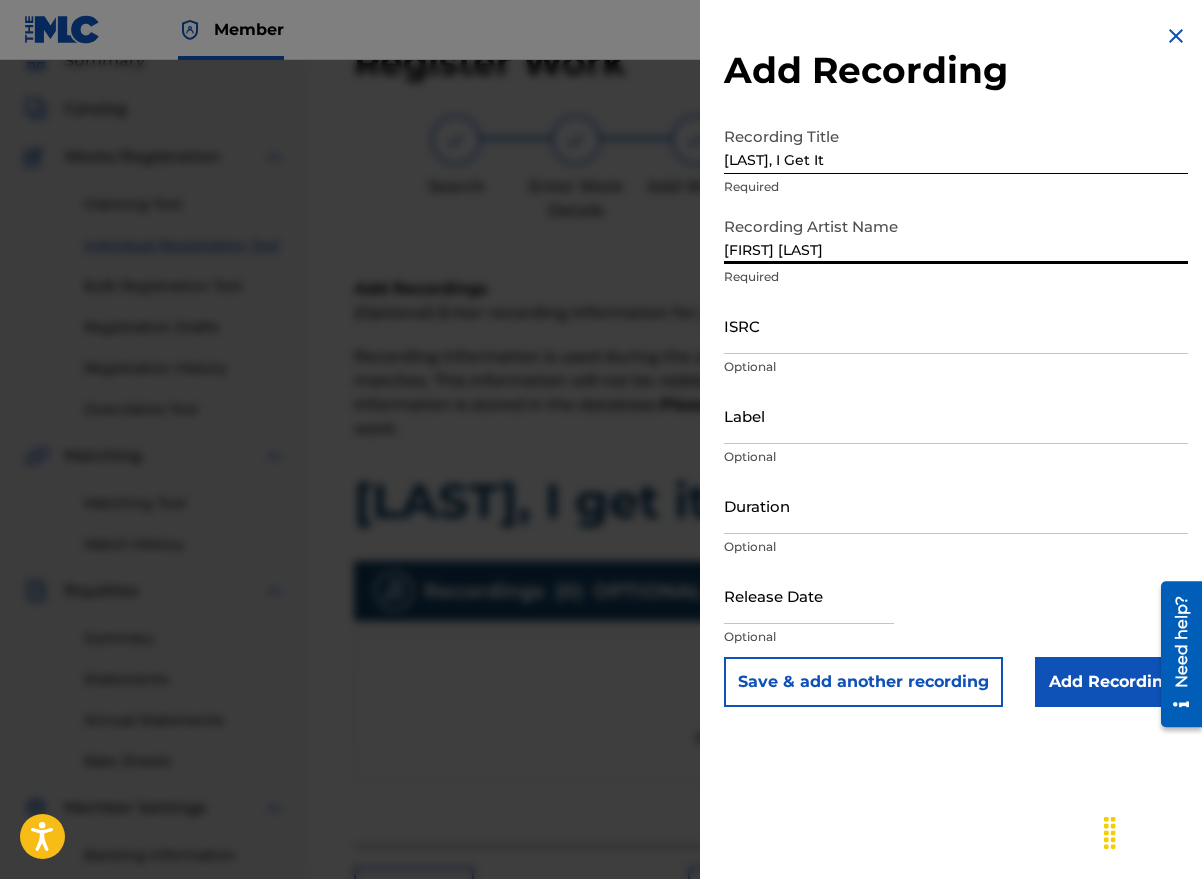 click on "ISRC" at bounding box center (956, 325) 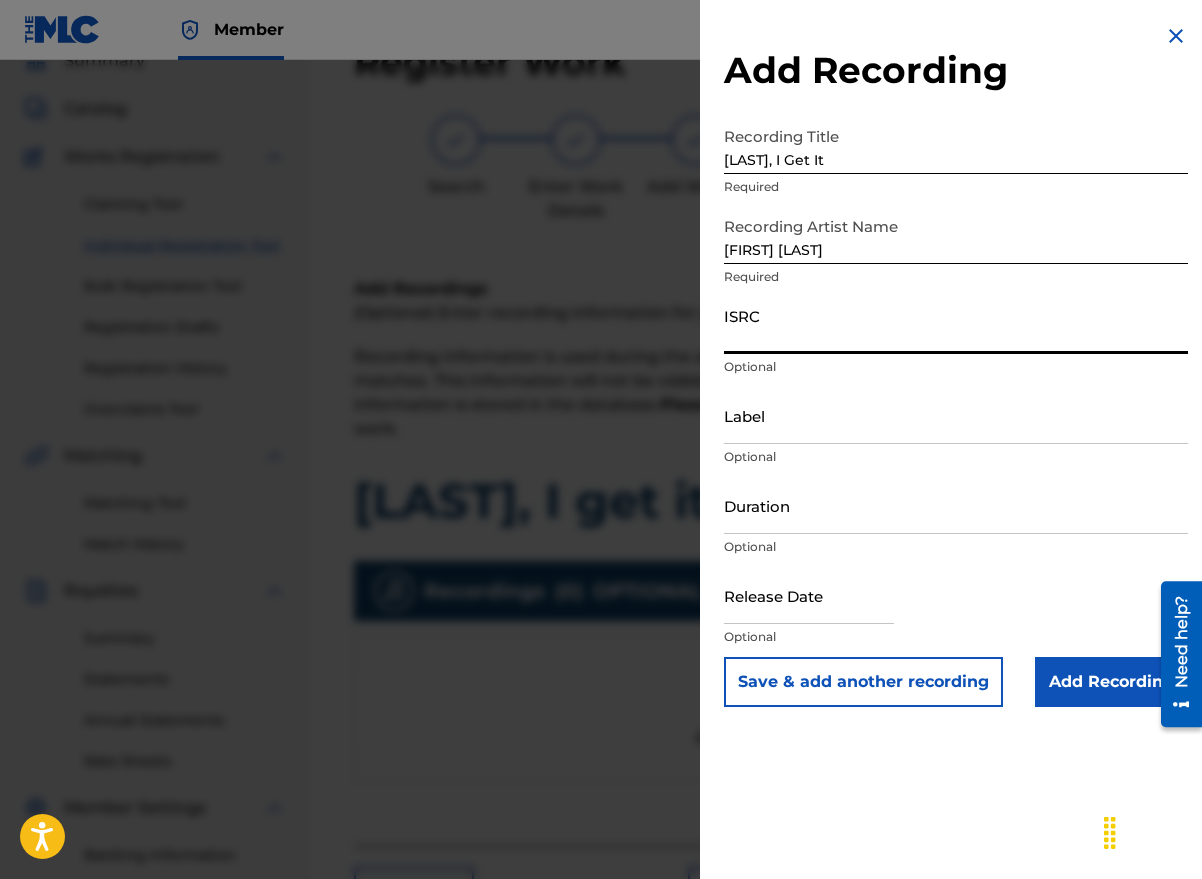 paste on "[POSTAL_CODE]" 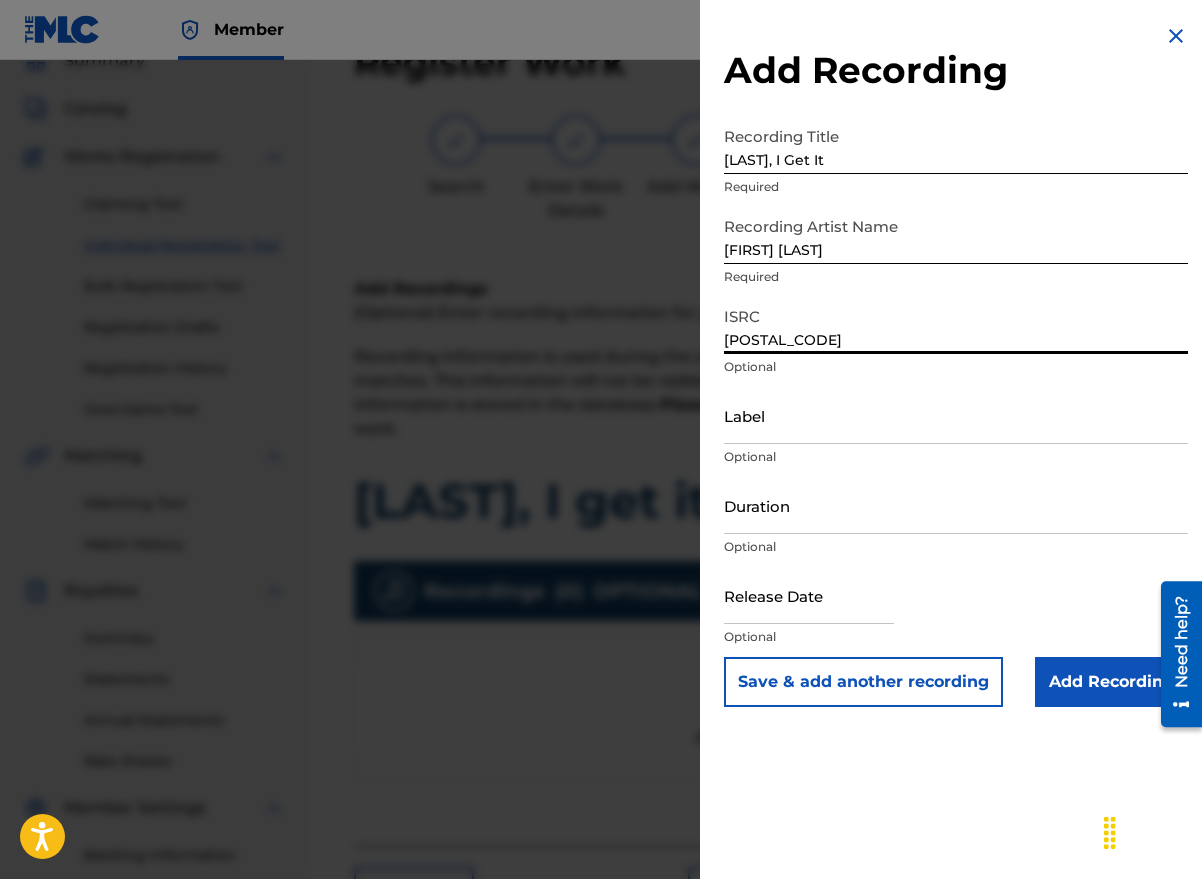 type on "[POSTAL_CODE]" 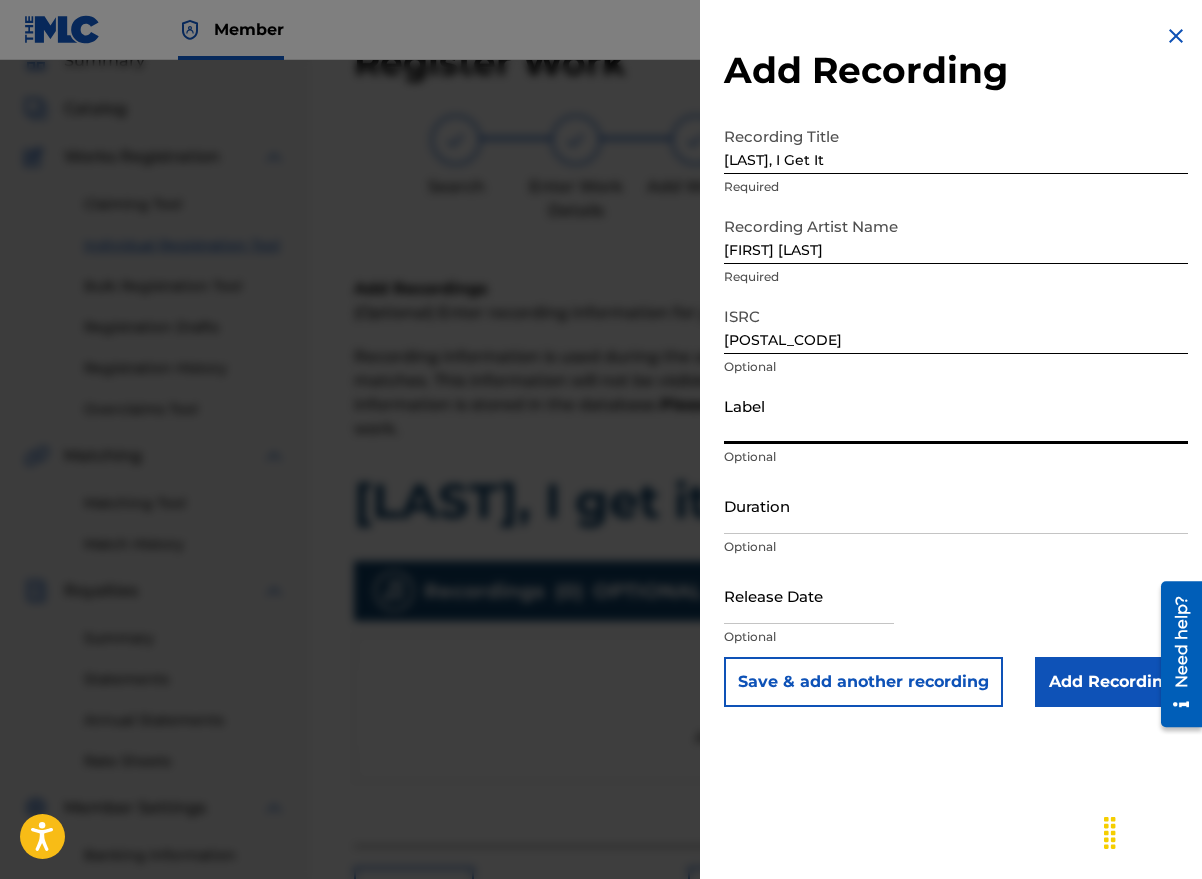 click on "Label" at bounding box center (956, 415) 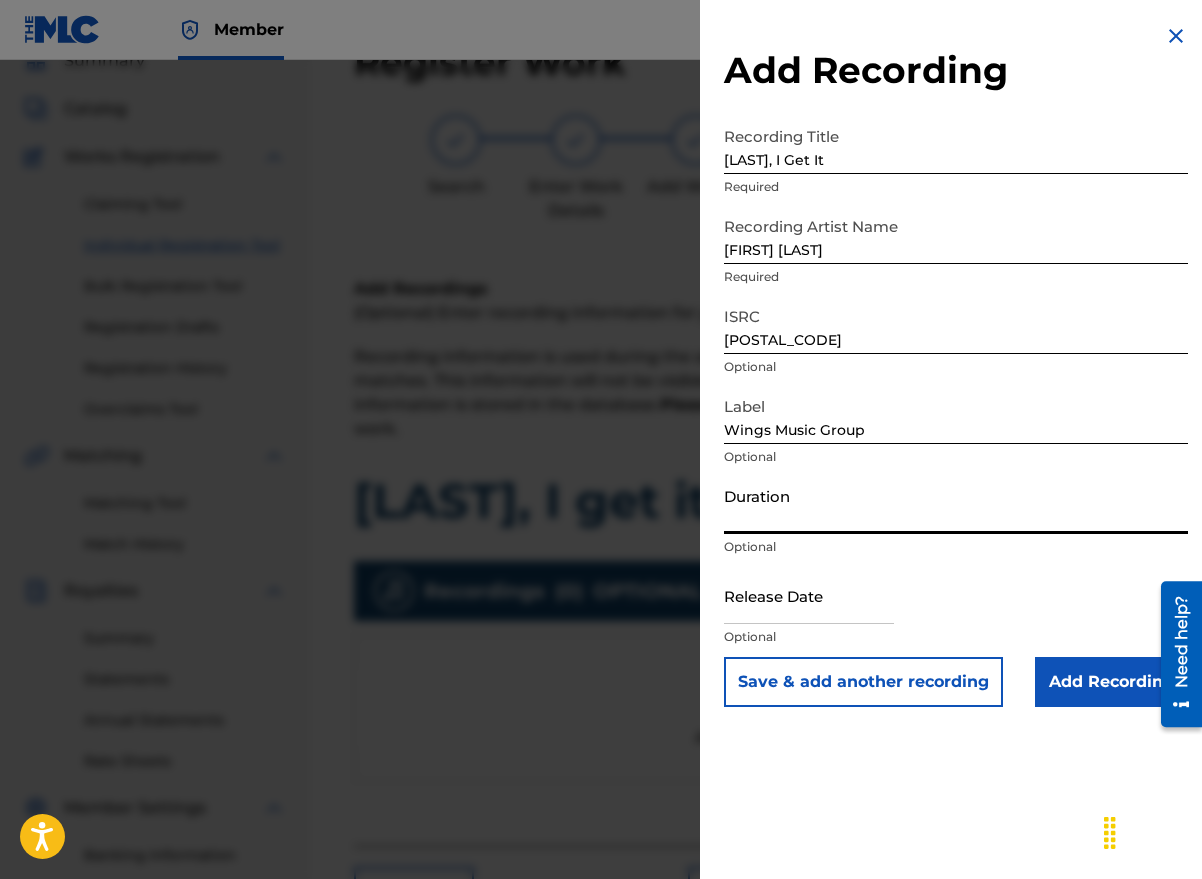 click on "Duration" at bounding box center [956, 505] 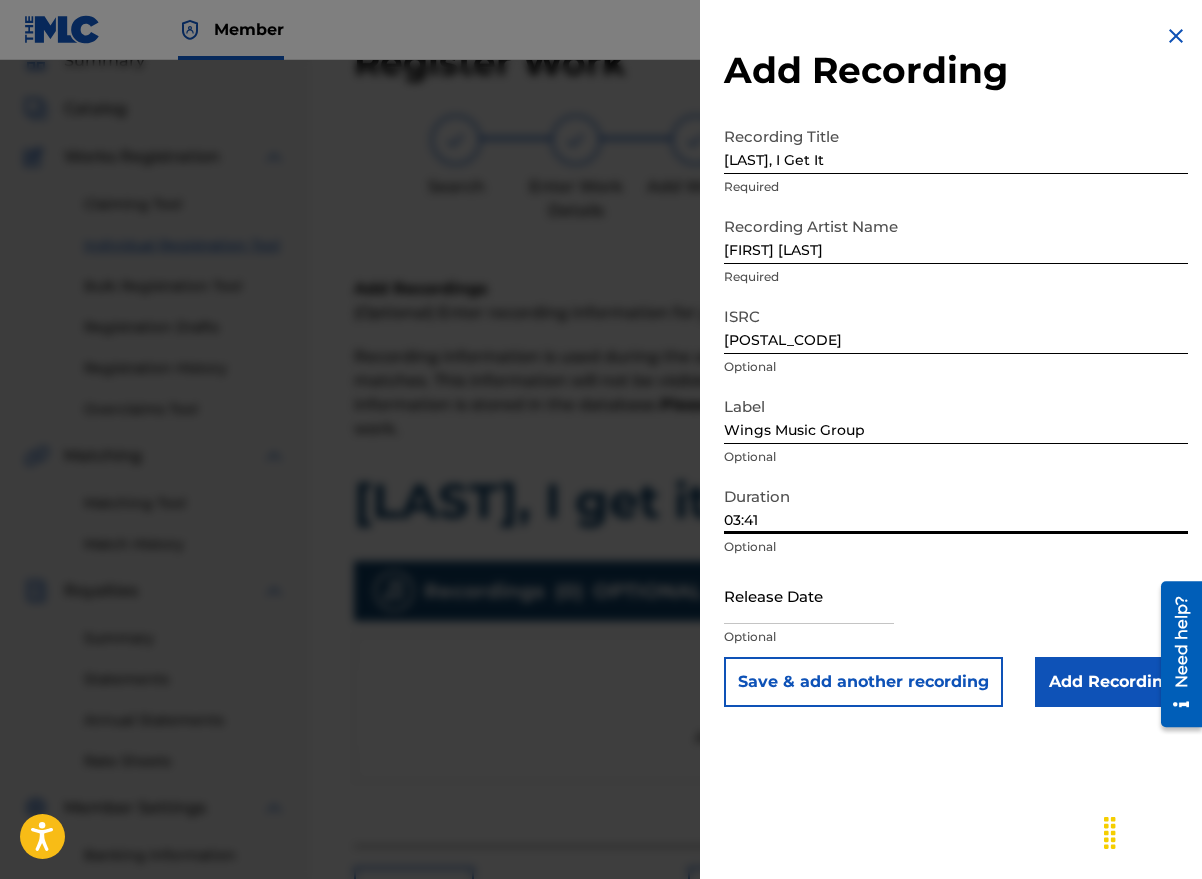 type on "03:41" 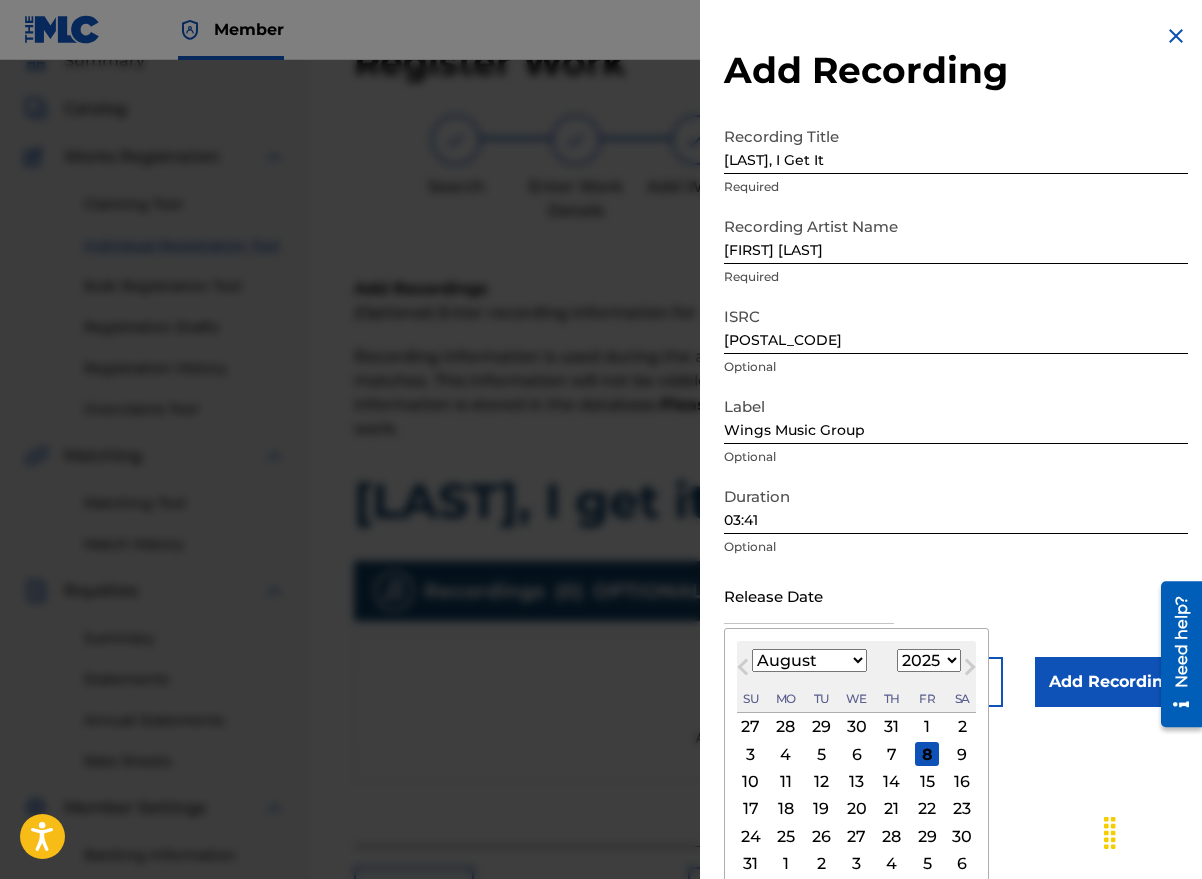 click on "August 2025 January February March April May June July August September October November December 1900 1901 1902 1903 1904 1905 1906 1907 1908 1909 1910 1911 1912 1913 1914 1915 1916 1917 1918 1919 1920 1921 1922 1923 1924 1925 1926 1927 1928 1929 1930 1931 1932 1933 1934 1935 1936 1937 1938 1939 1940 1941 1942 1943 1944 1945 1946 1947 1948 1949 1950 1951 1952 1953 1954 1955 1956 1957 1958 1959 1960 1961 1962 1963 1964 1965 1966 1967 1968 1969 1970 1971 1972 1973 1974 1975 1976 1977 1978 1979 1980 1981 1982 1983 1984 1985 1986 1987 1988 1989 1990 1991 1992 1993 1994 1995 1996 1997 1998 1999 2000 2001 2002 2003 2004 2005 2006 2007 2008 2009 2010 2011 2012 2013 2014 2015 2016 2017 2018 2019 2020 2021 2022 2023 2024 2025 2026 2027 2028 2029 2030 2031 2032 2033 2034 2035 2036 2037 2038 2039 2040 2041 2042 2043 2044 2045 2046 2047 2048 2049 2050 2051 2052 2053 2054 2055 2056 2057 2058 2059 2060 2061 2062 2063 2064 2065 2066 2067 2068 2069 2070 2071 2072 2073 2074 2075 2076 2077 2078 2079 2080 2081 2082 2083 2084" at bounding box center [856, 677] 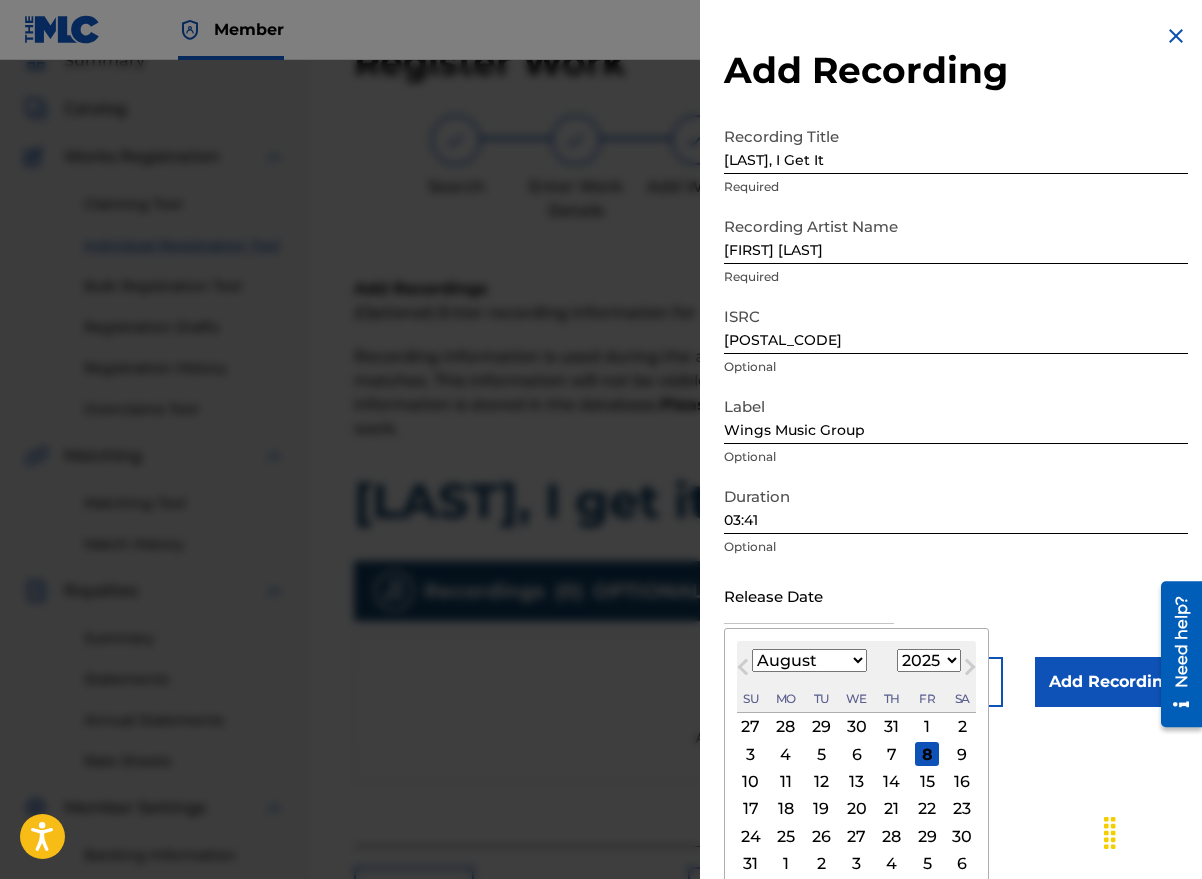 select on "4" 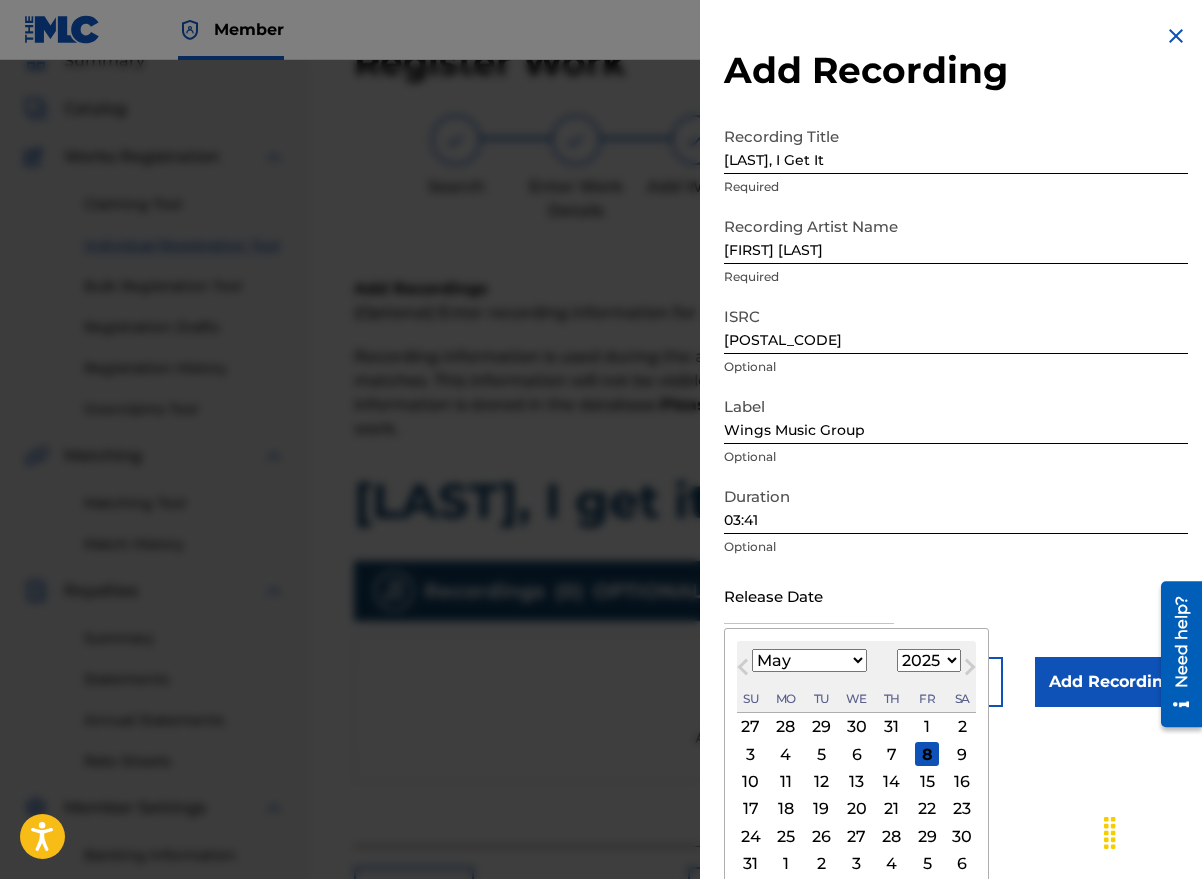 click on "January February March April May June July August September October November December" at bounding box center (809, 660) 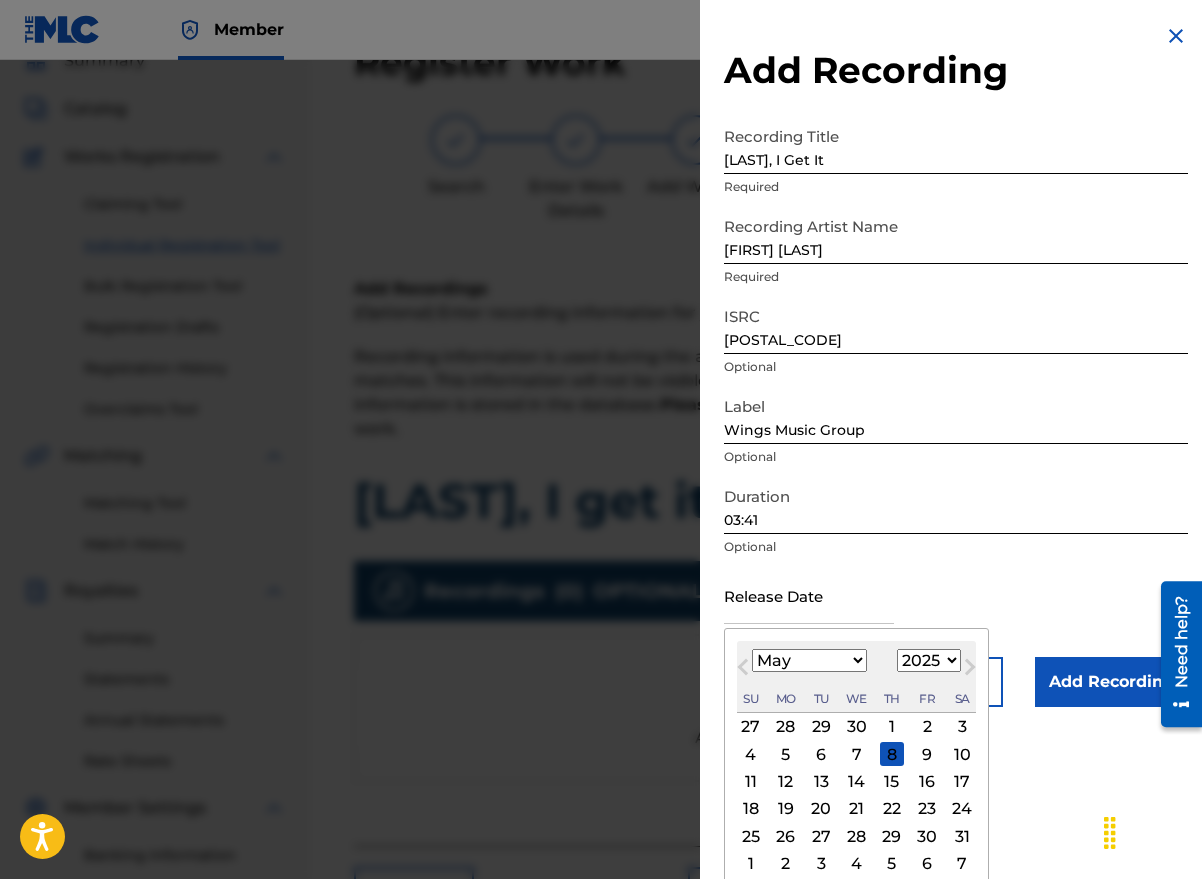 click on "2" at bounding box center (927, 727) 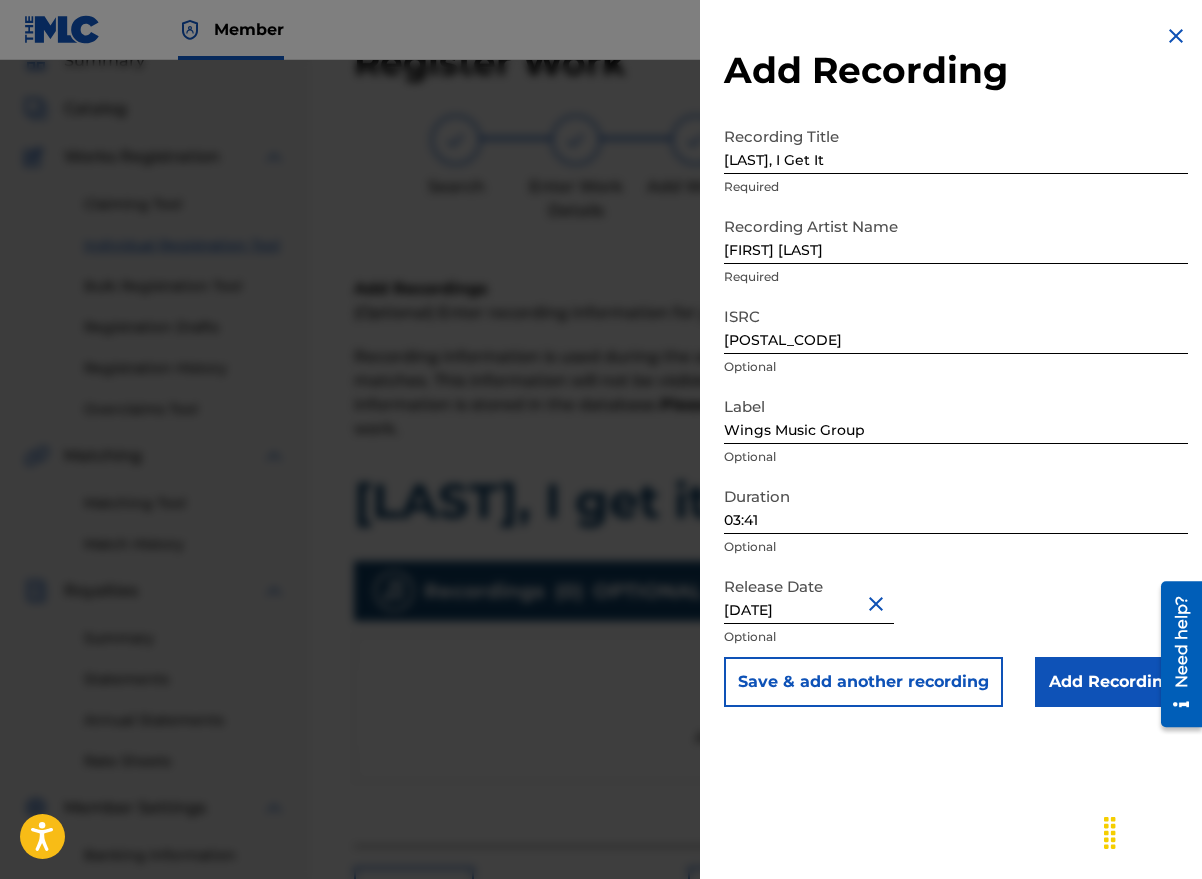 click on "Add Recording" at bounding box center [1111, 682] 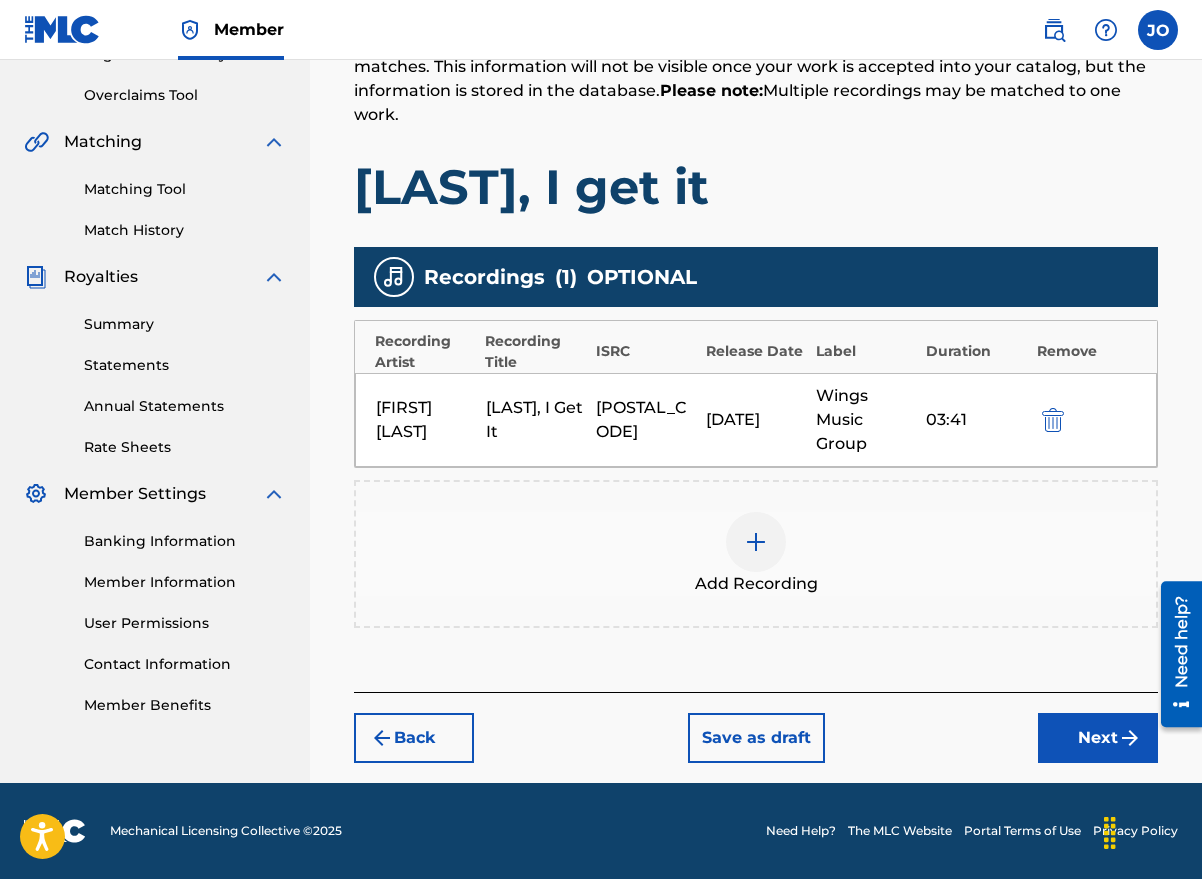click on "Next" at bounding box center [1098, 738] 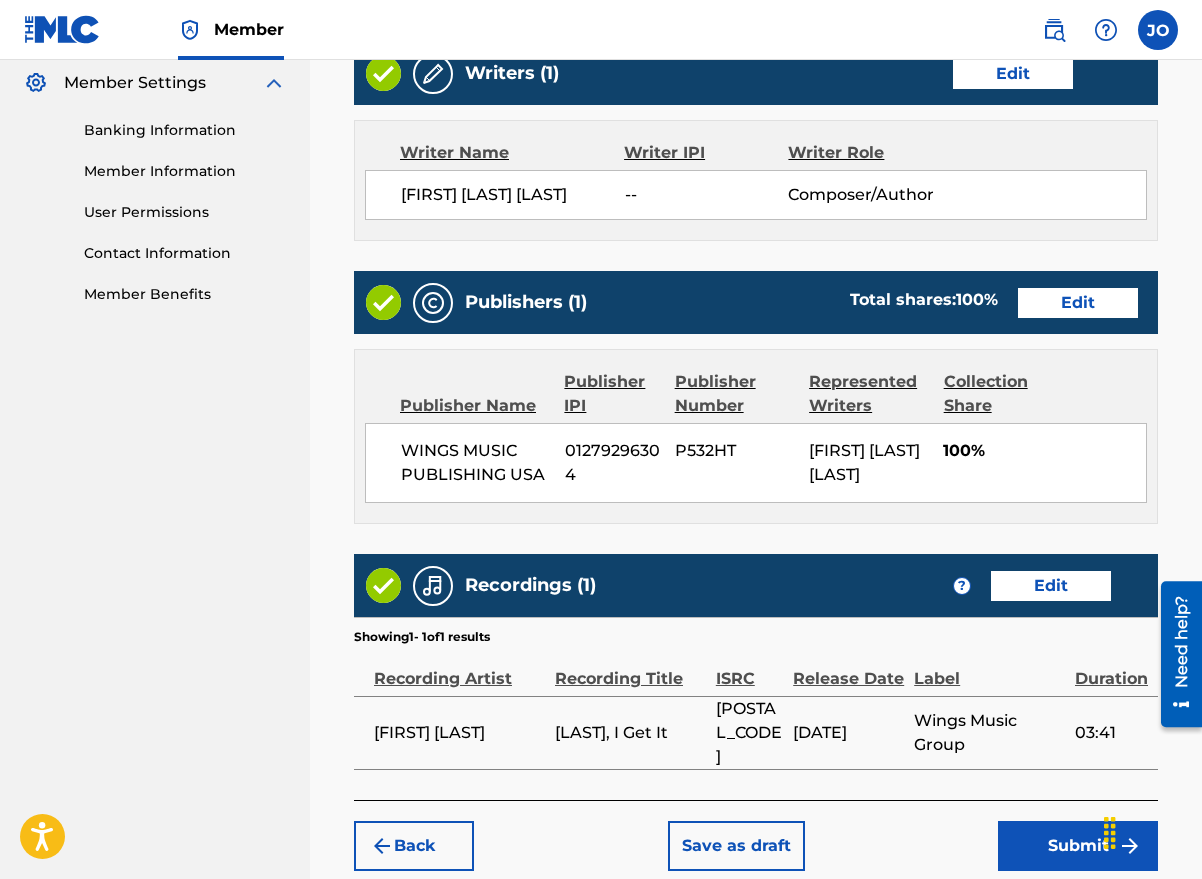 scroll, scrollTop: 947, scrollLeft: 0, axis: vertical 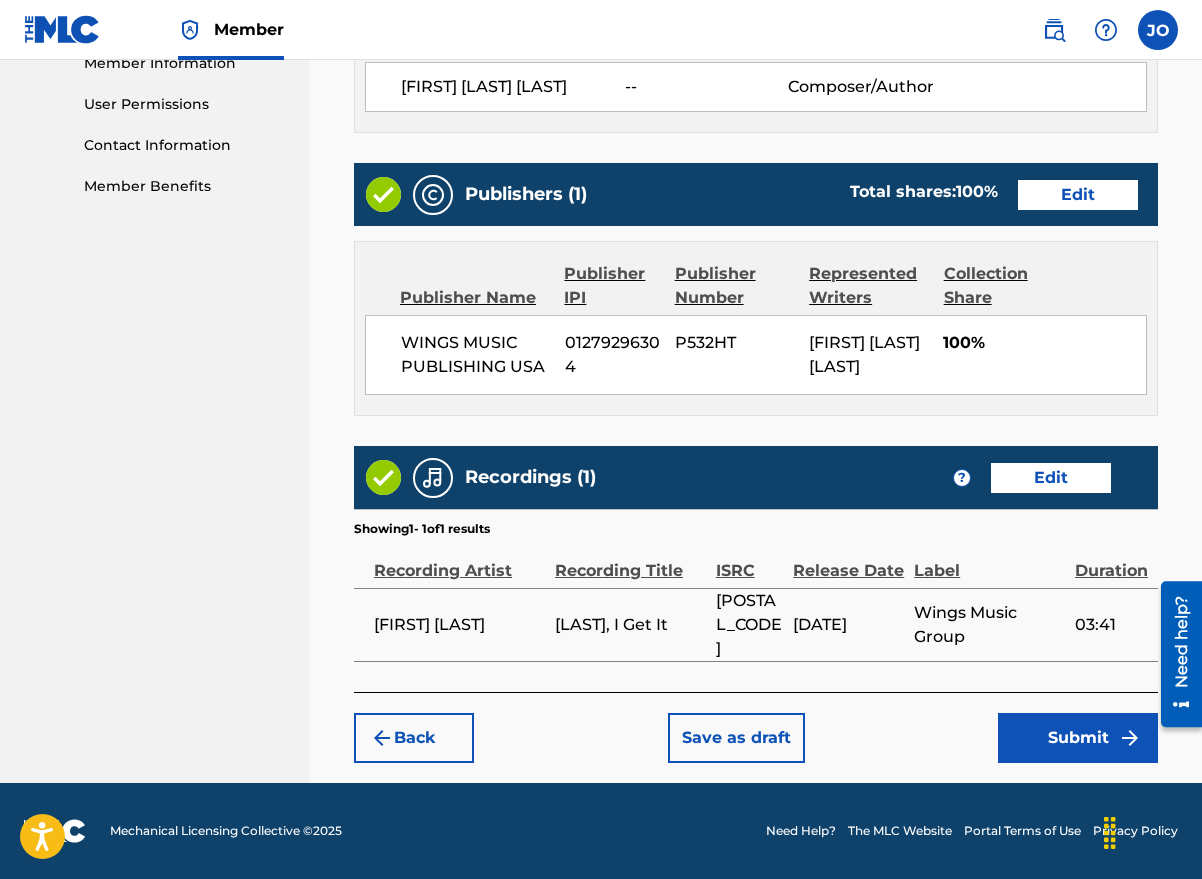 click on "Submit" at bounding box center (1078, 738) 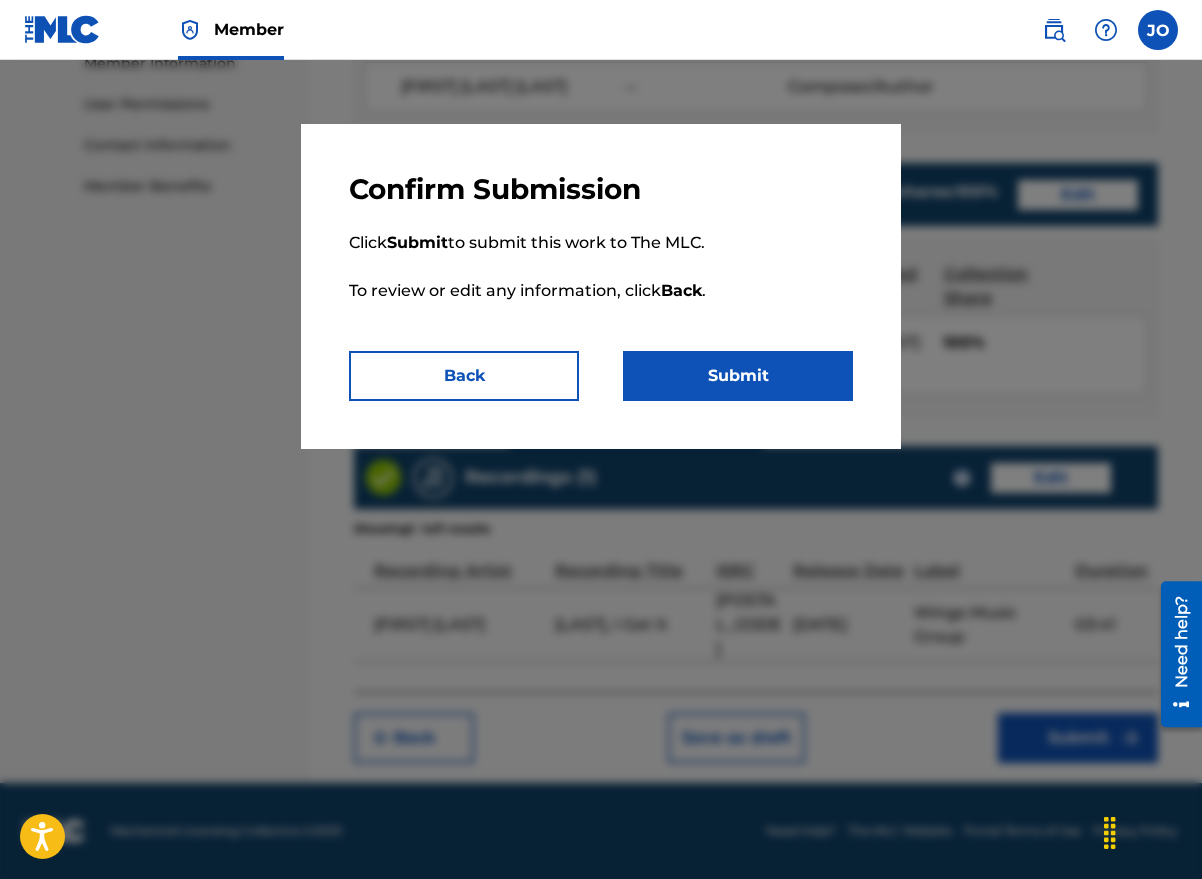 click on "Click  Submit  to submit this work to The MLC. To review or edit any information, click  Back ." at bounding box center [601, 279] 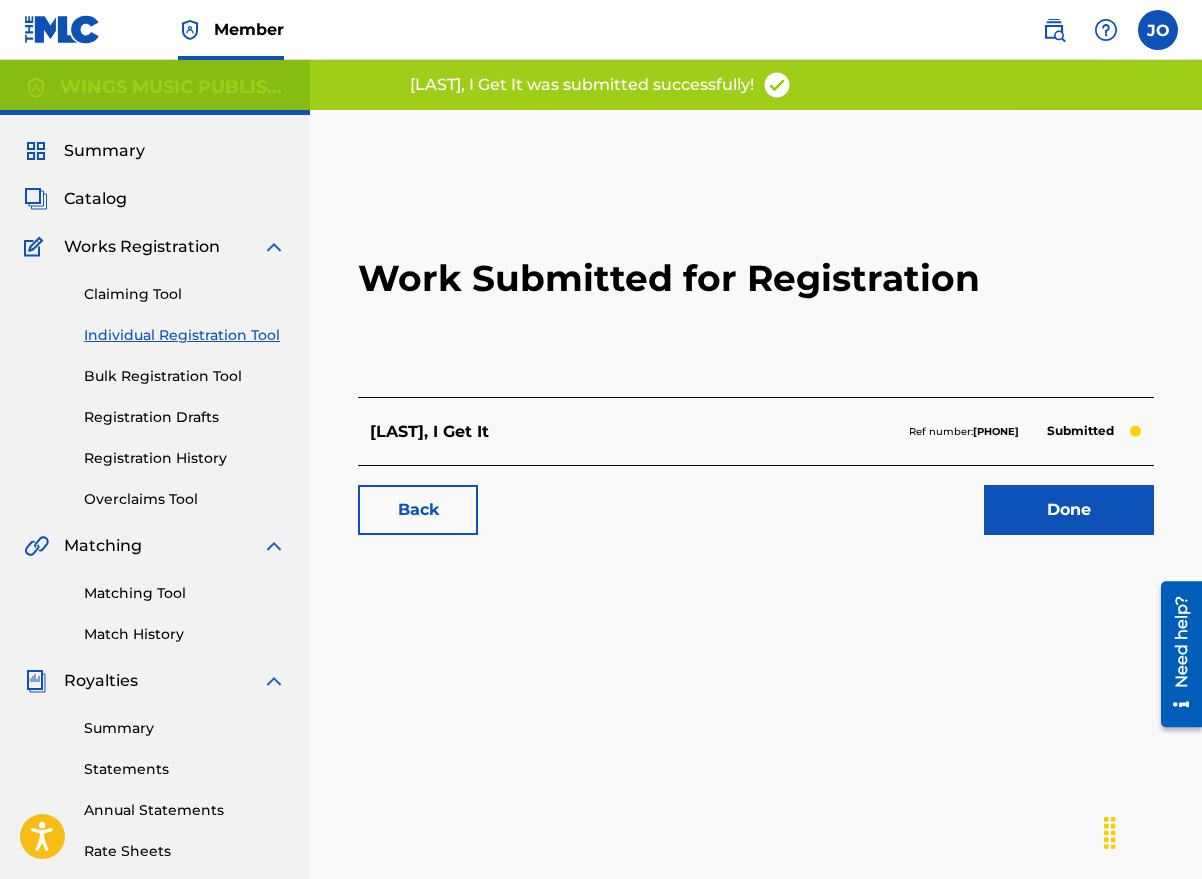 click on "Registration History" at bounding box center (185, 458) 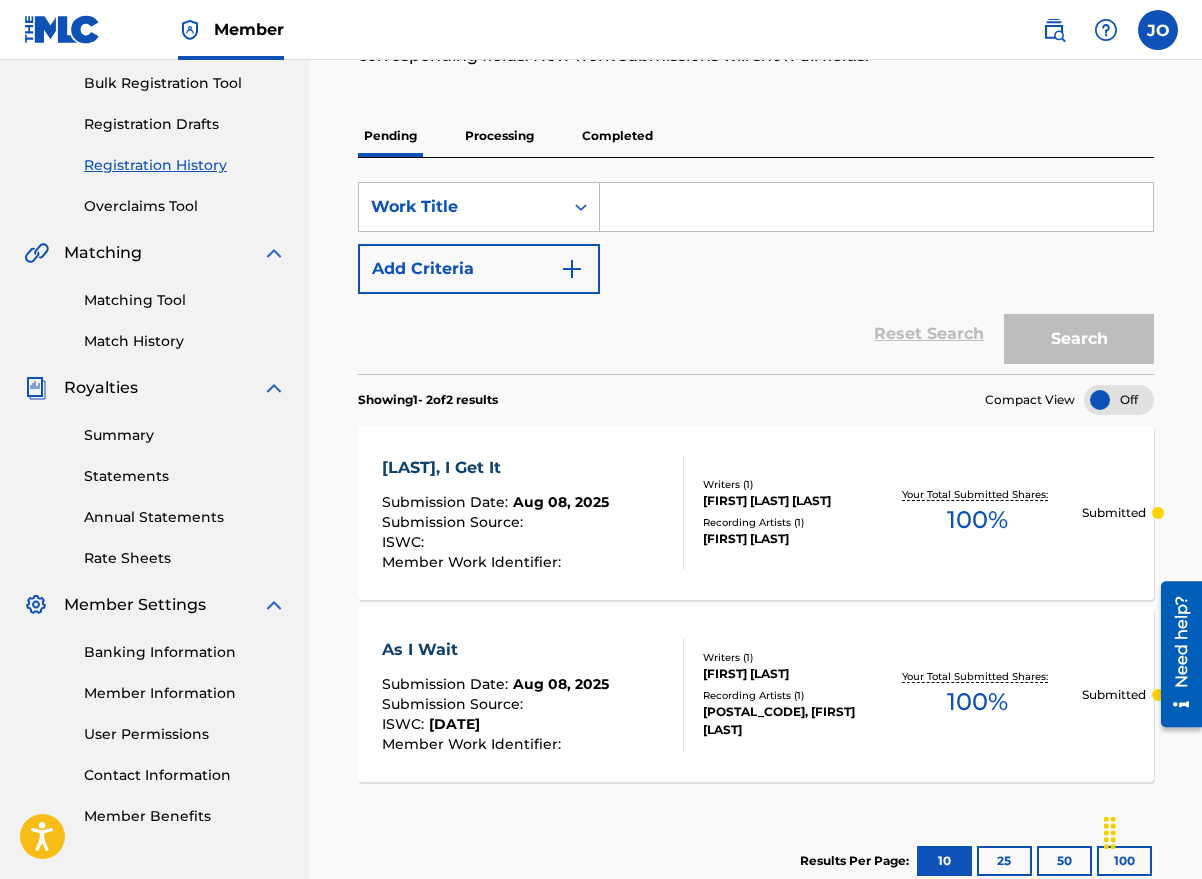scroll, scrollTop: 100, scrollLeft: 0, axis: vertical 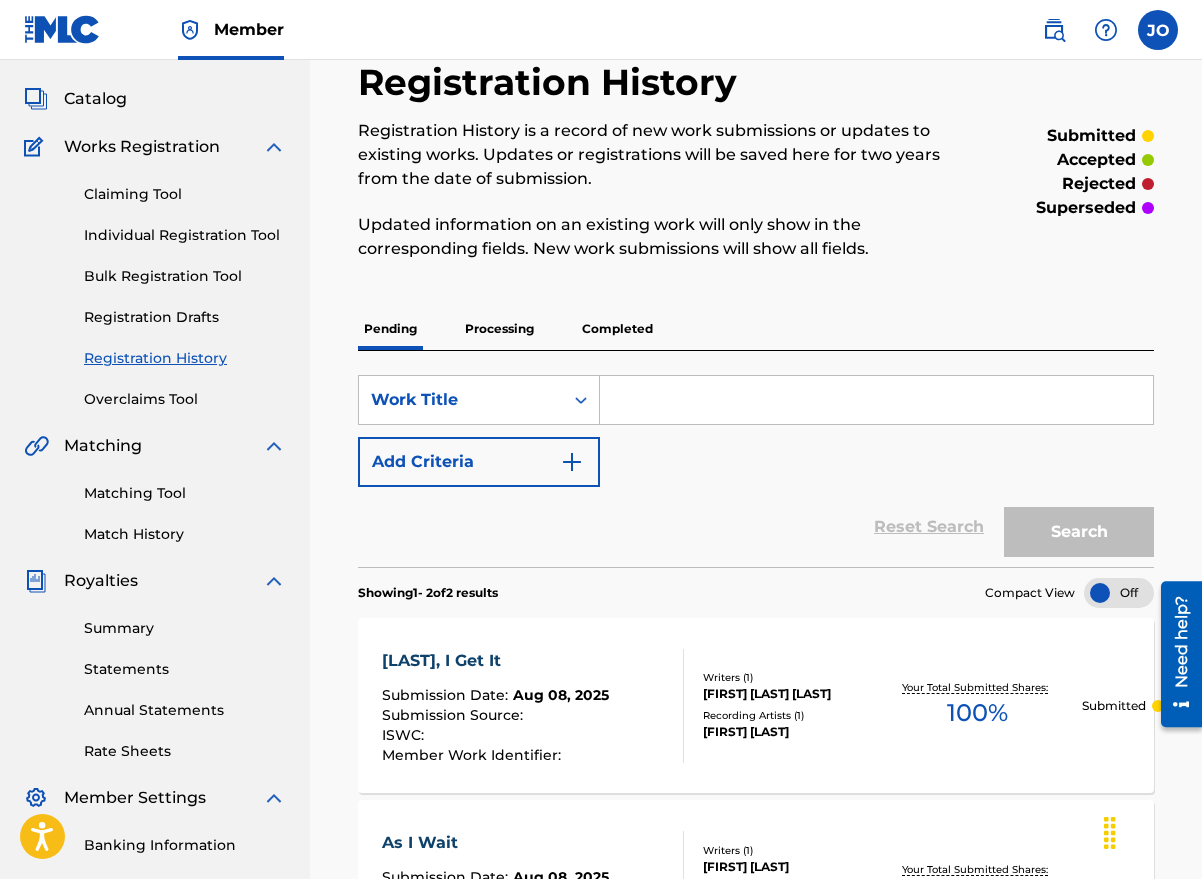 click on "Processing" at bounding box center (499, 329) 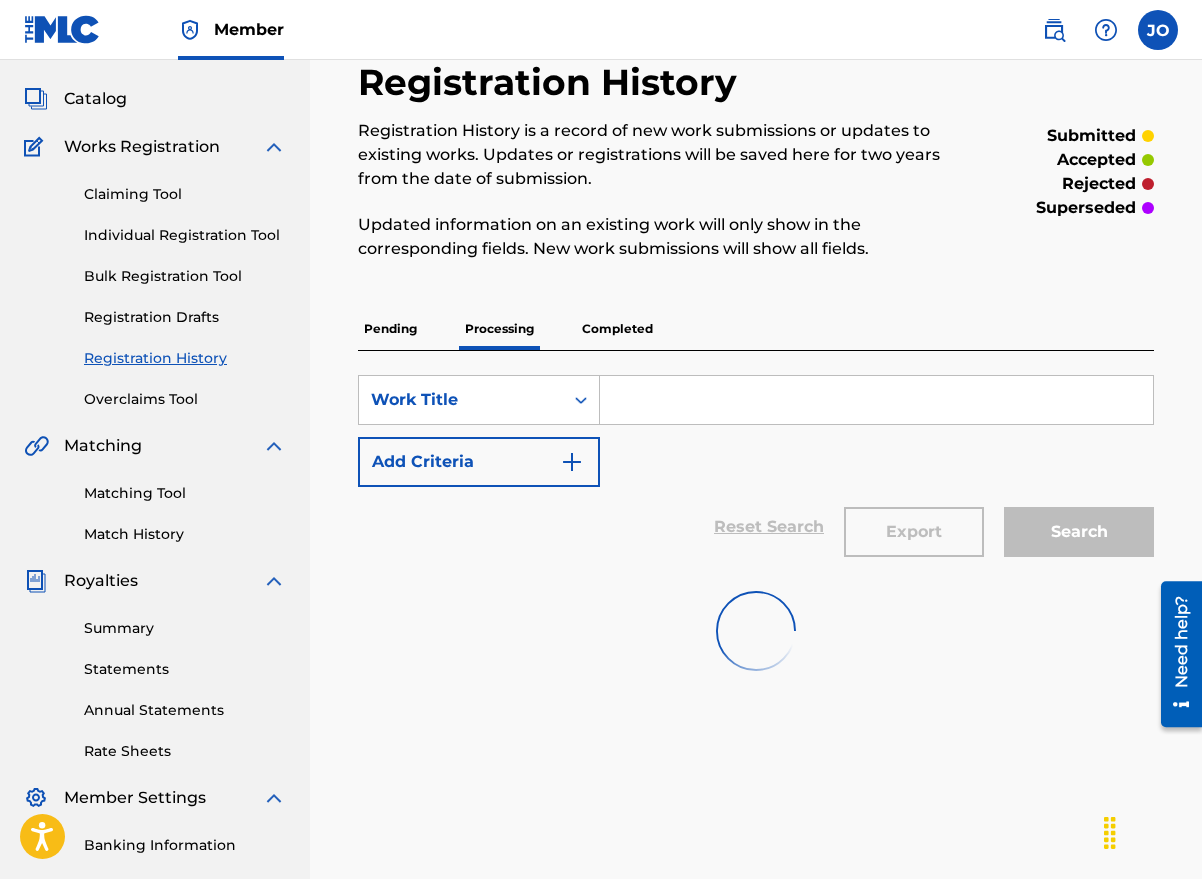 scroll, scrollTop: 0, scrollLeft: 0, axis: both 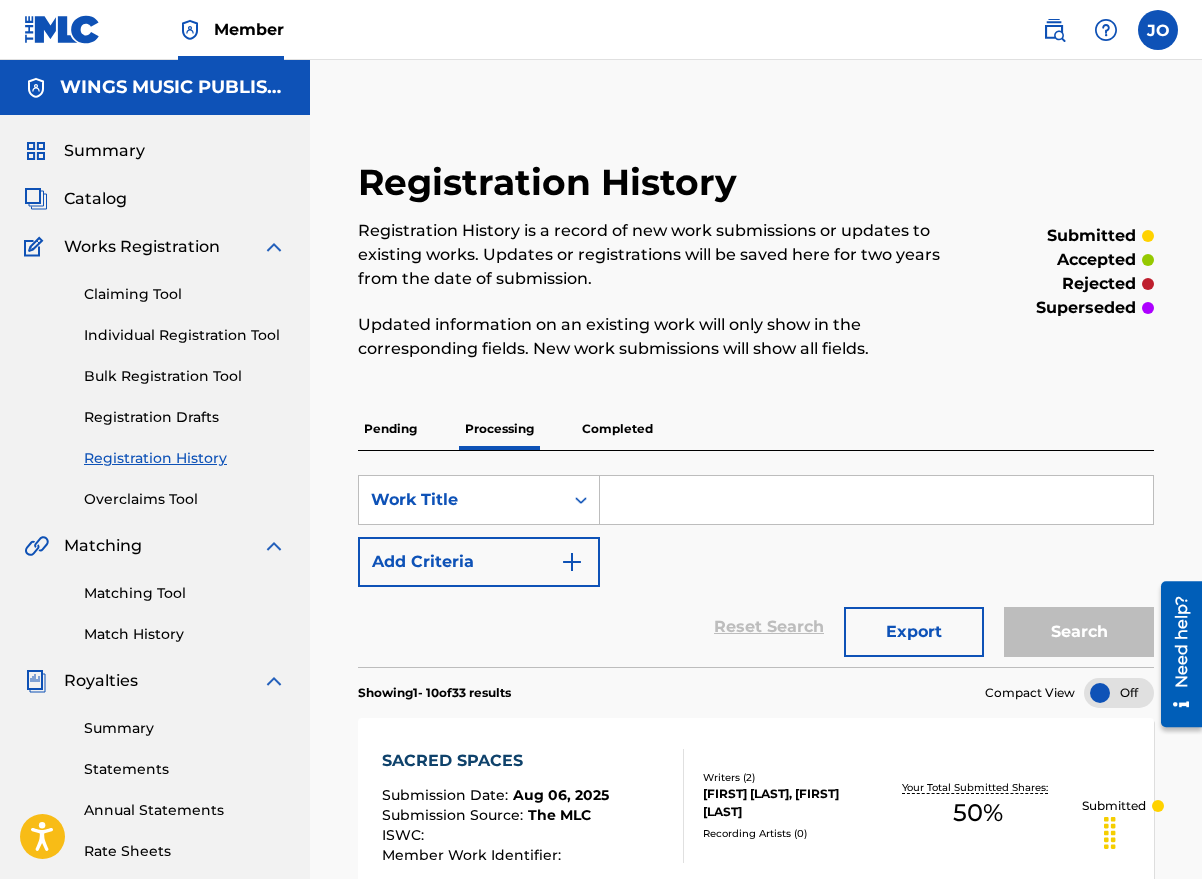 click on "Completed" at bounding box center (617, 429) 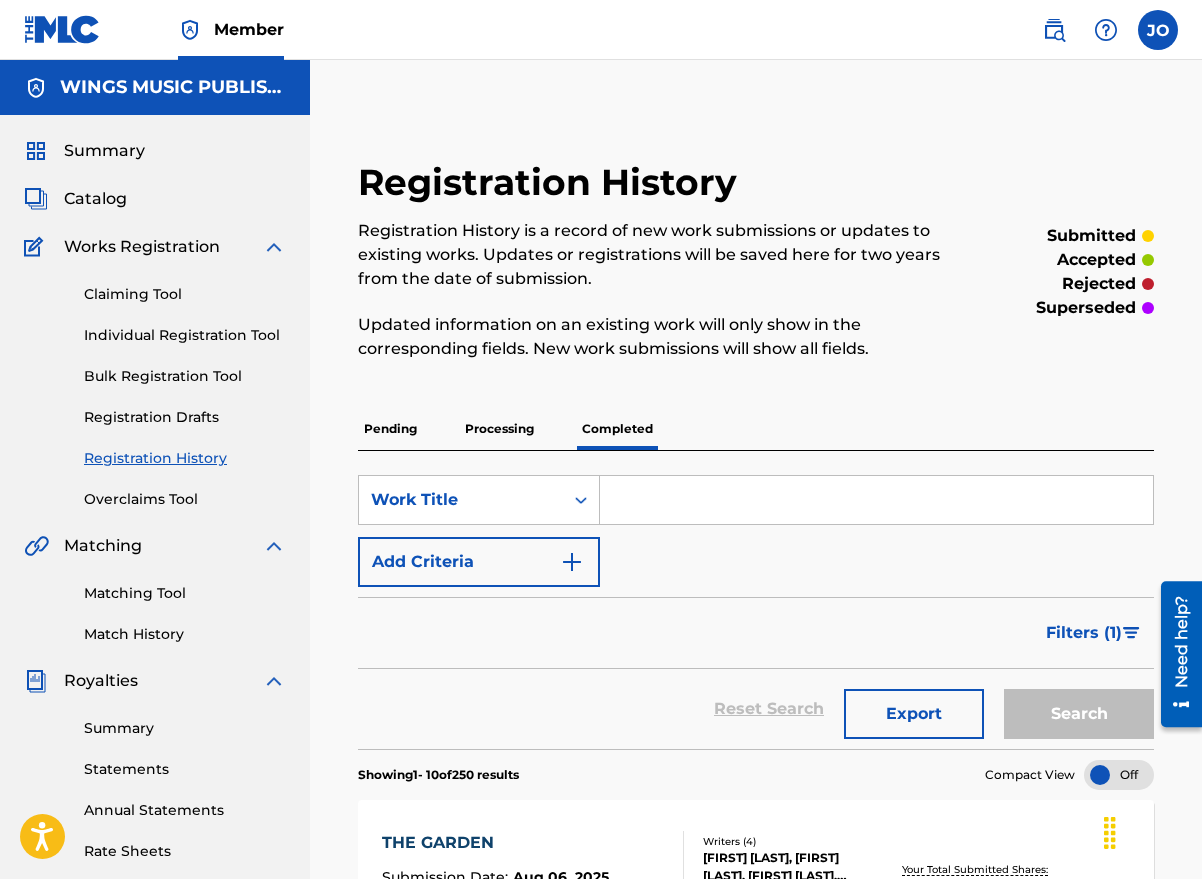 click on "Processing" at bounding box center [499, 429] 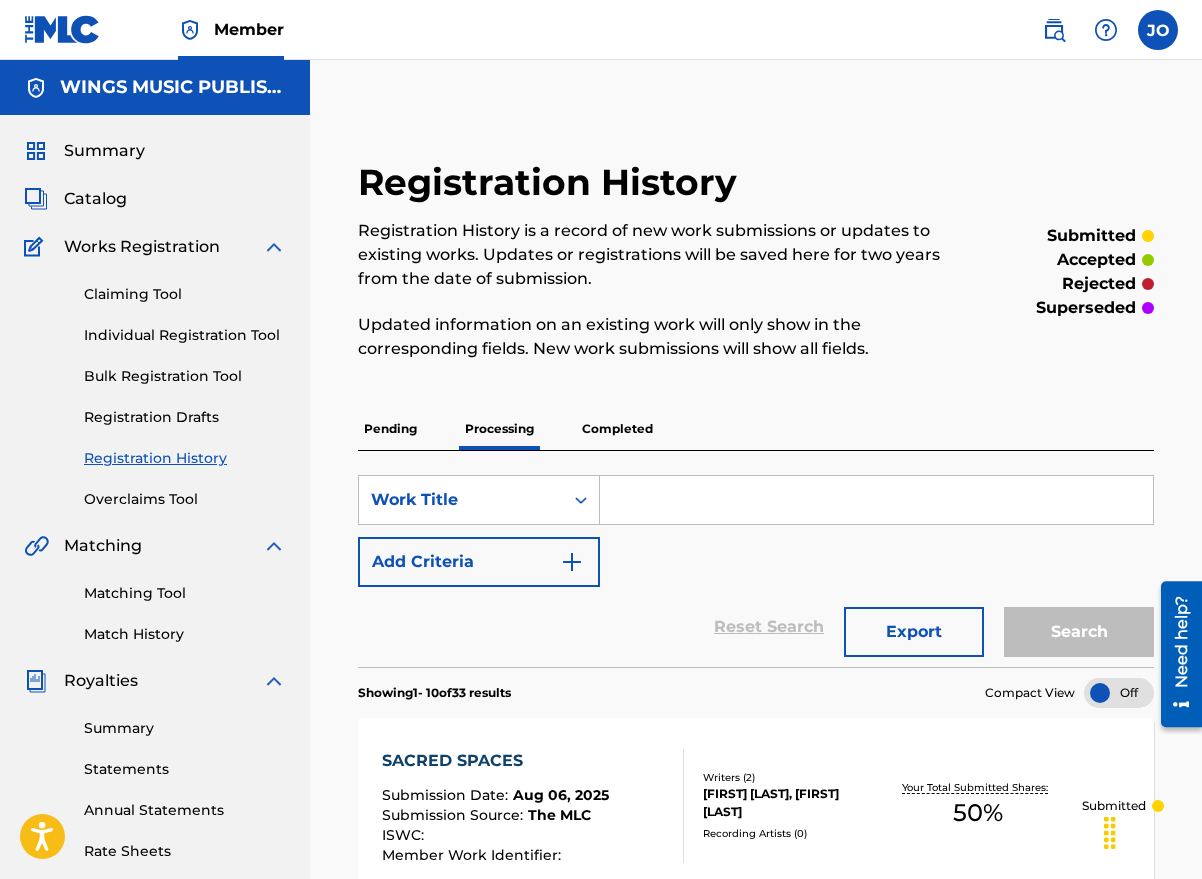 click on "Pending" at bounding box center [390, 429] 